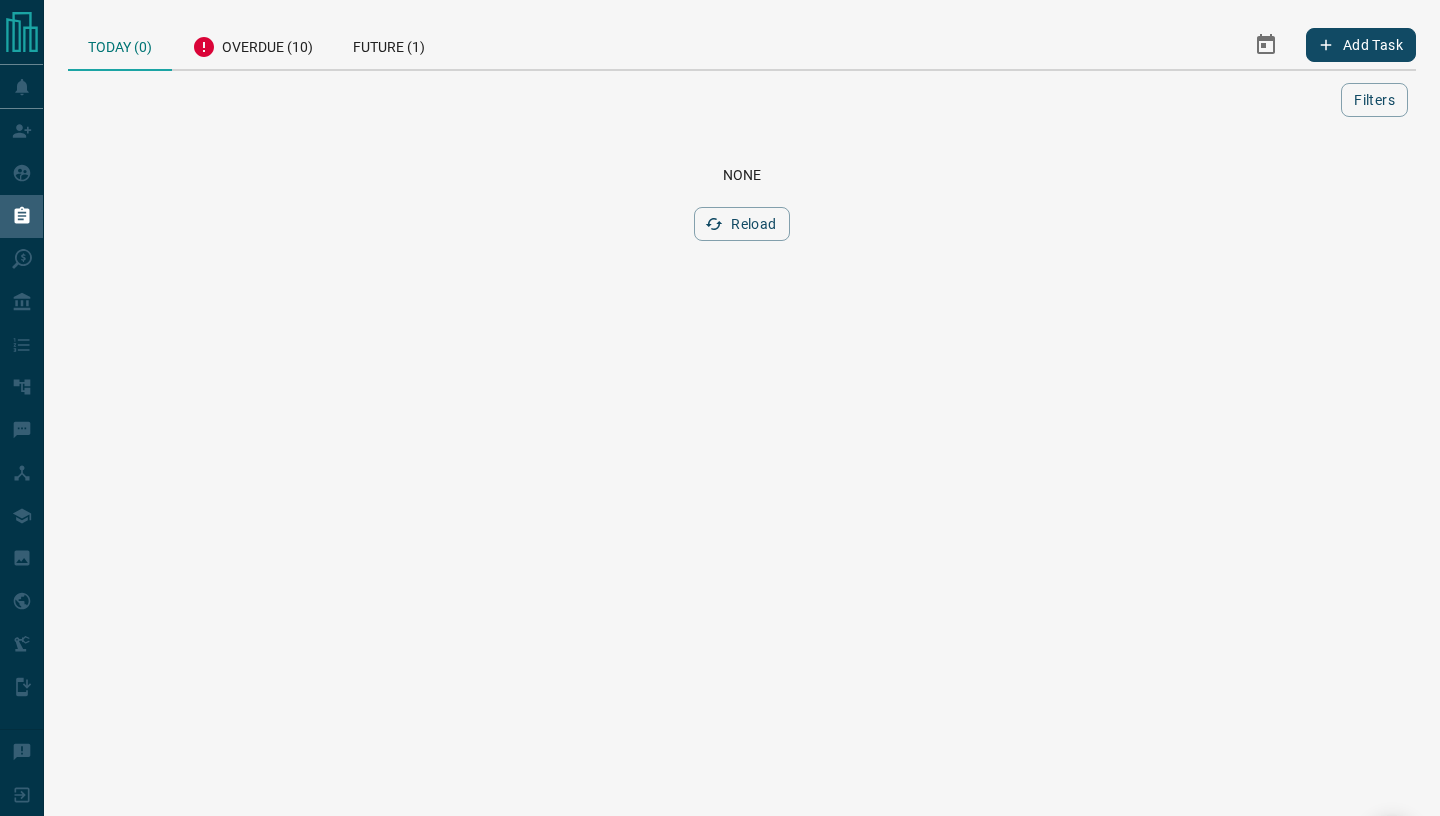 scroll, scrollTop: 0, scrollLeft: 0, axis: both 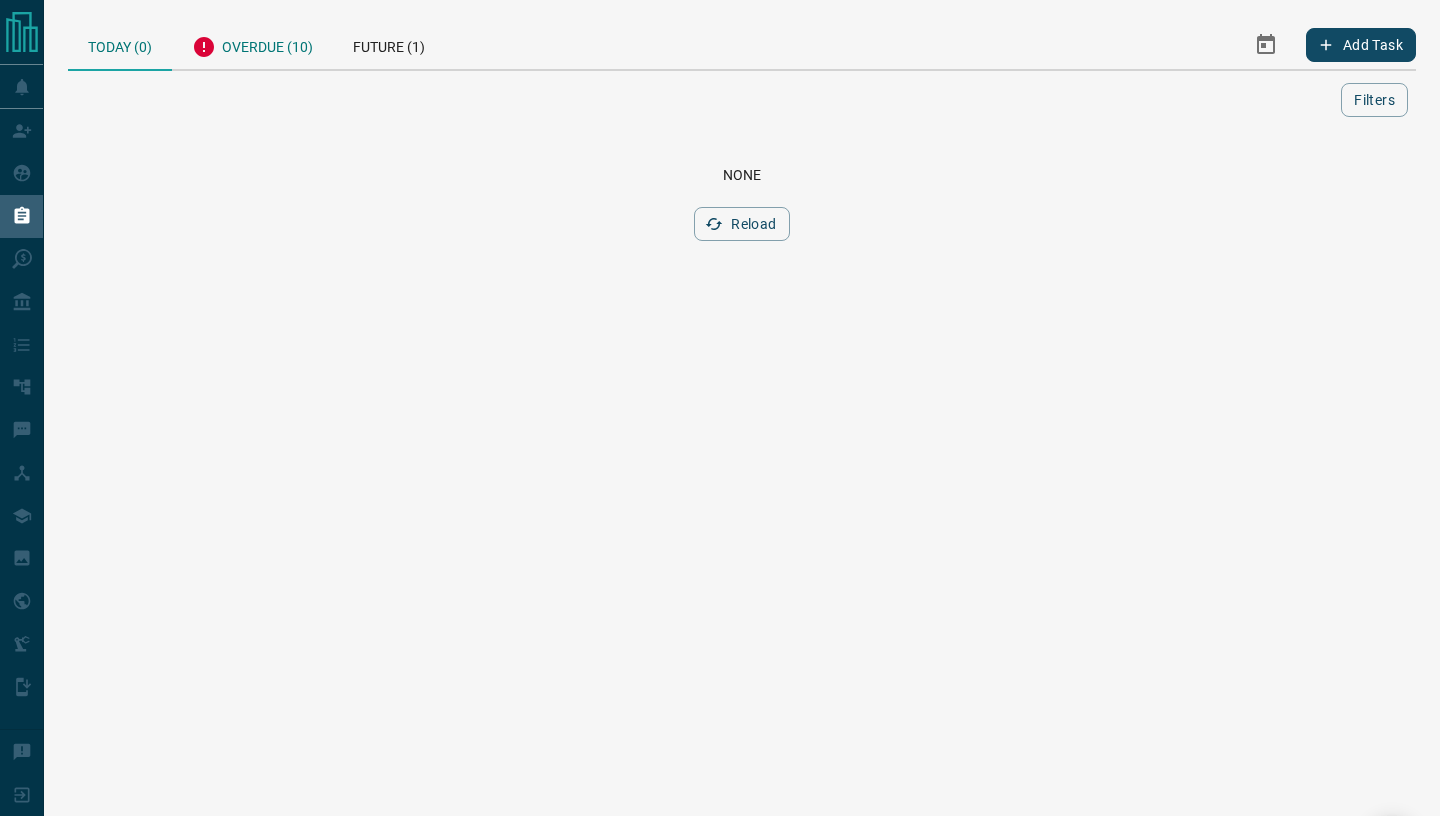 click on "Overdue (10)" at bounding box center [252, 44] 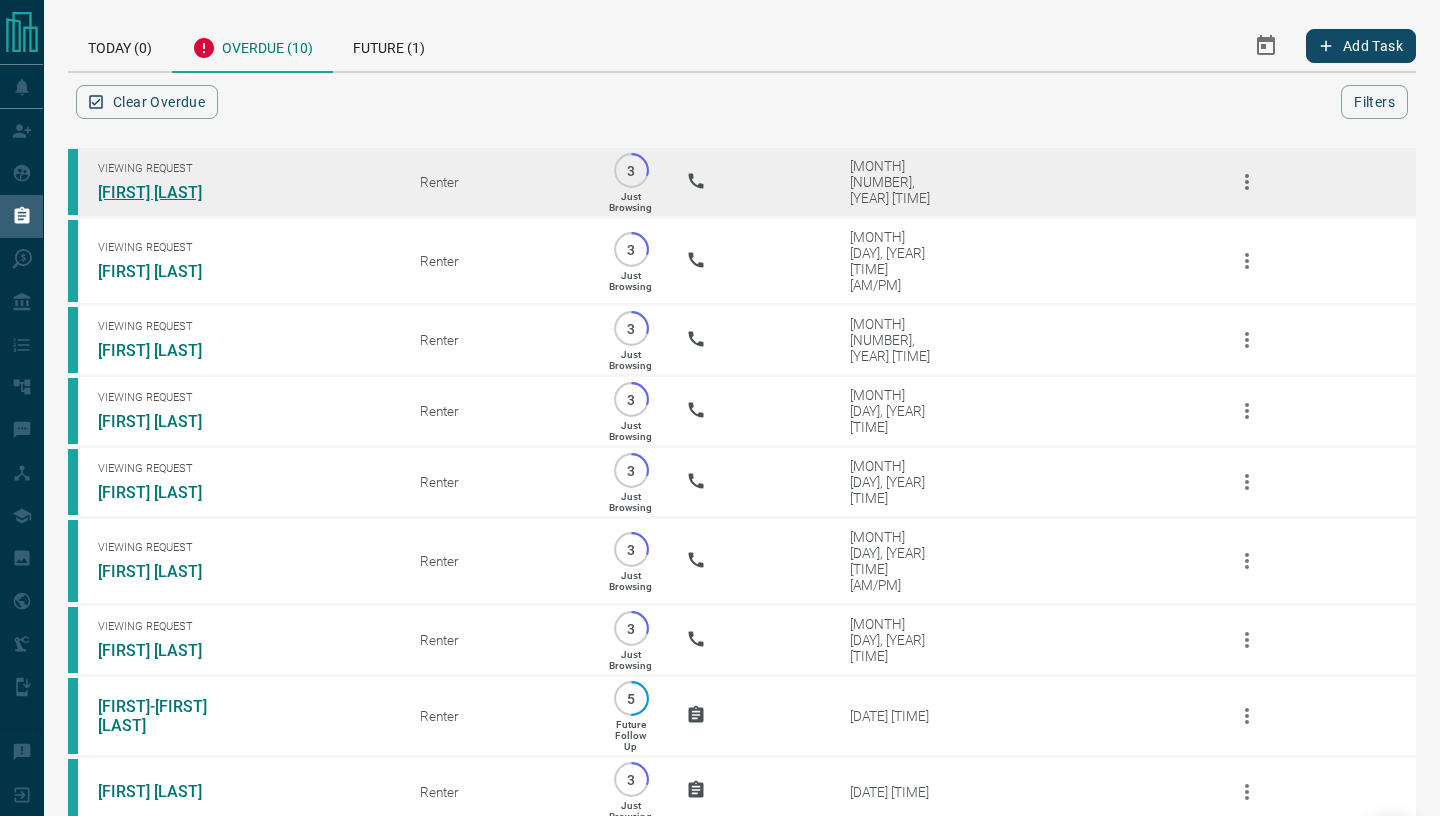 click on "[FIRST] [LAST]" at bounding box center [173, 192] 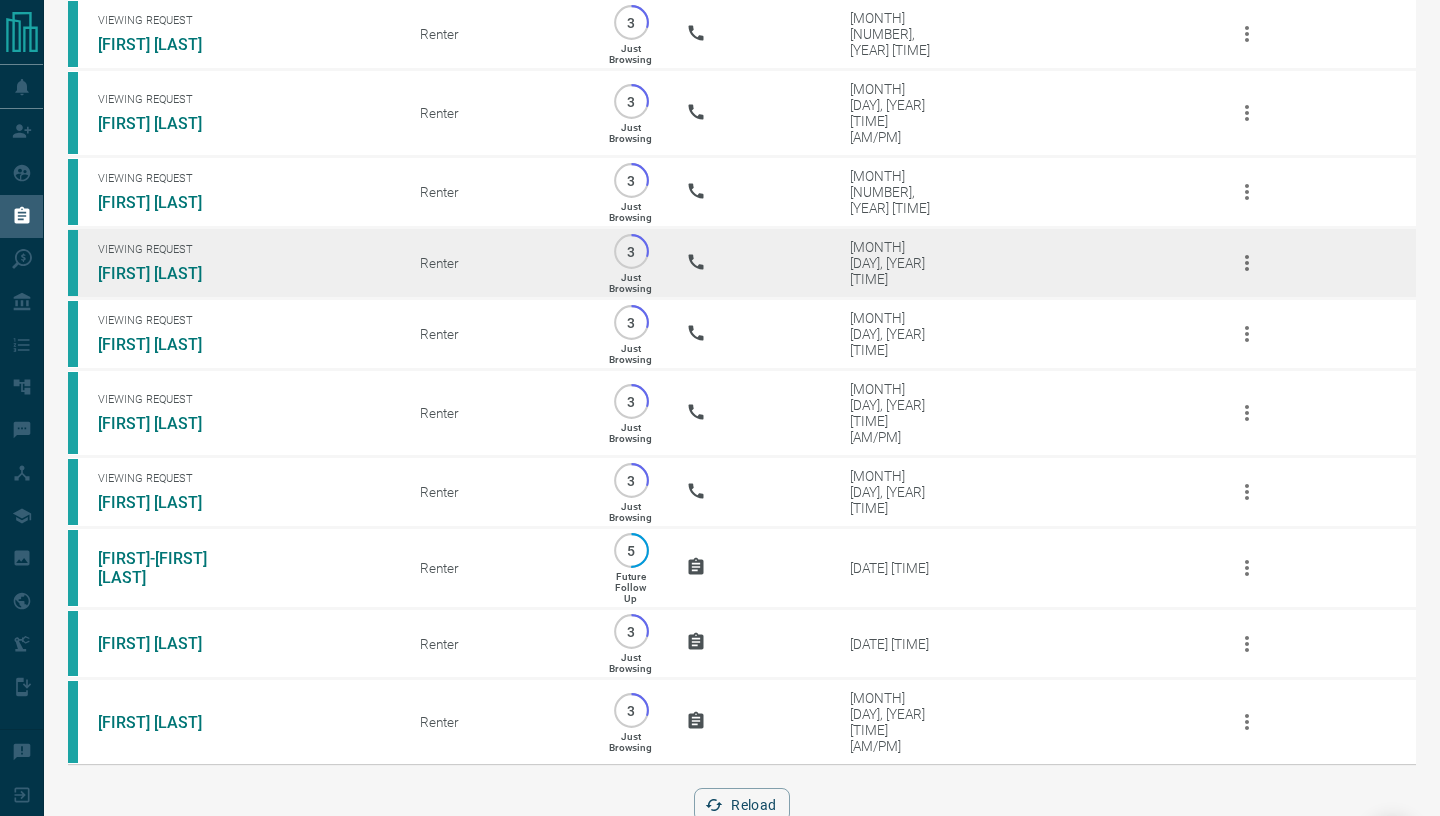 scroll, scrollTop: 168, scrollLeft: 0, axis: vertical 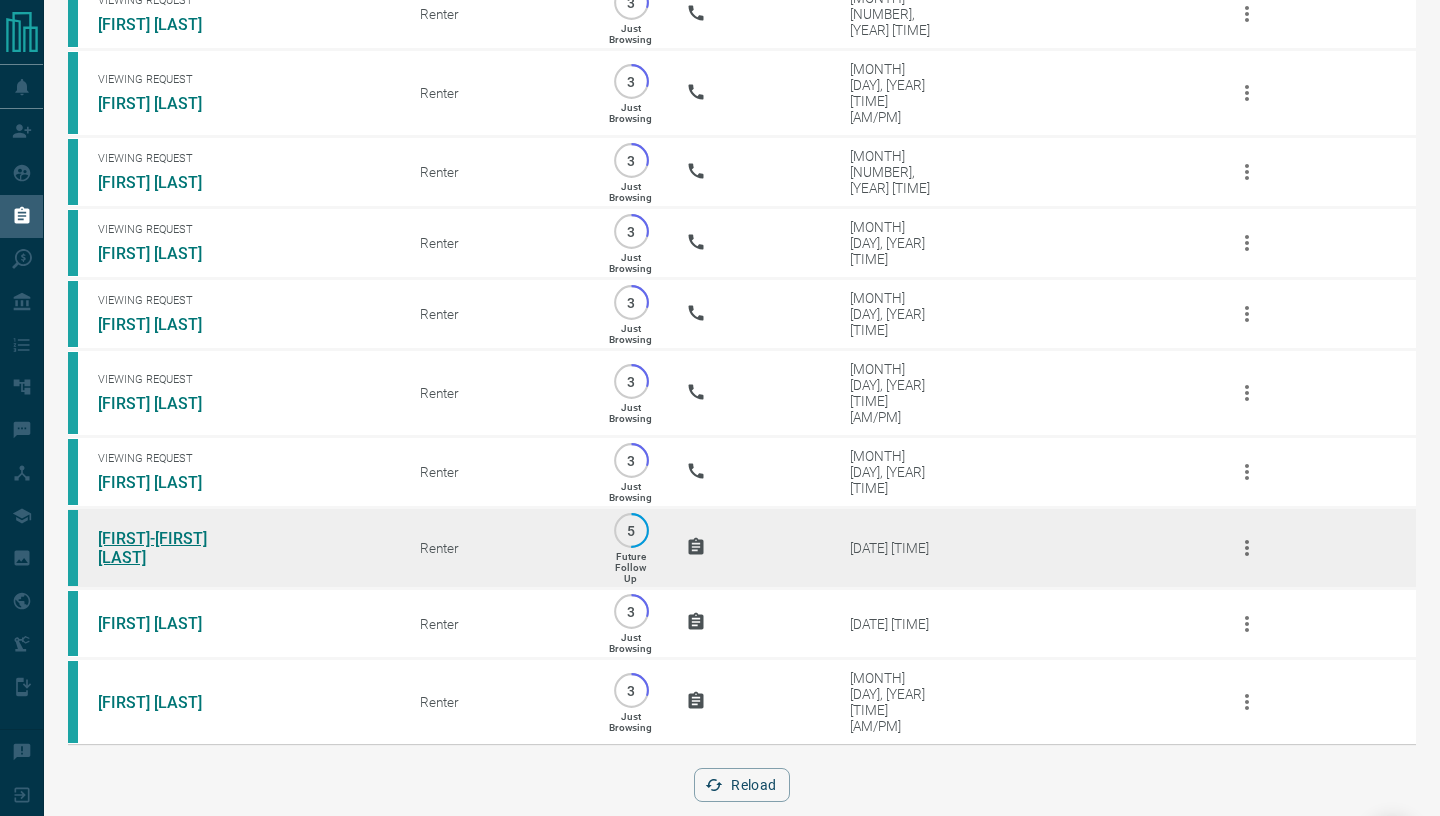 click on "[FIRST]-[FIRST] [LAST]" at bounding box center (173, 548) 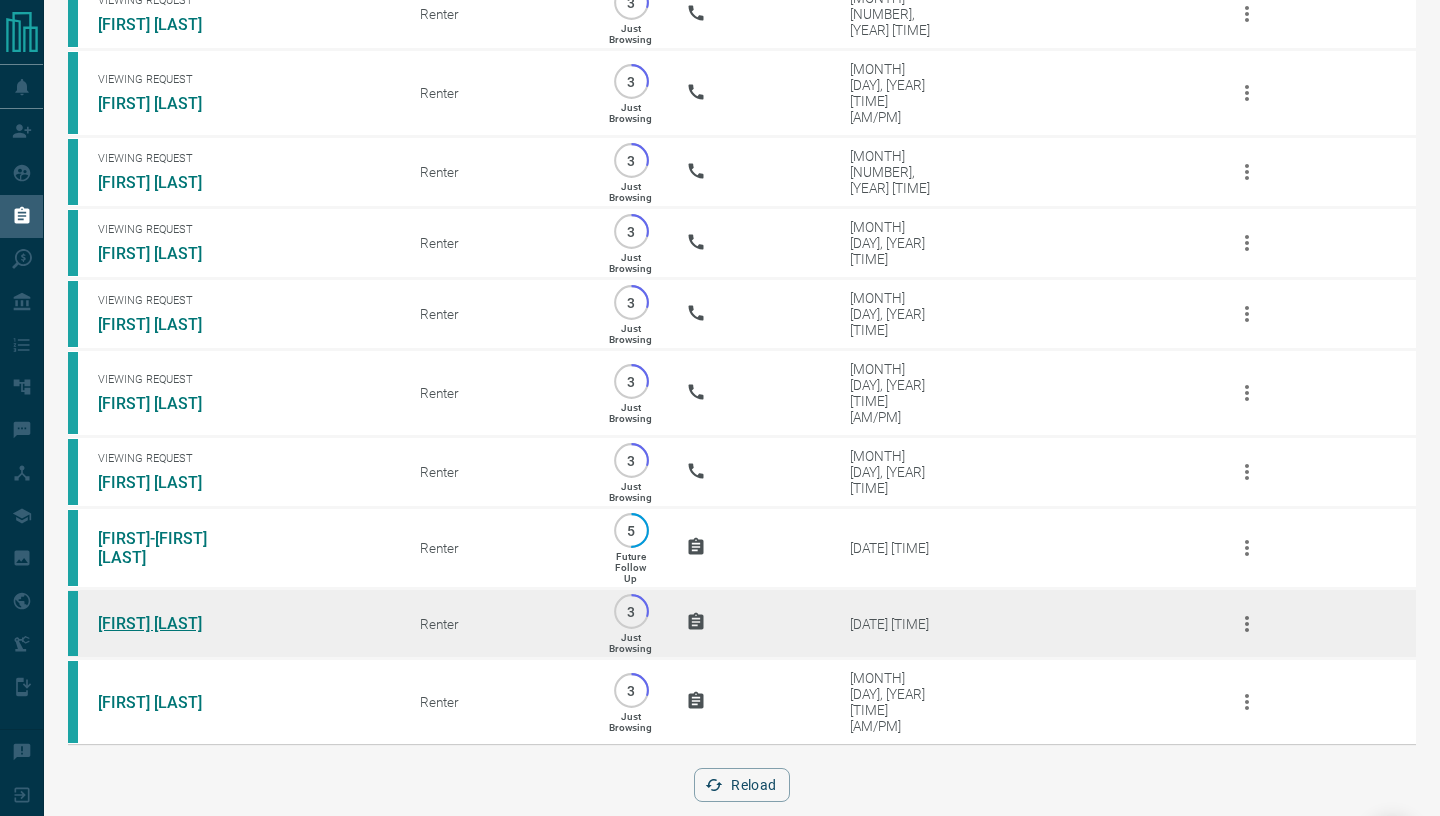 click on "[FIRST] [LAST]" at bounding box center [173, 623] 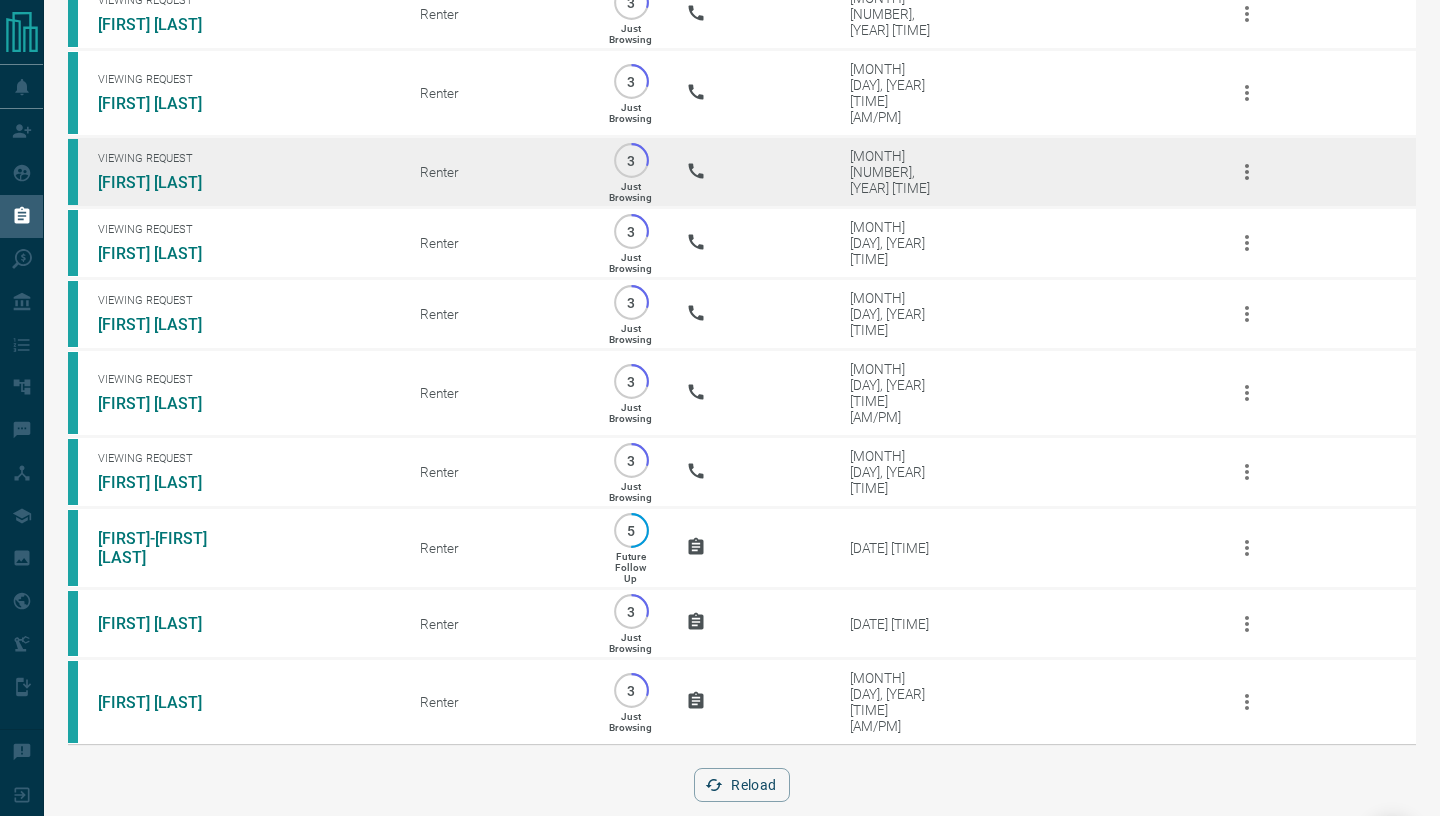 scroll, scrollTop: 0, scrollLeft: 0, axis: both 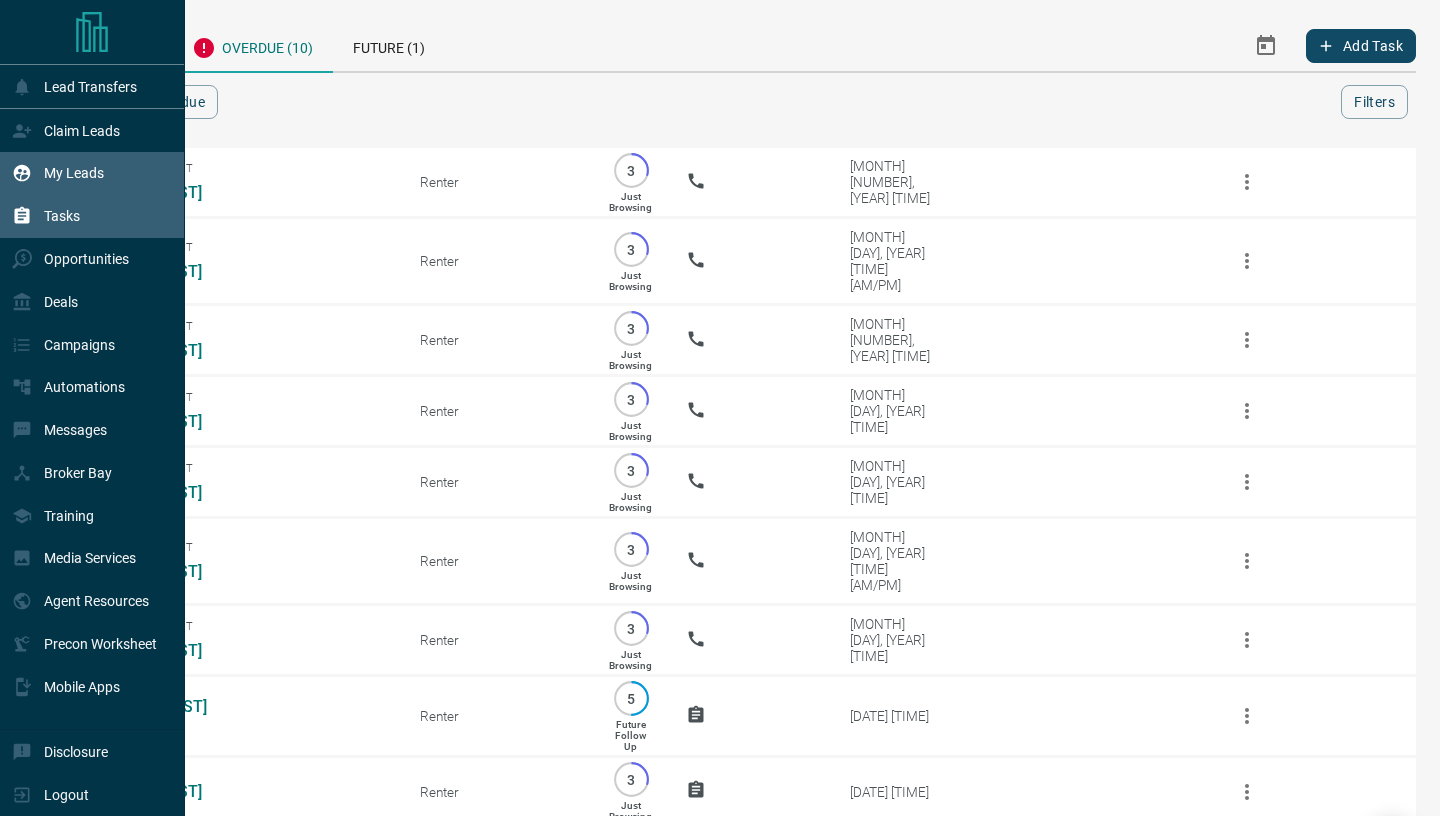 click on "My Leads" at bounding box center (74, 173) 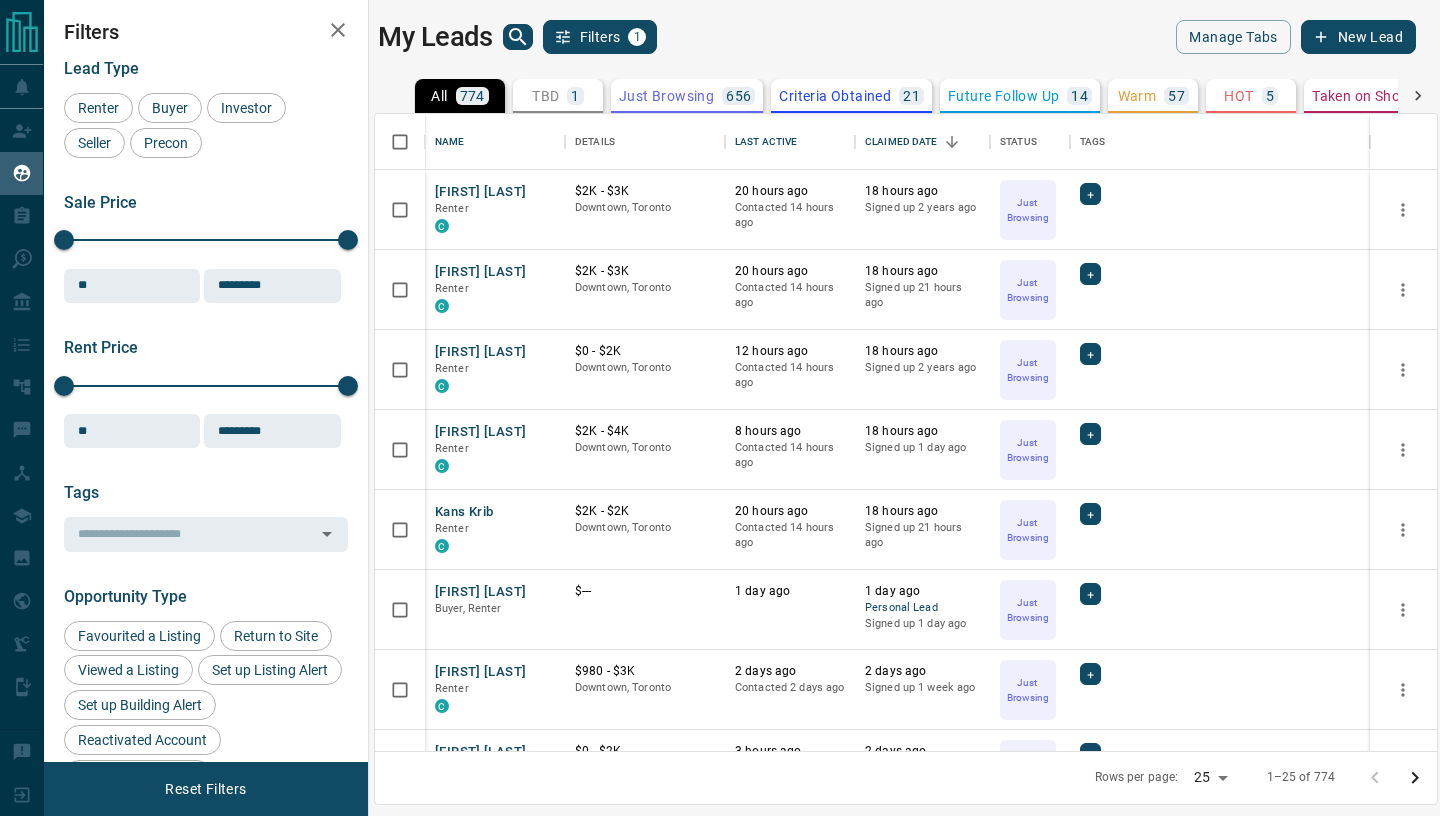 scroll, scrollTop: 2, scrollLeft: 1, axis: both 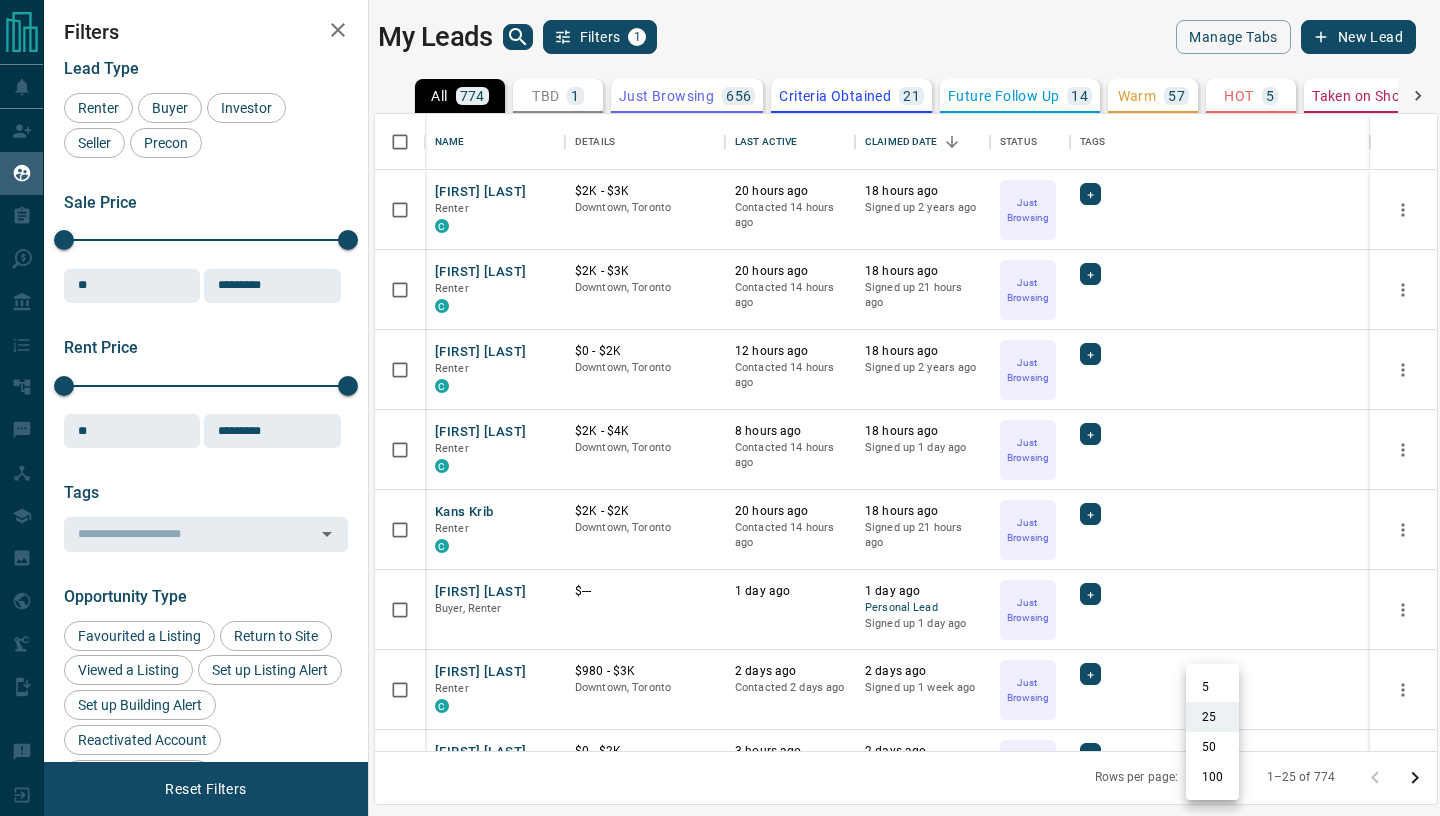 click on "Lead Transfers Claim Leads My Leads Tasks Opportunities Deals Campaigns Automations Messages Broker Bay Training Media Services Agent Resources Precon Worksheet Mobile Apps Disclosure Logout My Leads Filters 1 Manage Tabs New Lead All 774 TBD 1 Do Not Contact - Not Responsive 9 Bogus 3 Just Browsing 656 Criteria Obtained 21 Future Follow Up 14 Warm 57 HOT 5 Taken on Showings - Submitted Offer 1 Client 7 Name Details Last Active Claimed Date Status Tags [FIRST] [LAST] Renter C $2K - $3K [CITY], [CITY] [TIME] ago Contacted [TIME] ago [TIME] ago Signed up [YEAR] ago Just Browsing + [FIRST] [LAST] Renter C $2K - $3K [CITY], [CITY] [TIME] ago Contacted [TIME] ago [TIME] ago Signed up [TIME] ago Just Browsing + [FIRST] [LAST] Renter C $0 - $2K [CITY], [CITY] [TIME] ago Contacted [TIME] ago [TIME] ago Signed up [YEAR] ago Just Browsing + [FIRST] [LAST] Renter C $2K - $4K [CITY], [CITY] [TIME] ago Contacted [TIME] ago [TIME] ago Signed up [YEAR] ago Just Browsing + [FIRST] [LAST] Renter C $2K - $2K" at bounding box center (720, 395) 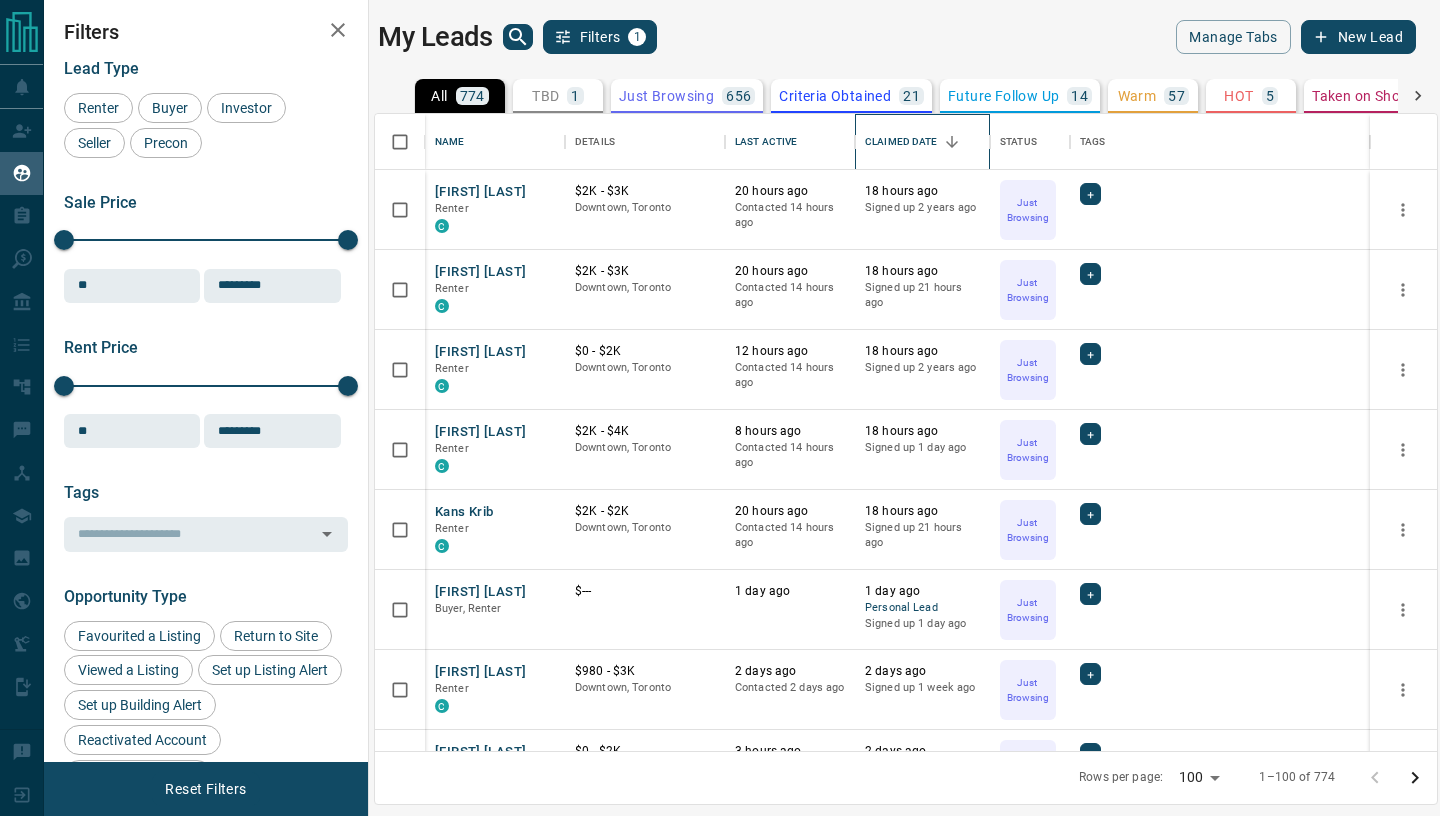 click on "Claimed Date" at bounding box center (901, 142) 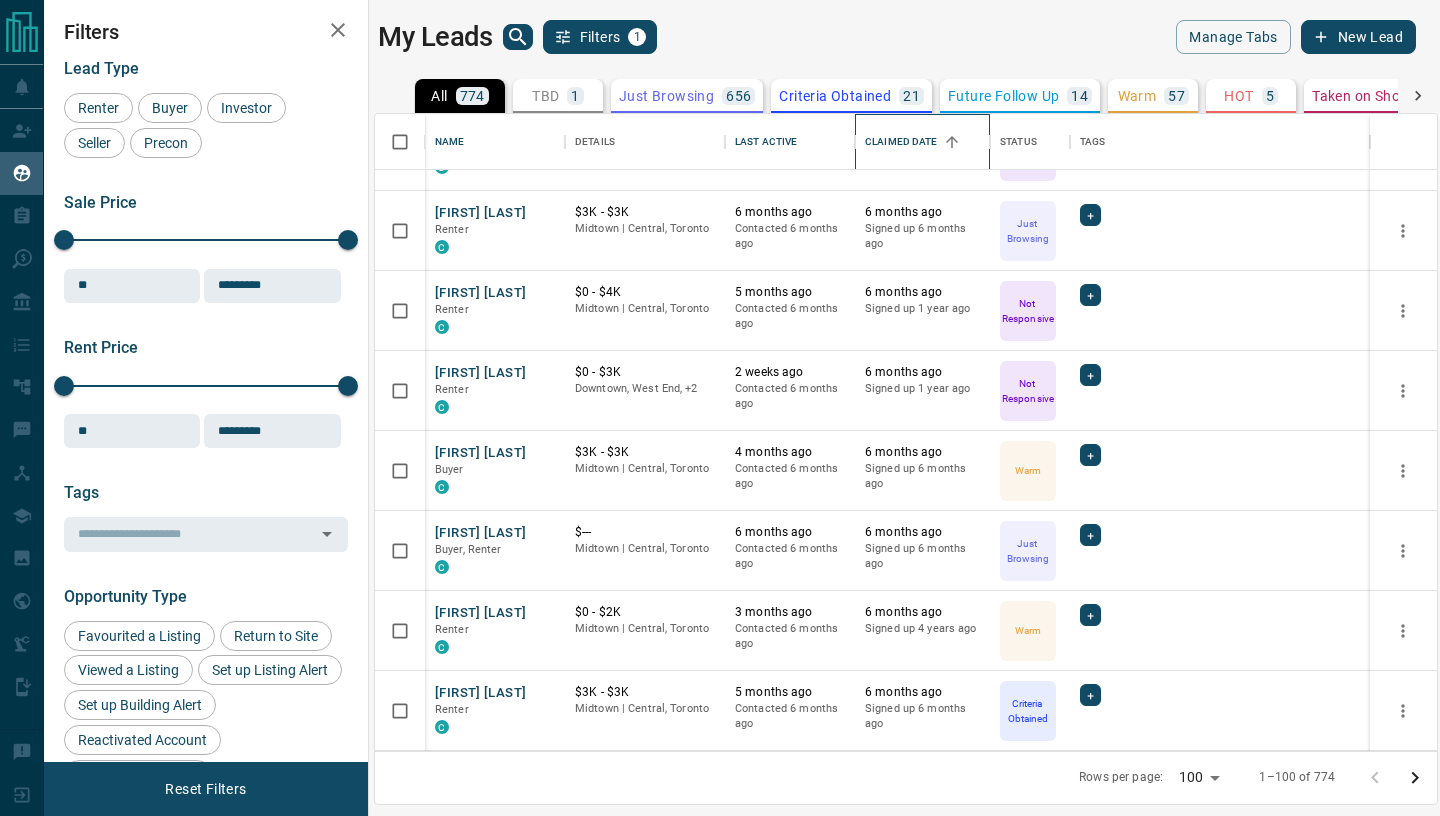 scroll, scrollTop: 140, scrollLeft: 0, axis: vertical 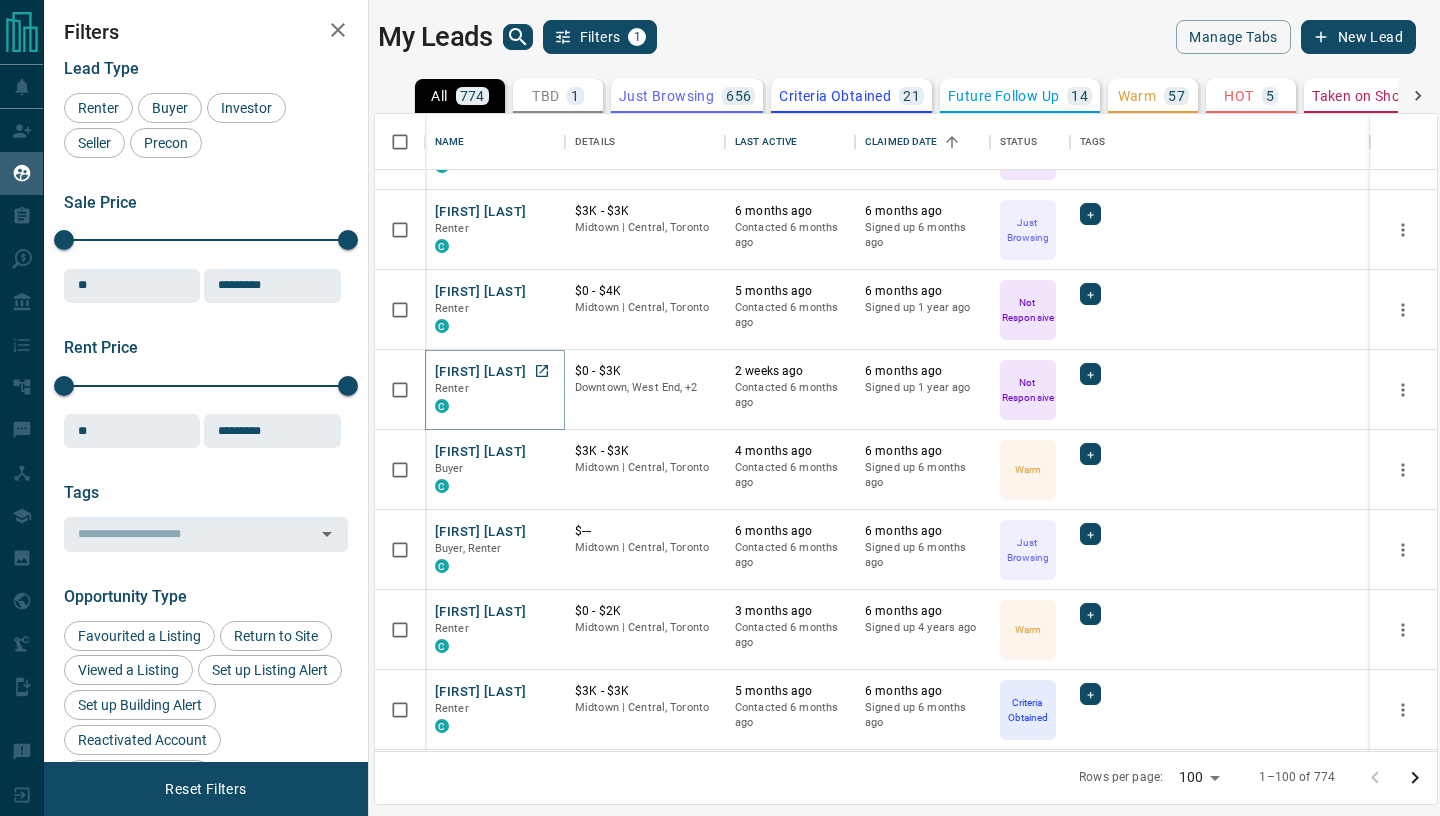click on "[FIRST] [LAST]" at bounding box center (480, 372) 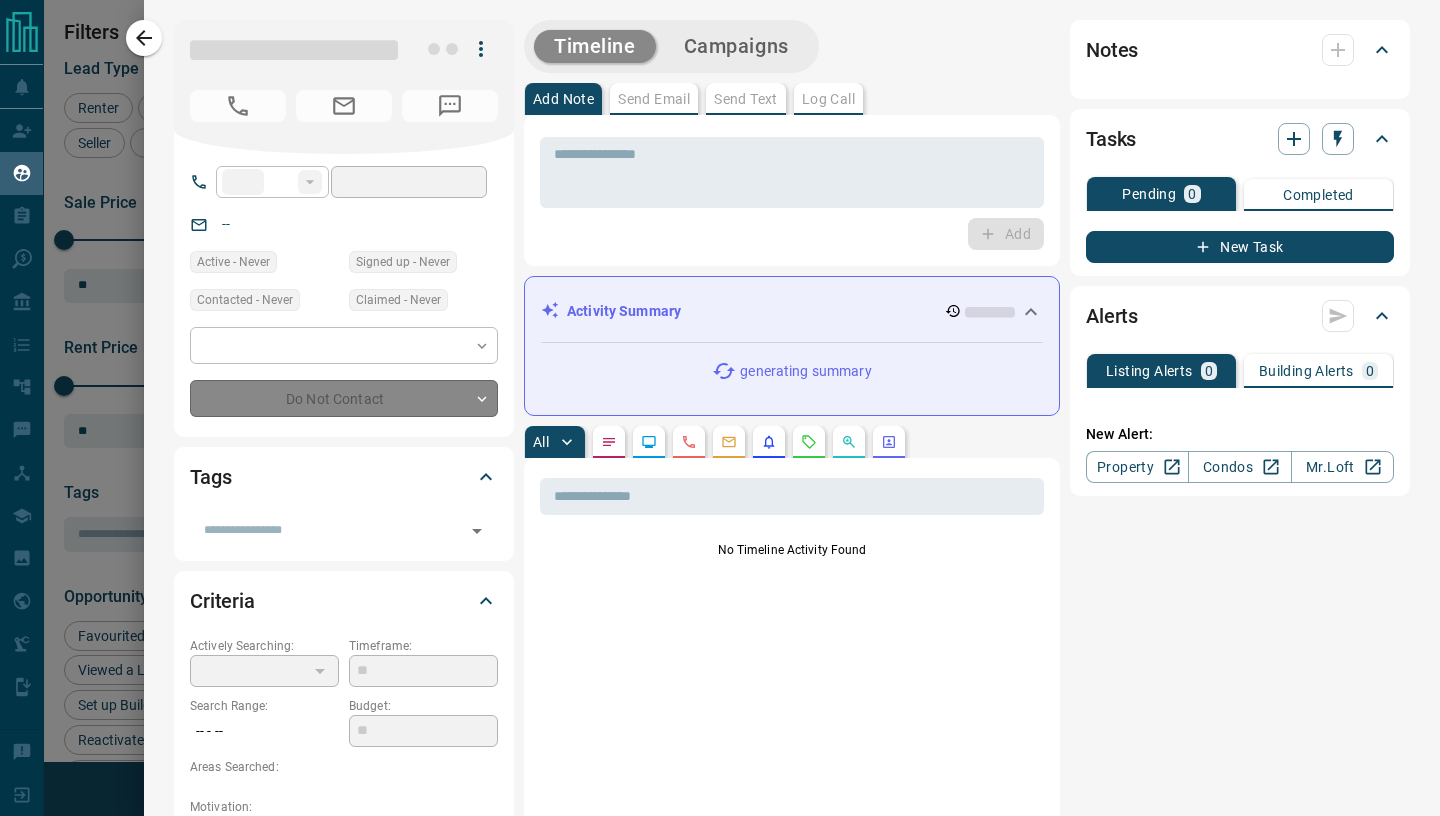 type on "***" 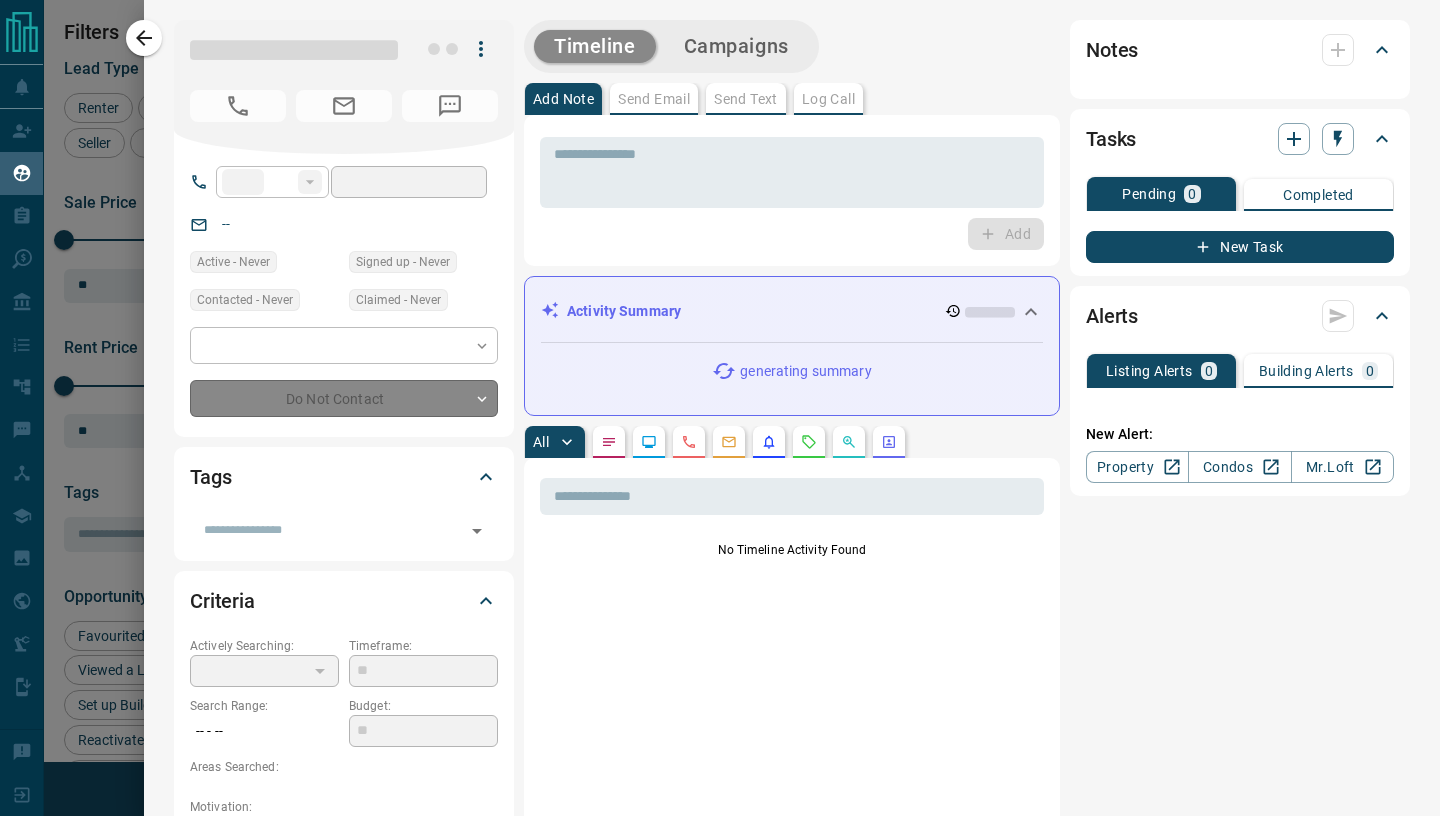 type on "**********" 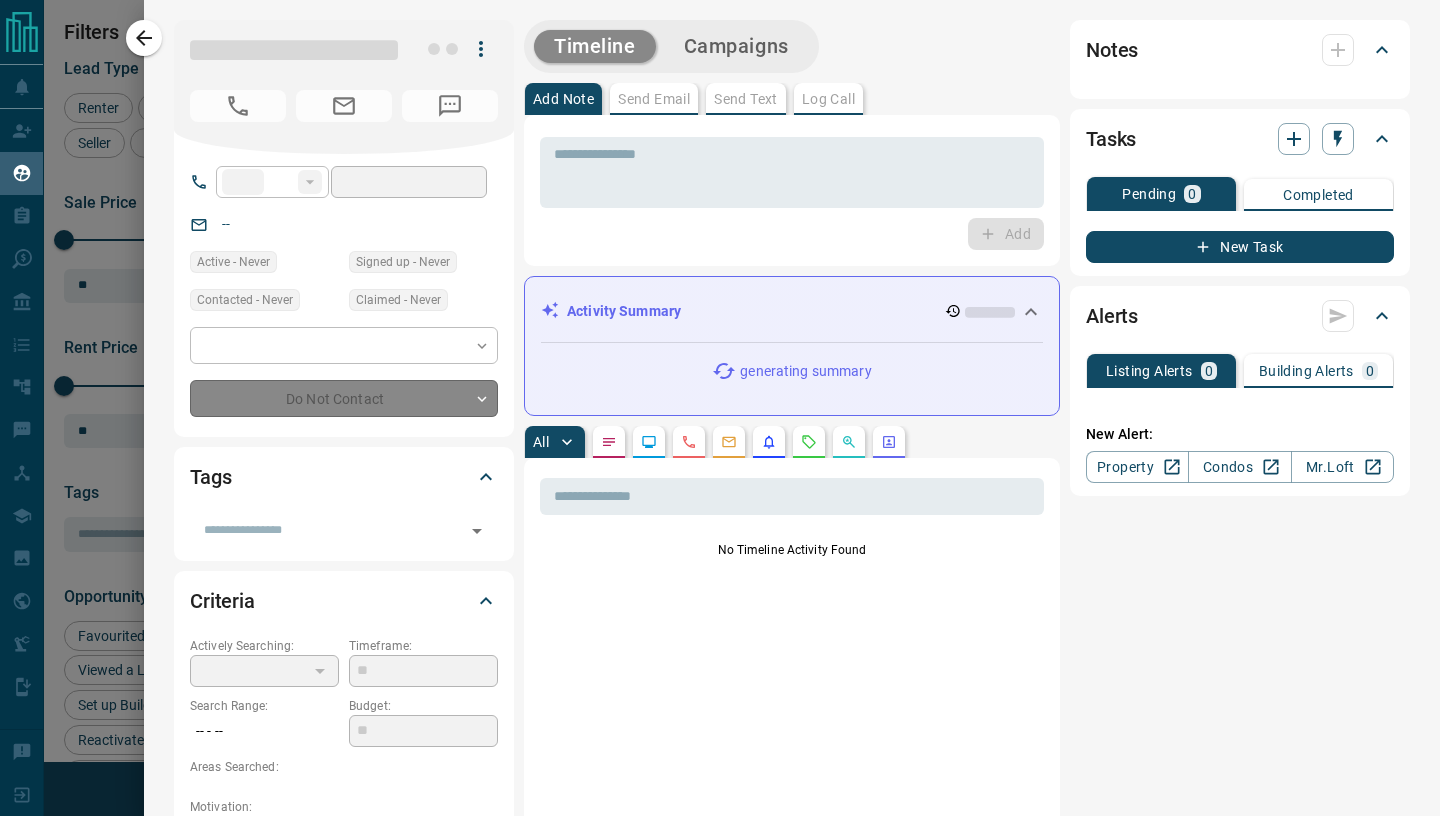 type on "**********" 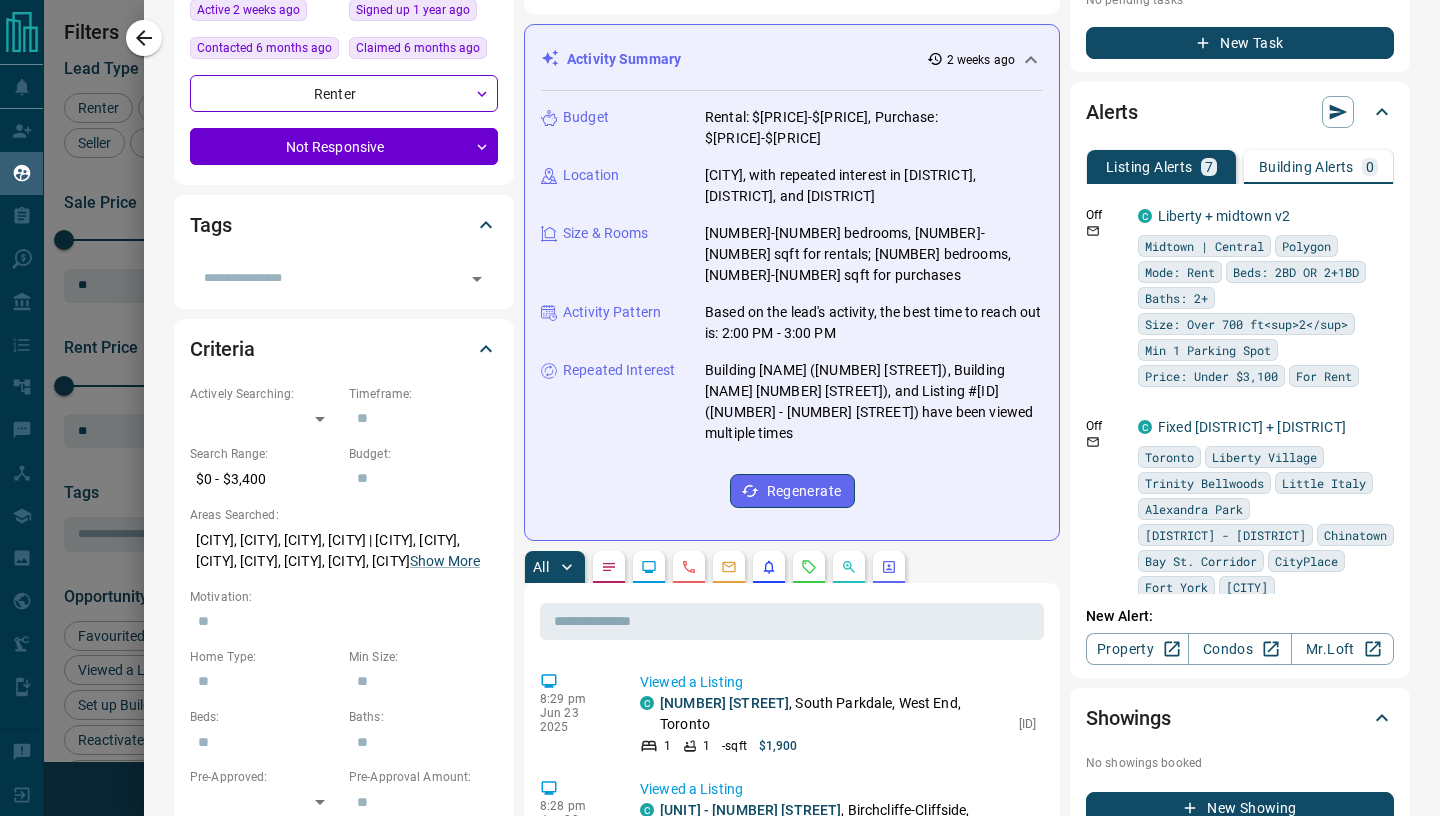scroll, scrollTop: 279, scrollLeft: 0, axis: vertical 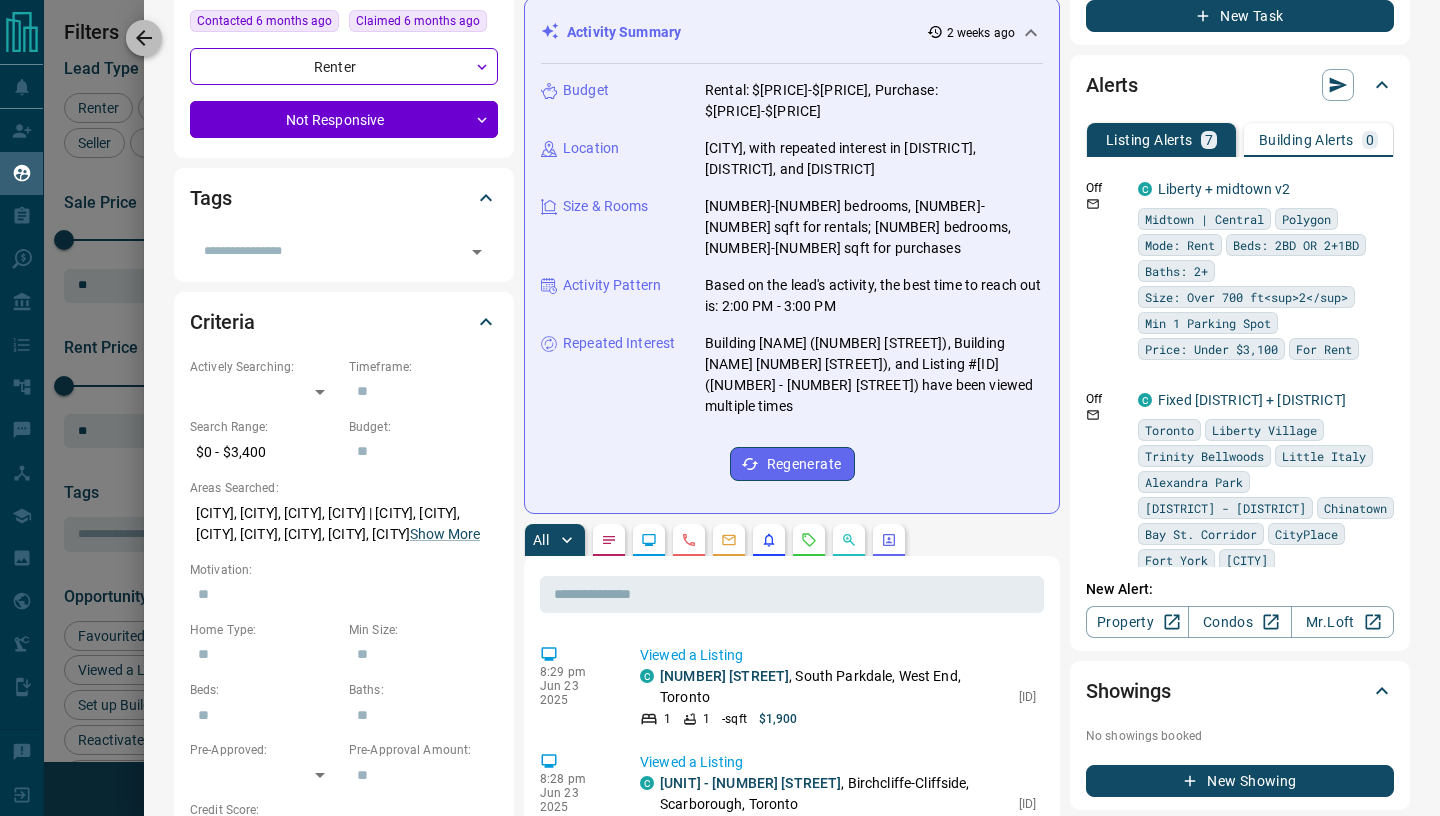 click 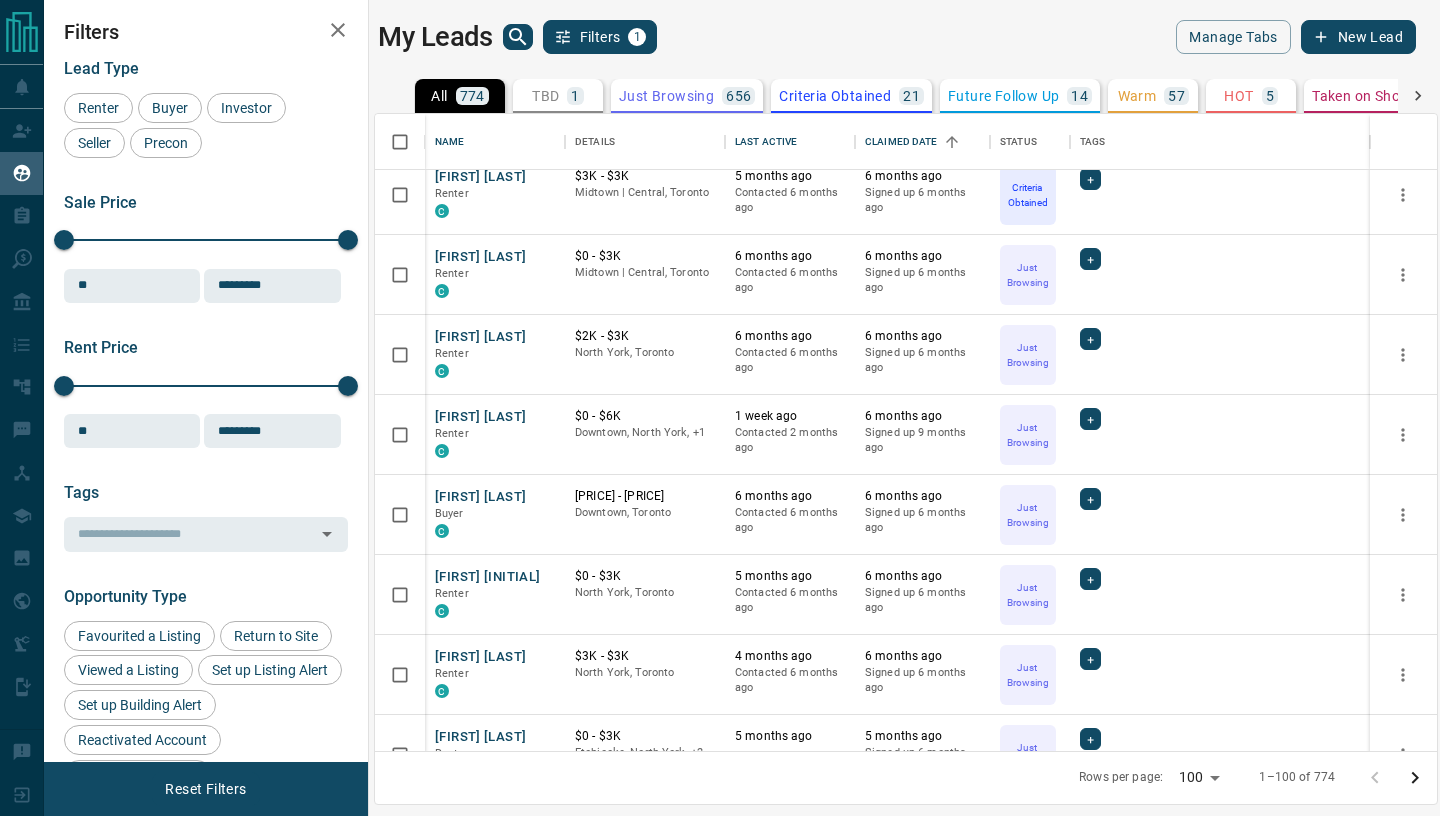 scroll, scrollTop: 663, scrollLeft: 0, axis: vertical 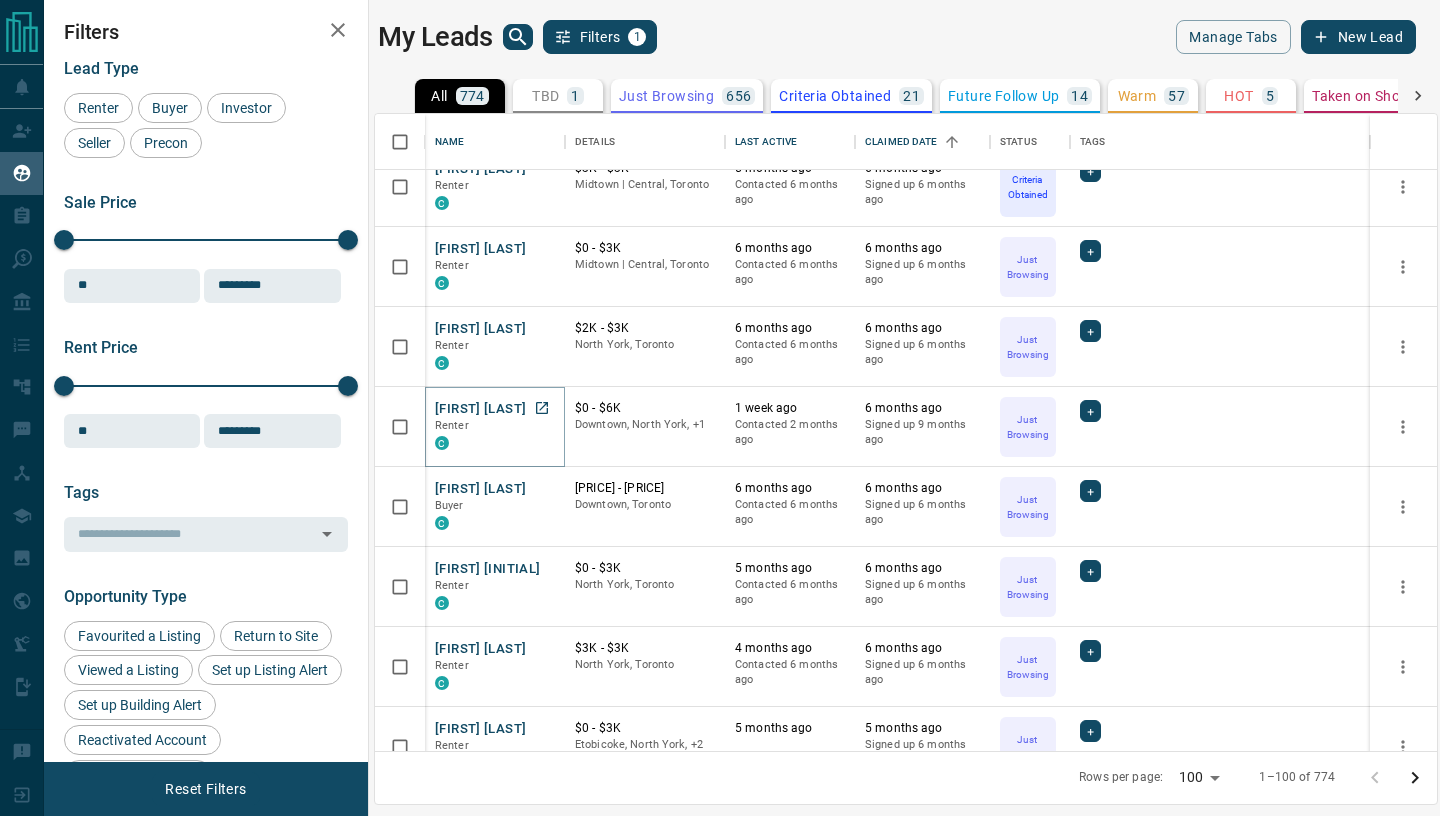 click on "[FIRST] [LAST]" at bounding box center [480, 409] 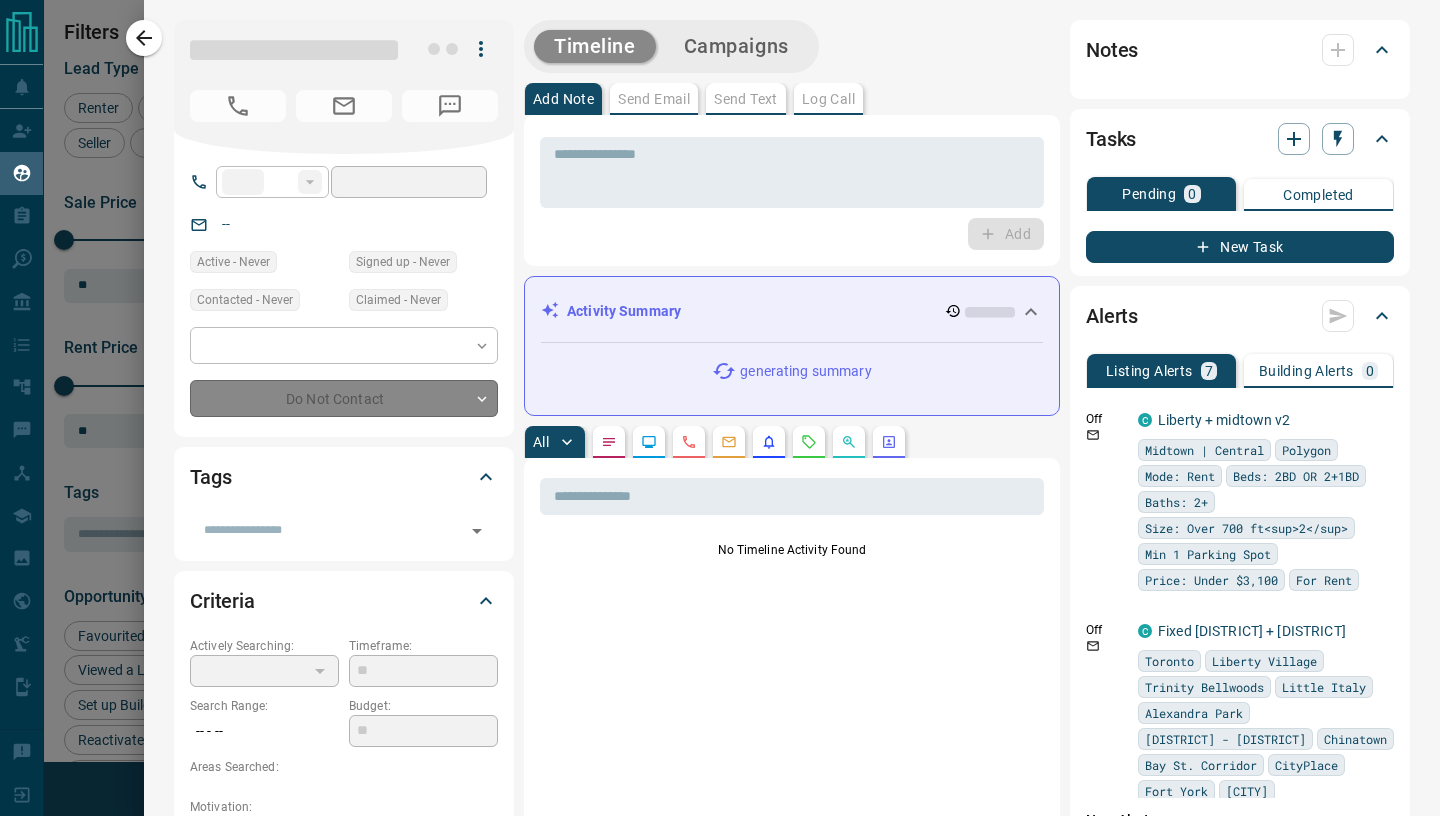 type on "**" 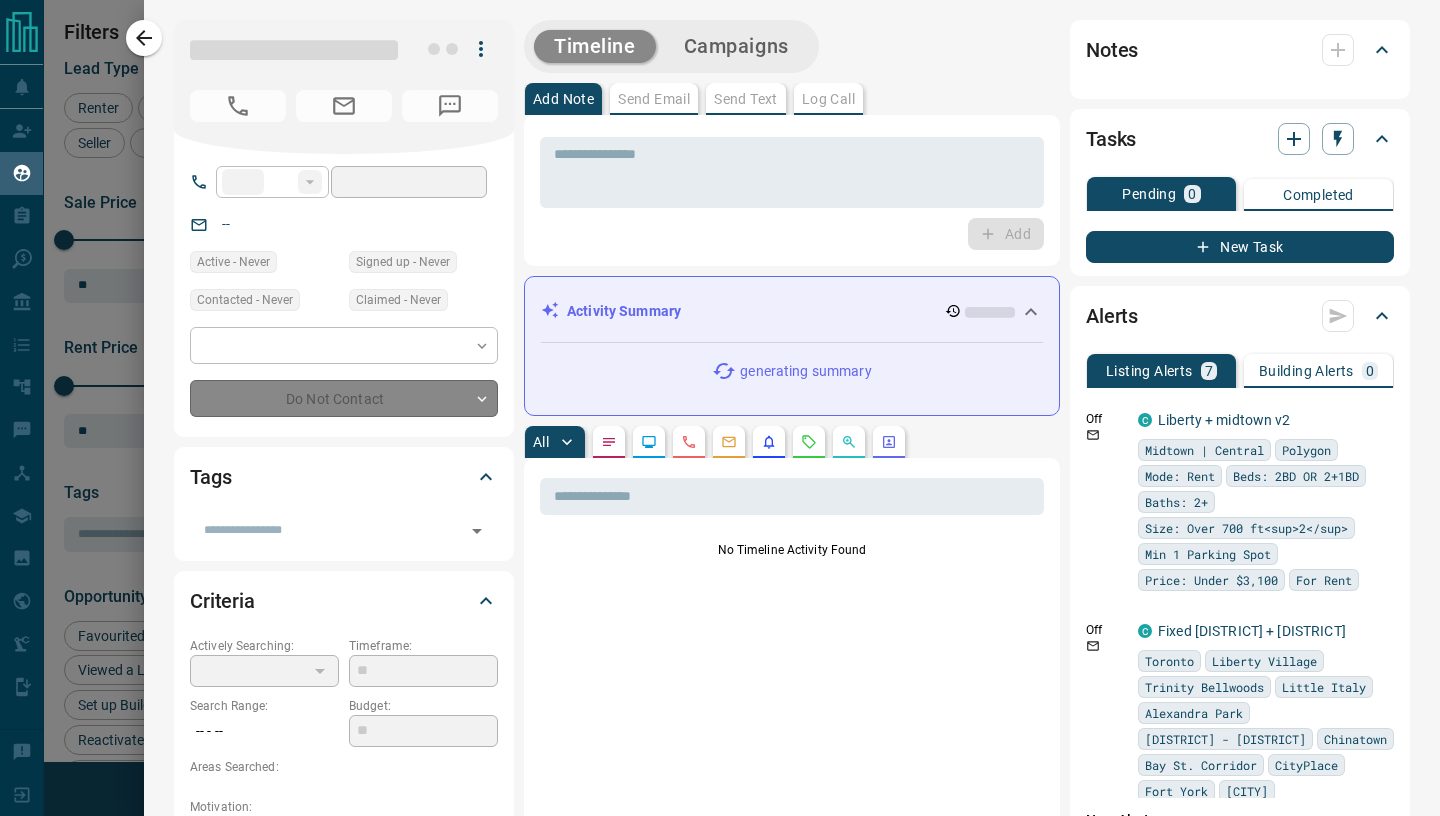 type on "**********" 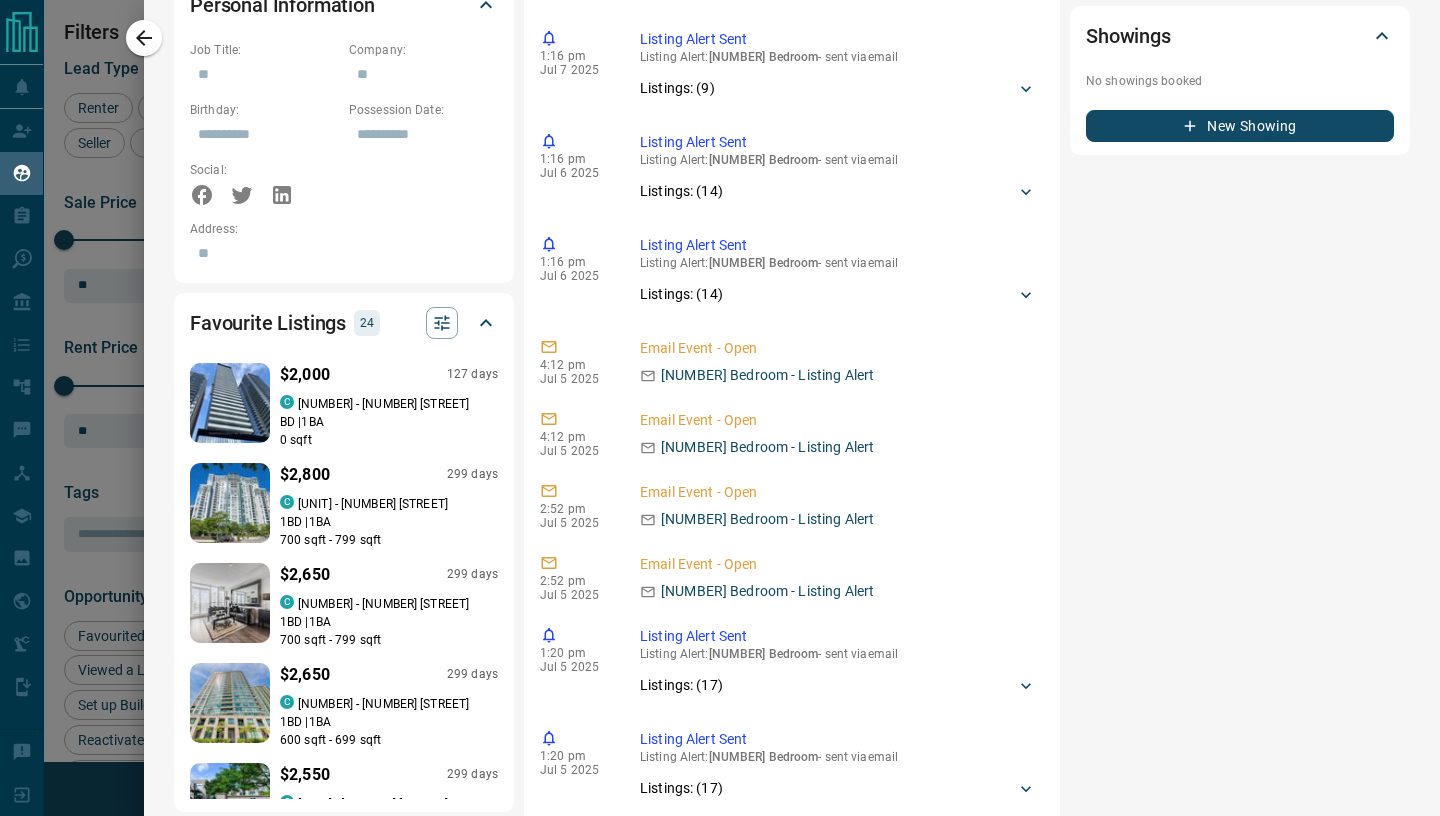 scroll, scrollTop: 1240, scrollLeft: 0, axis: vertical 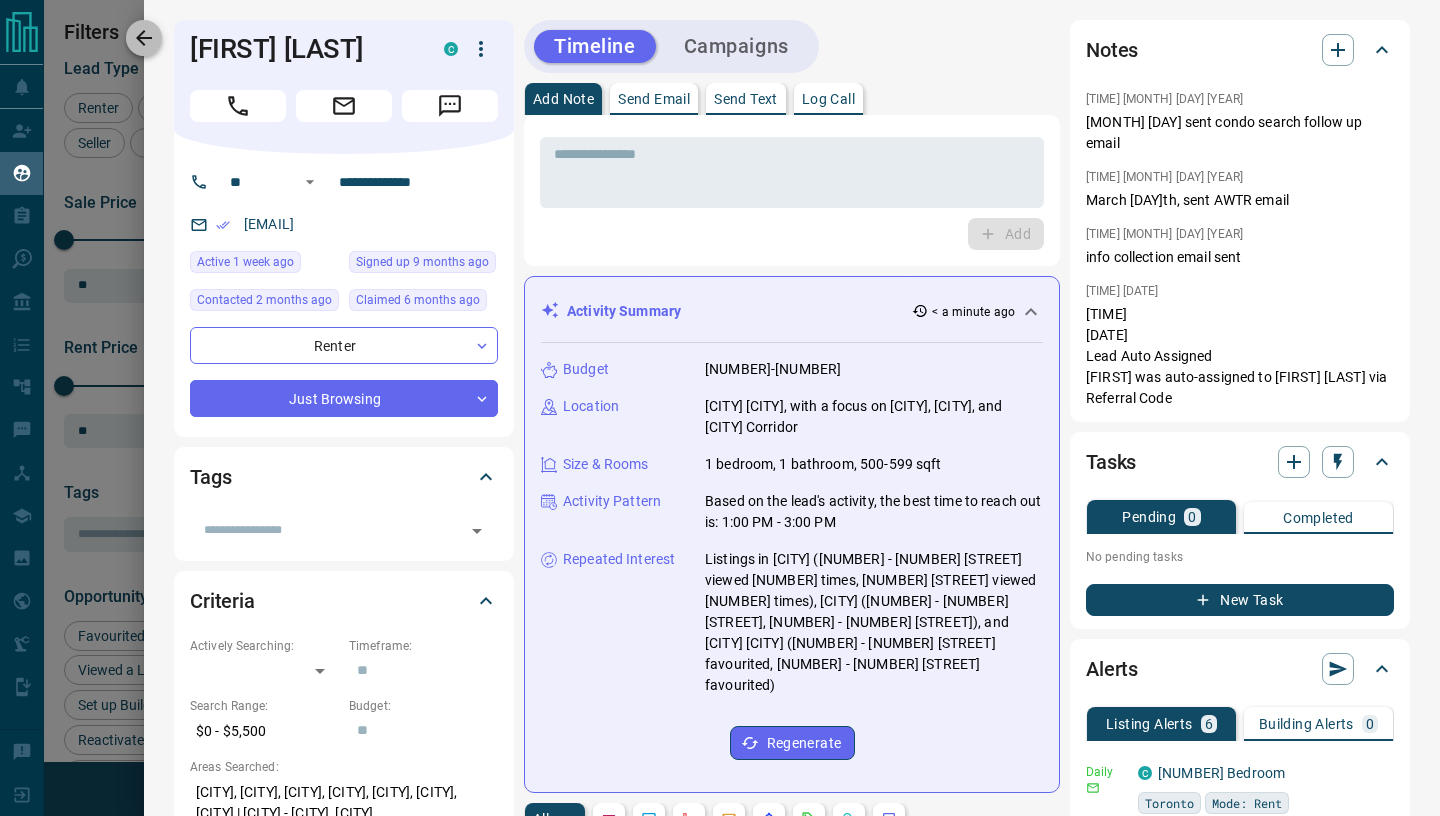 click 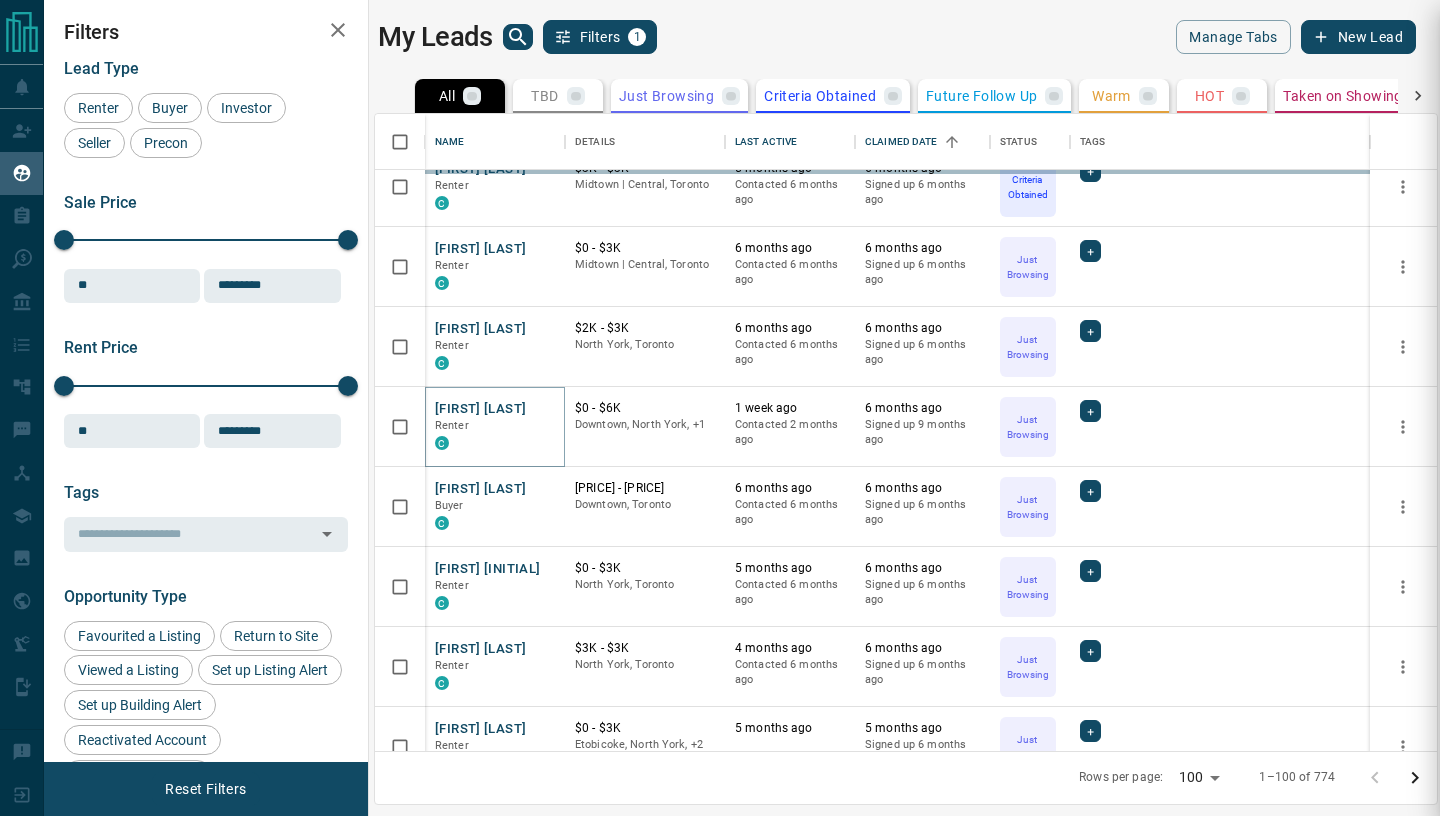 scroll, scrollTop: 0, scrollLeft: 0, axis: both 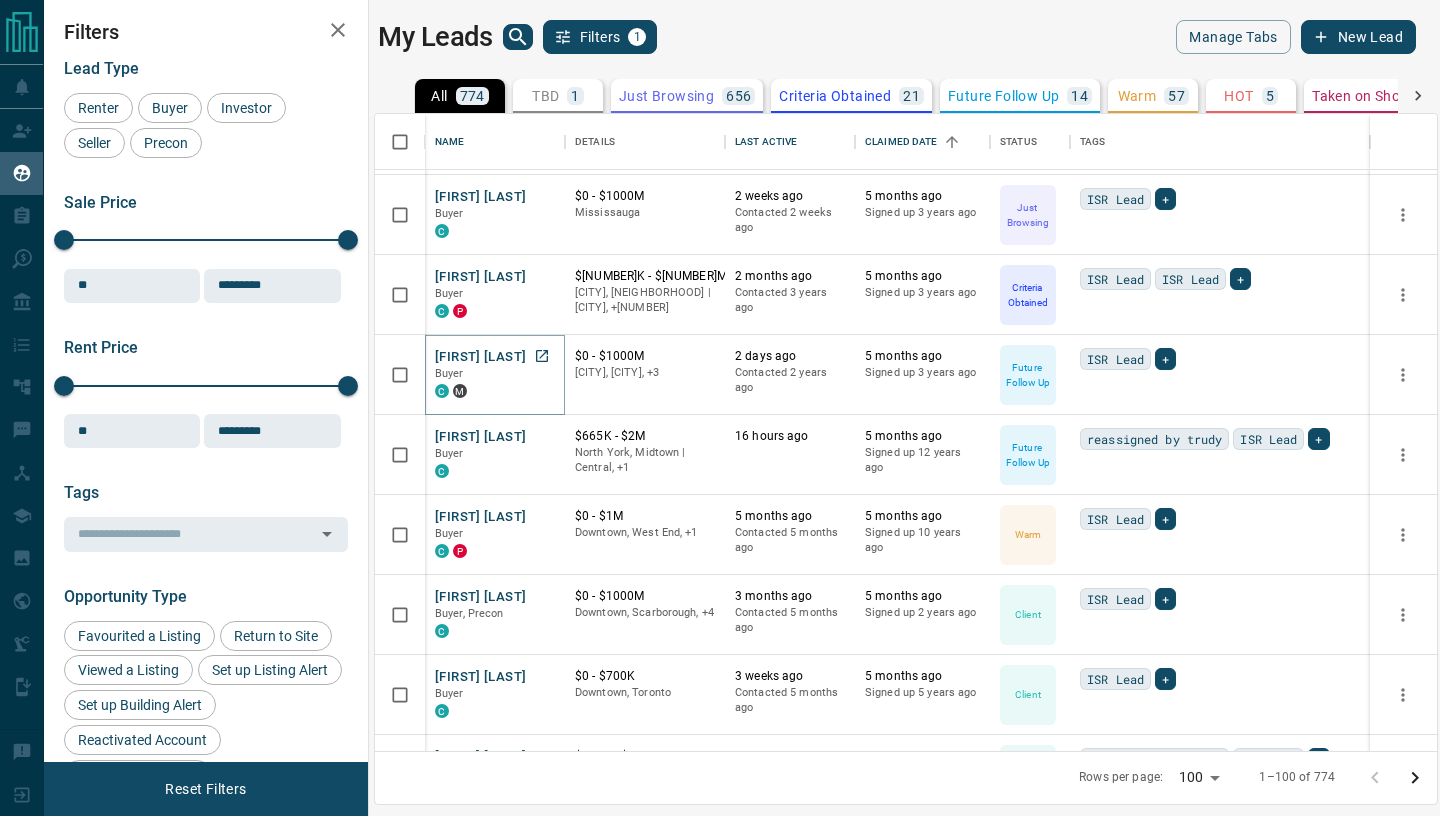click on "[FIRST] [LAST]" at bounding box center [480, 357] 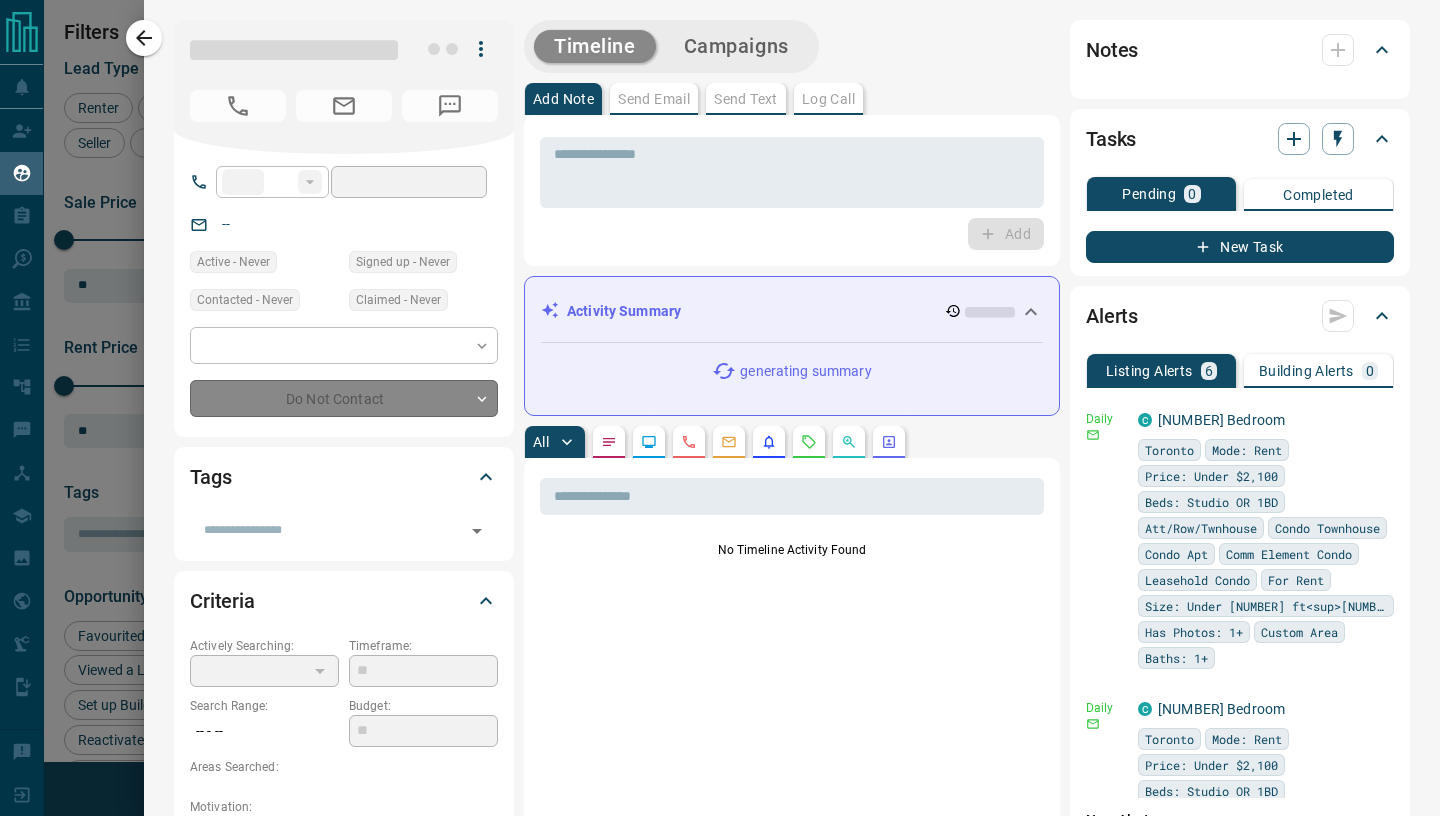 type on "**" 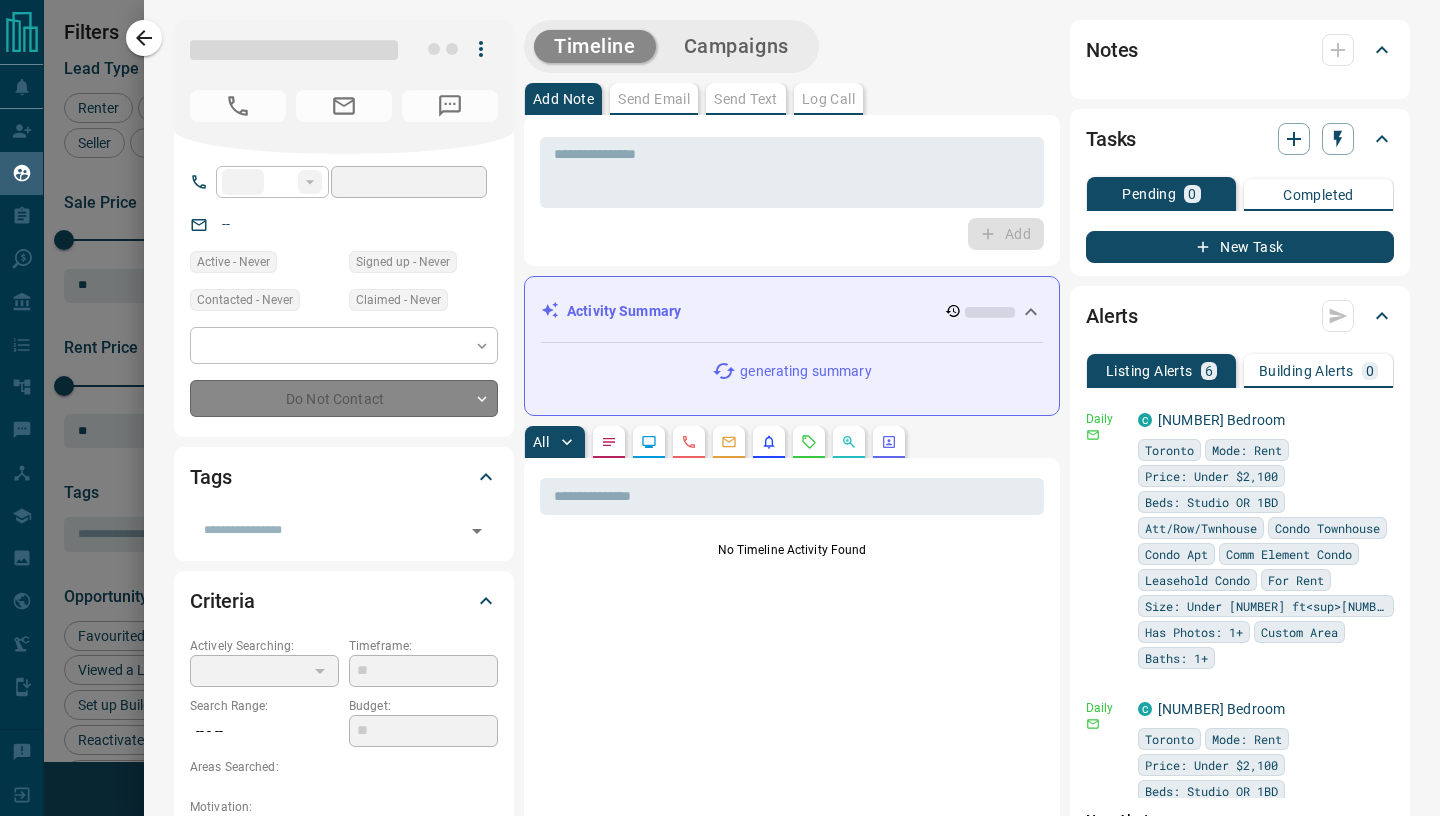 type on "**********" 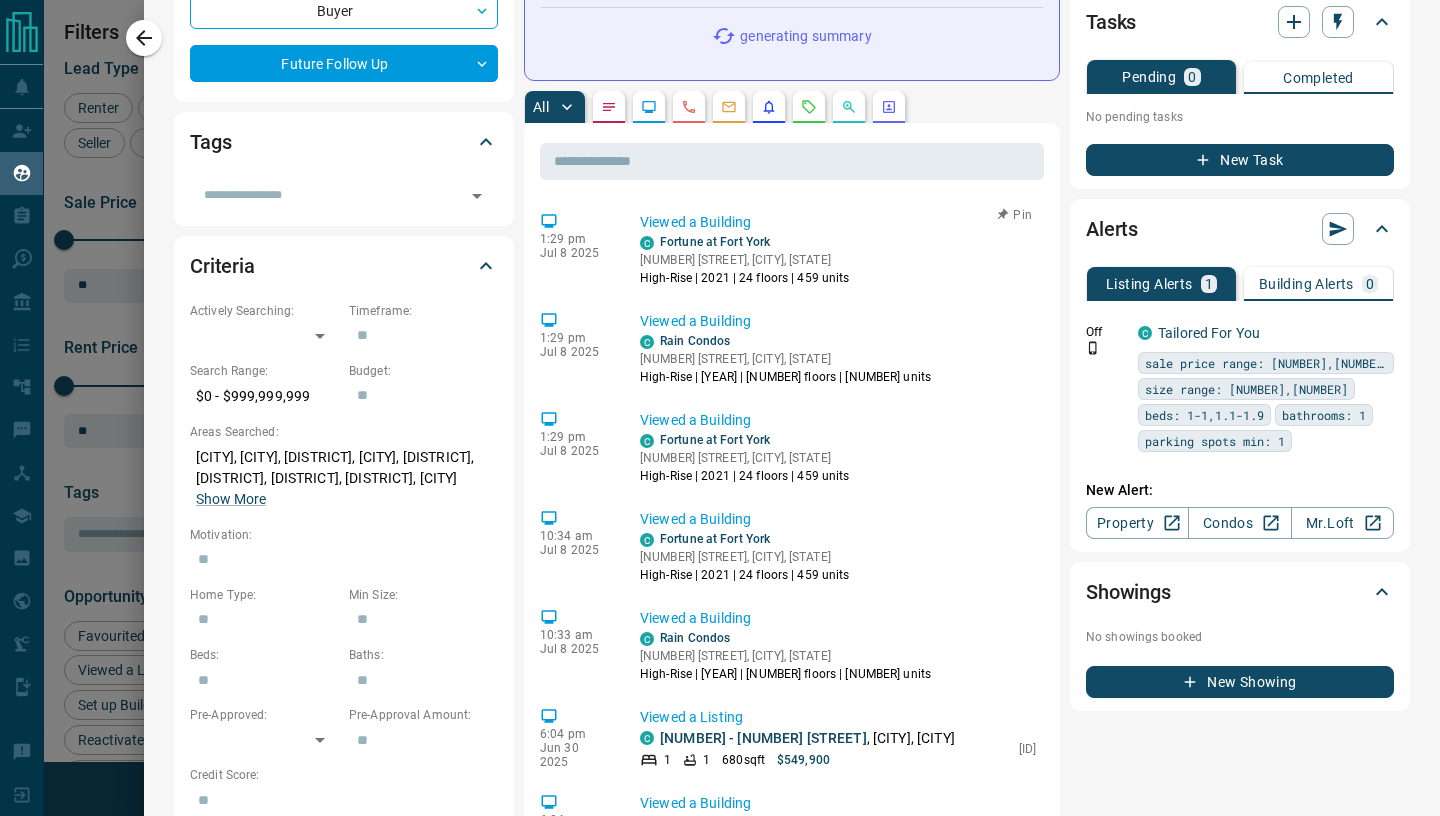 scroll, scrollTop: 336, scrollLeft: 0, axis: vertical 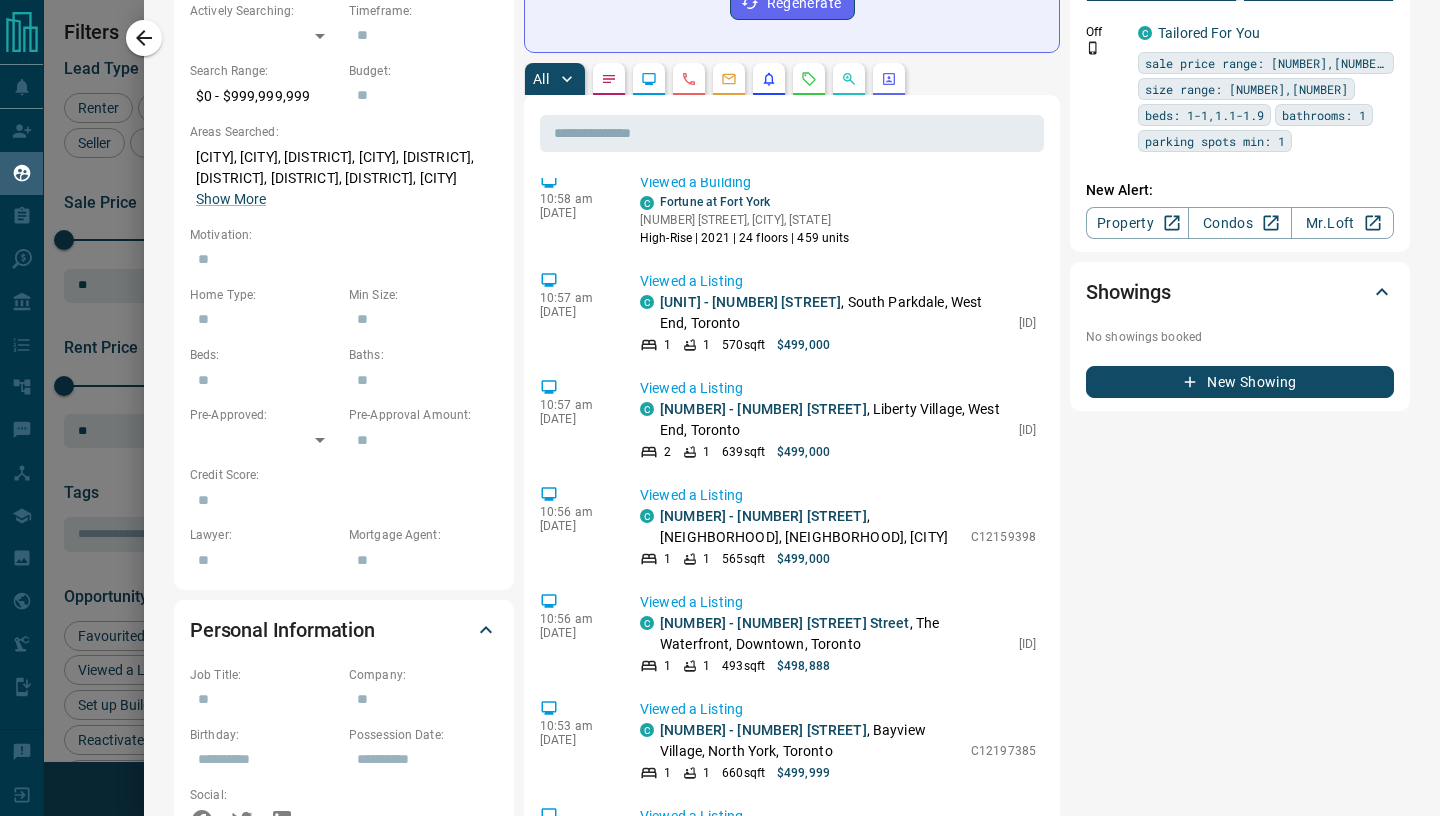 click 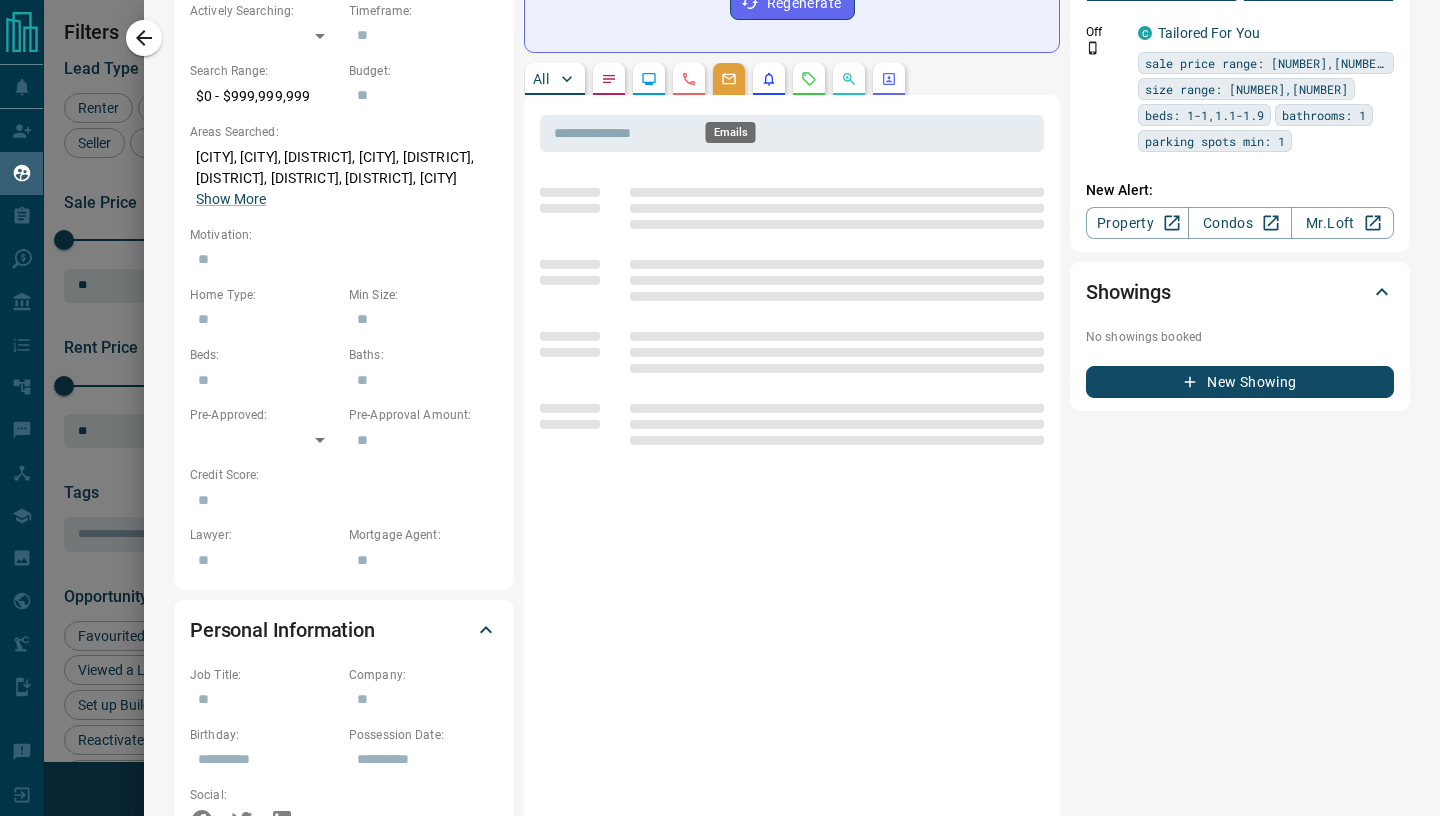 scroll, scrollTop: 0, scrollLeft: 0, axis: both 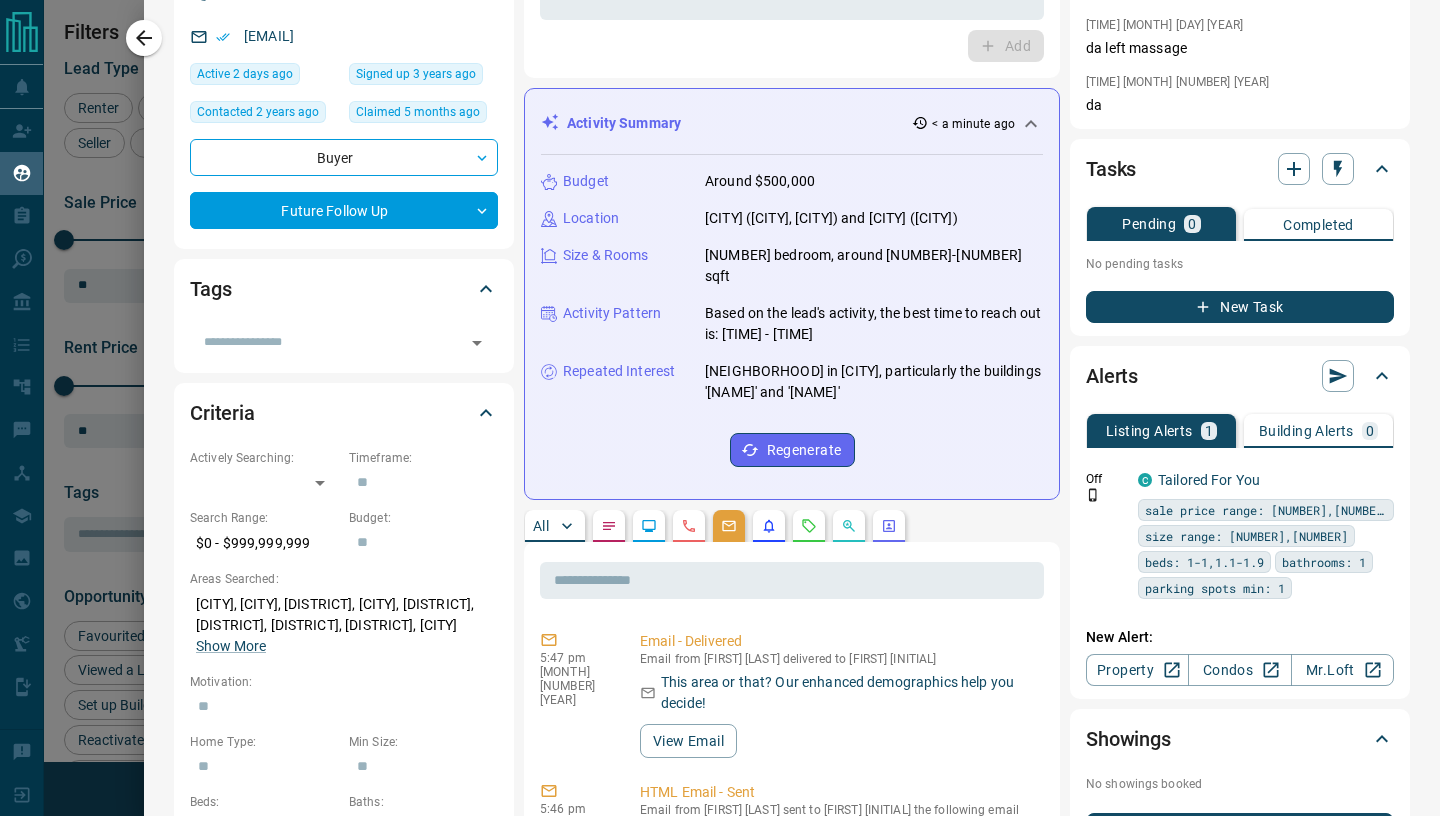 click on "All" at bounding box center (541, 526) 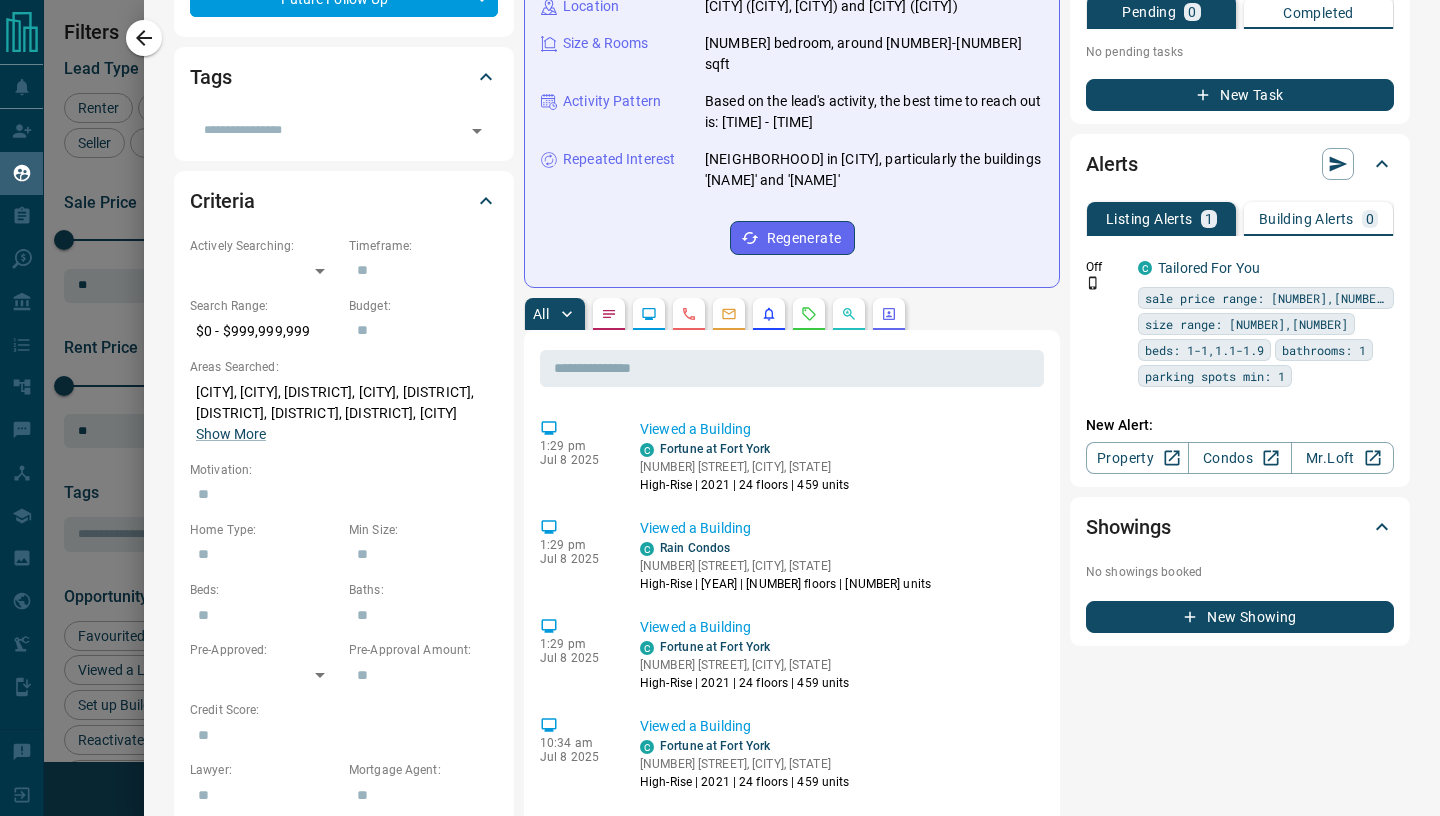 scroll, scrollTop: 405, scrollLeft: 0, axis: vertical 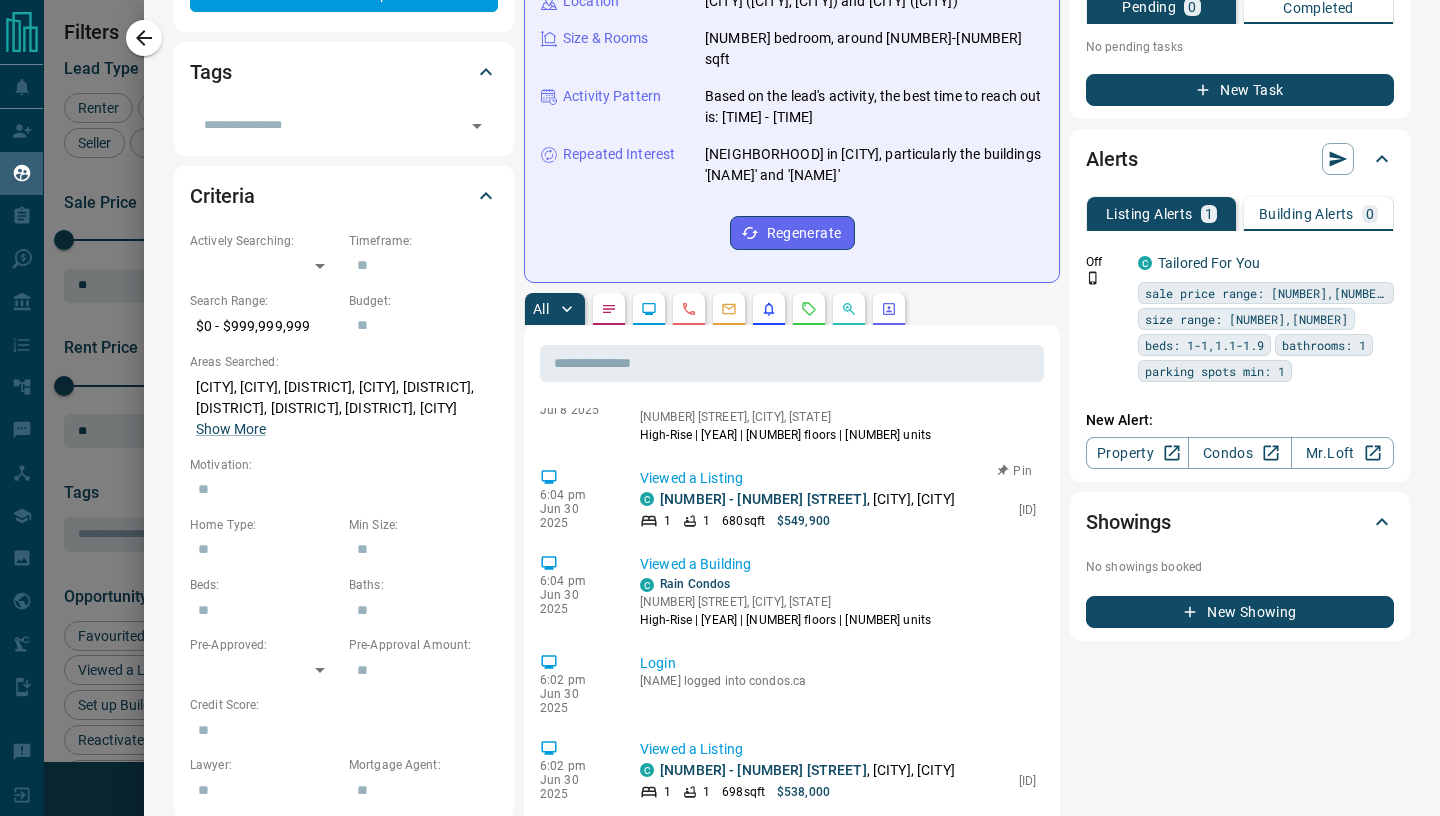 drag, startPoint x: 968, startPoint y: 530, endPoint x: 1042, endPoint y: 532, distance: 74.02702 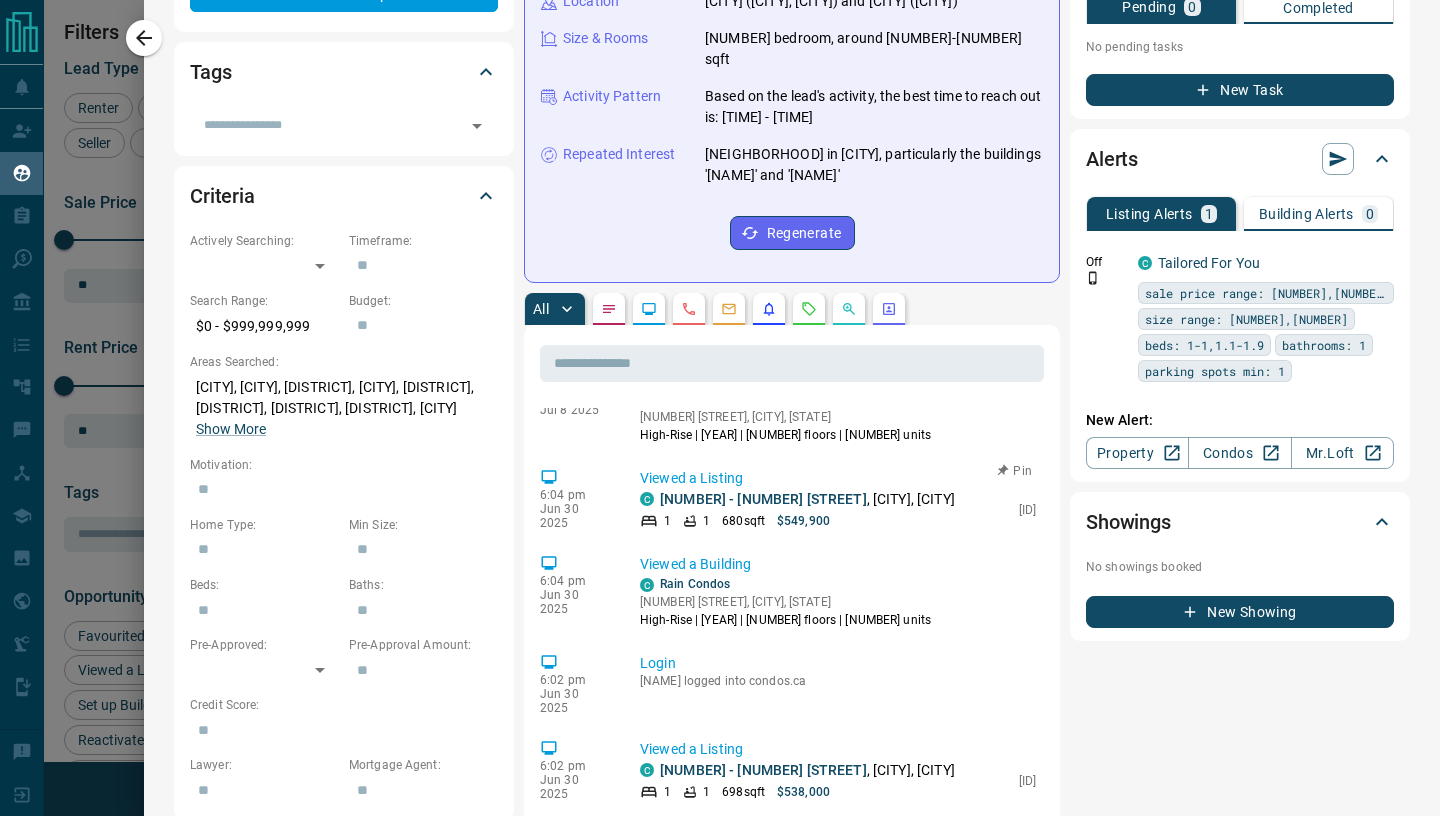 click on "Viewed a Listing C [NUMBER] - [NUMBER] [STREET] , [CITY], [CITY] [NUMBER] [NUMBER] sqft $[PRICE] [ID]" at bounding box center [842, 499] 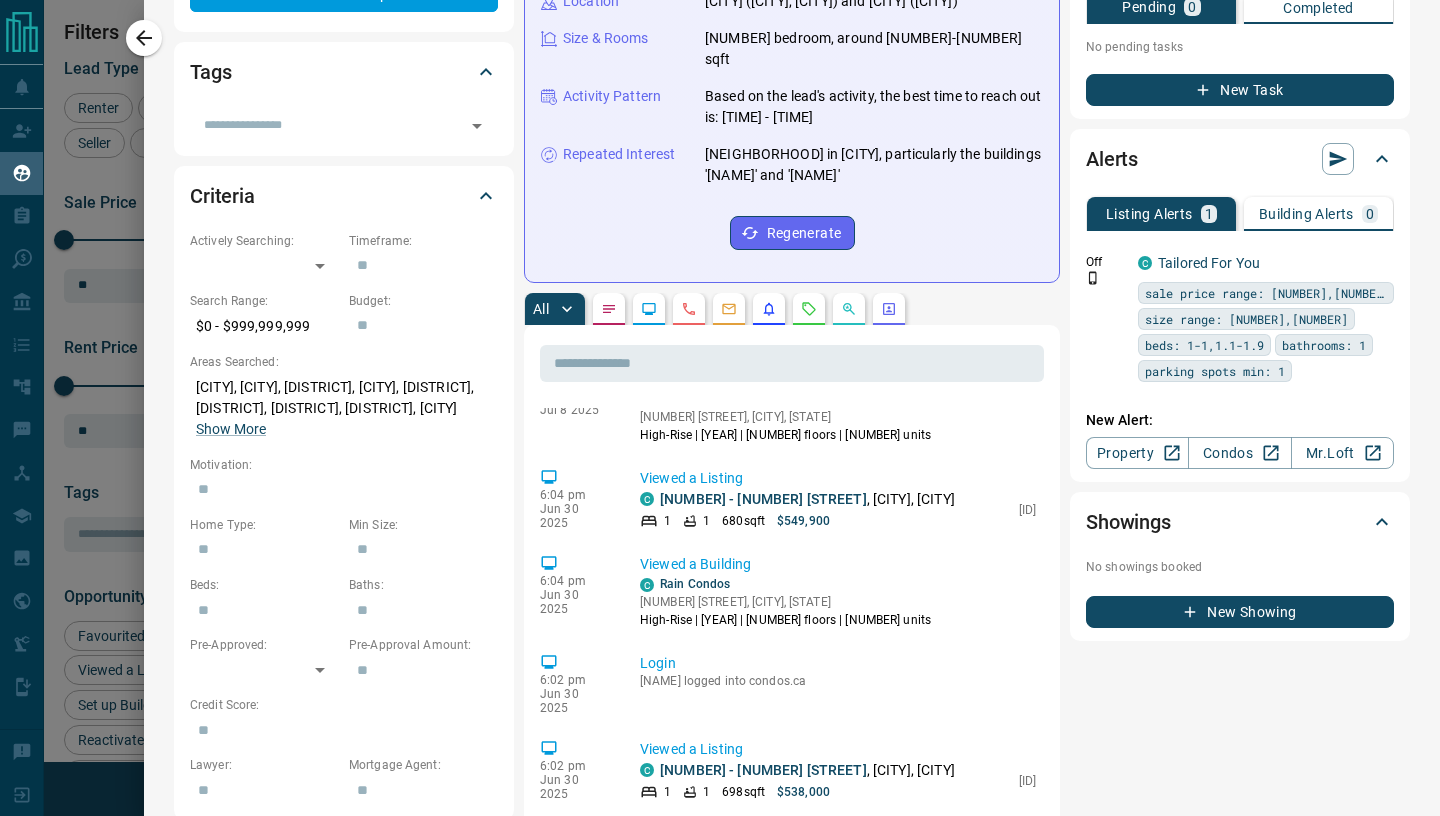 copy on "[ID]" 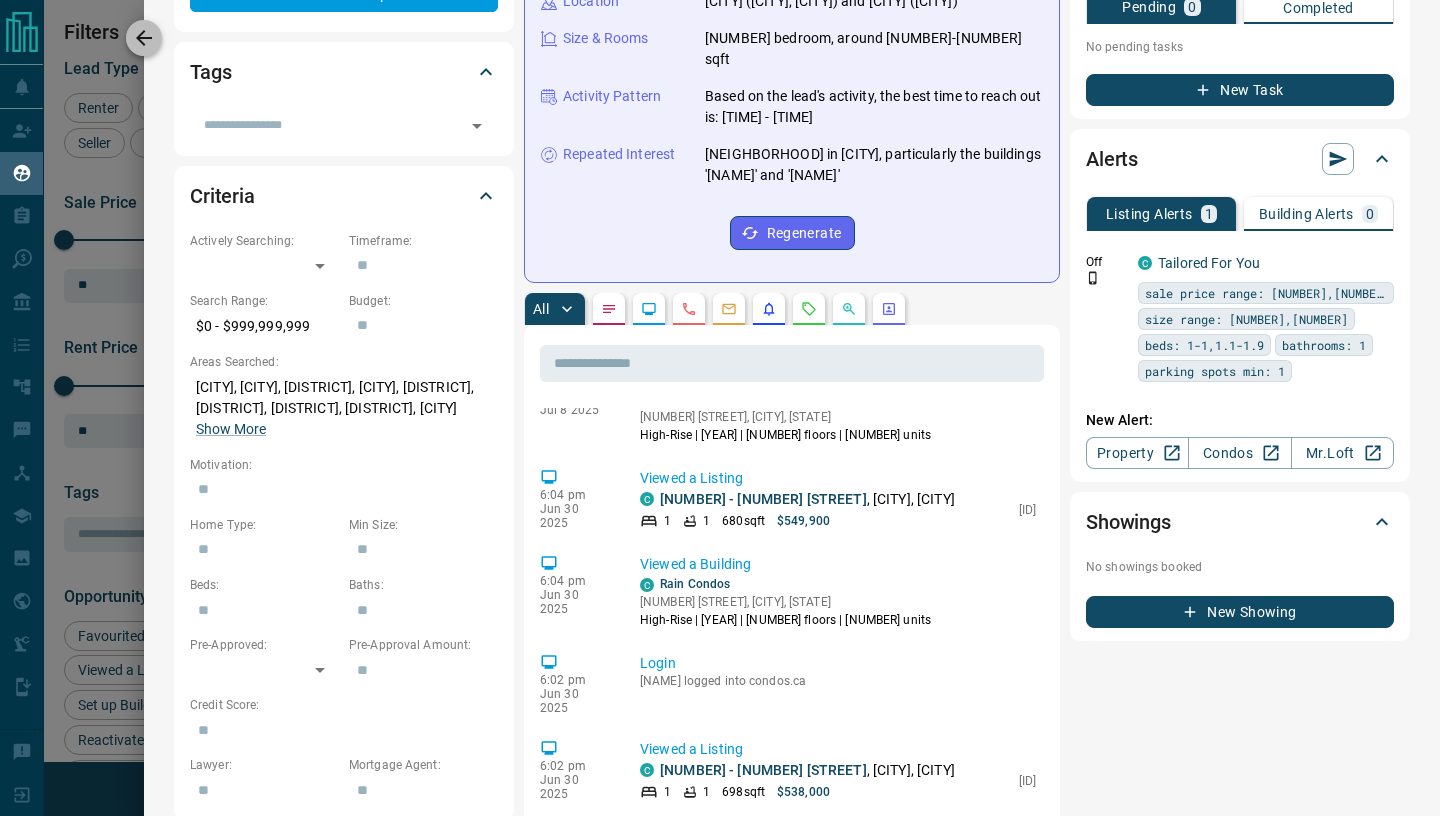 click 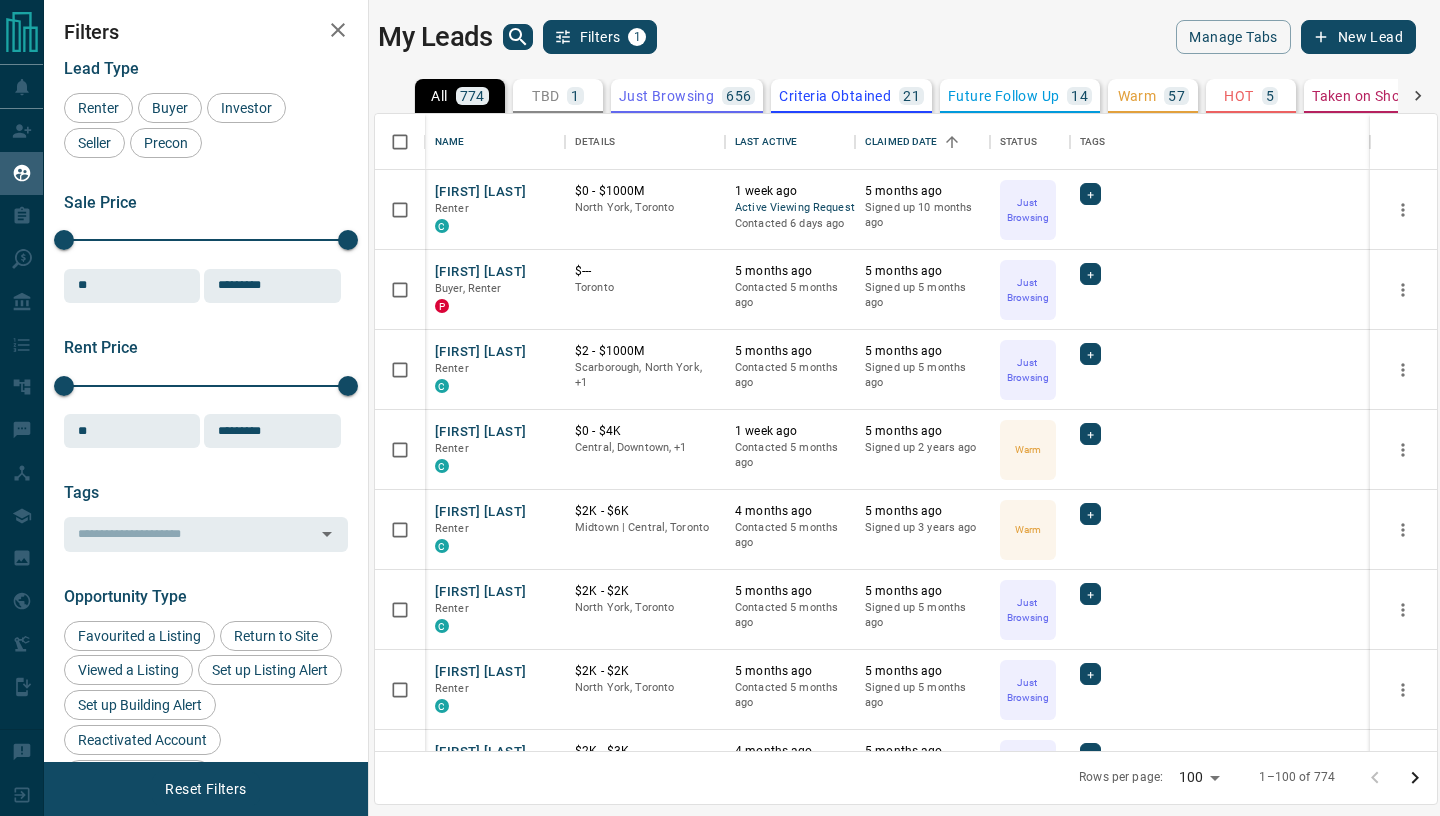 scroll, scrollTop: 3924, scrollLeft: 0, axis: vertical 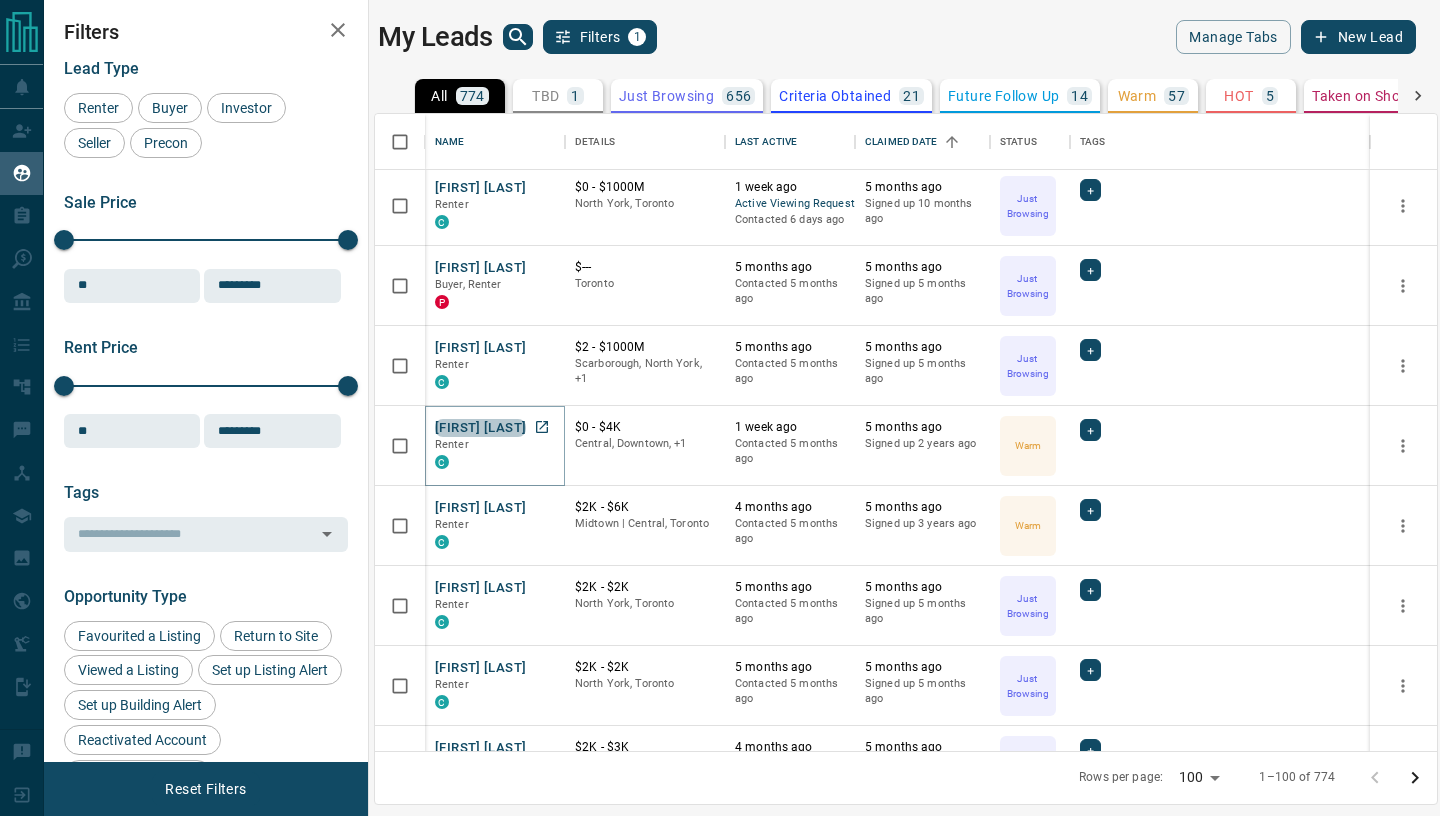 click on "[FIRST] [LAST]" at bounding box center (480, 428) 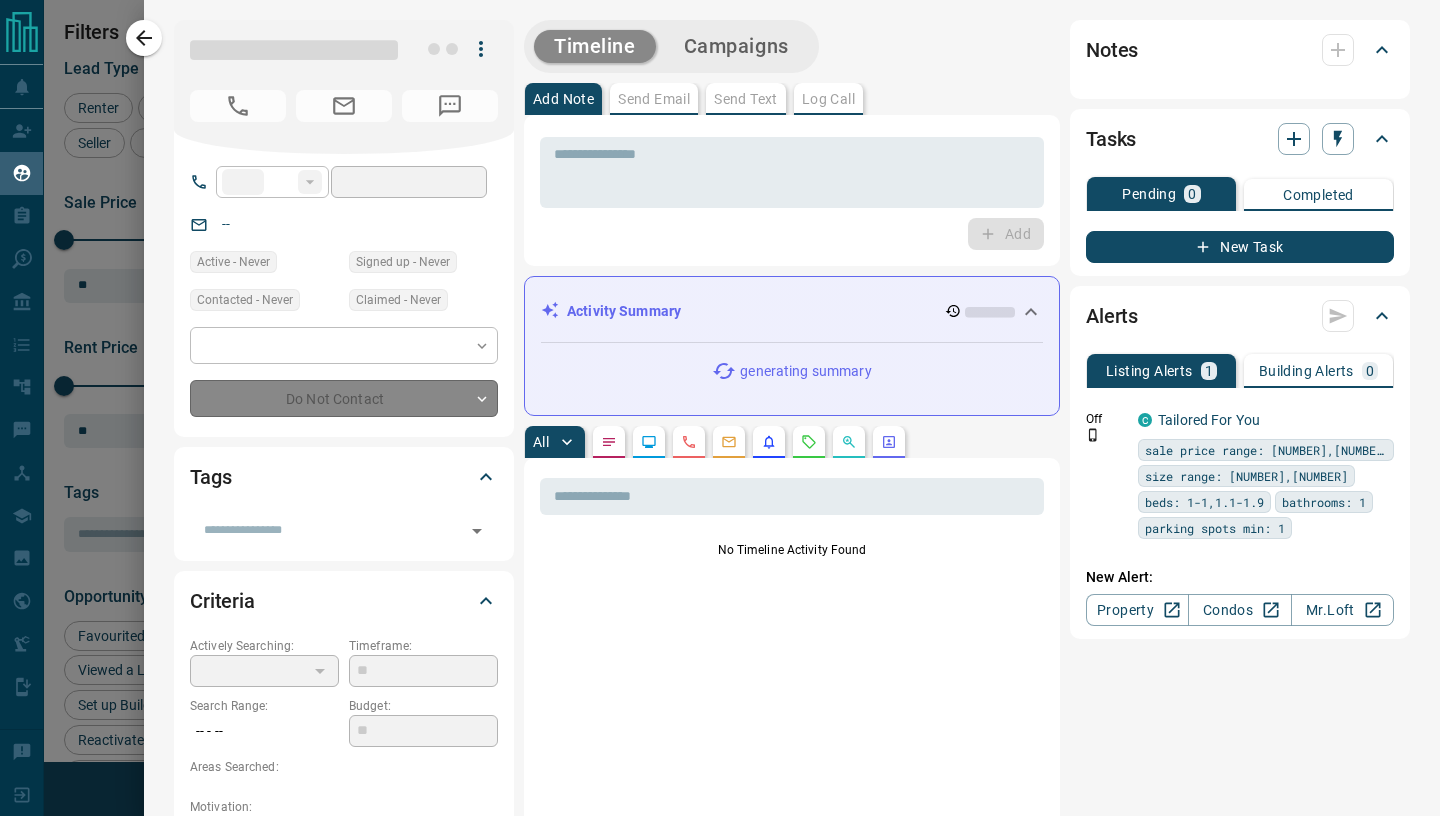 type on "**" 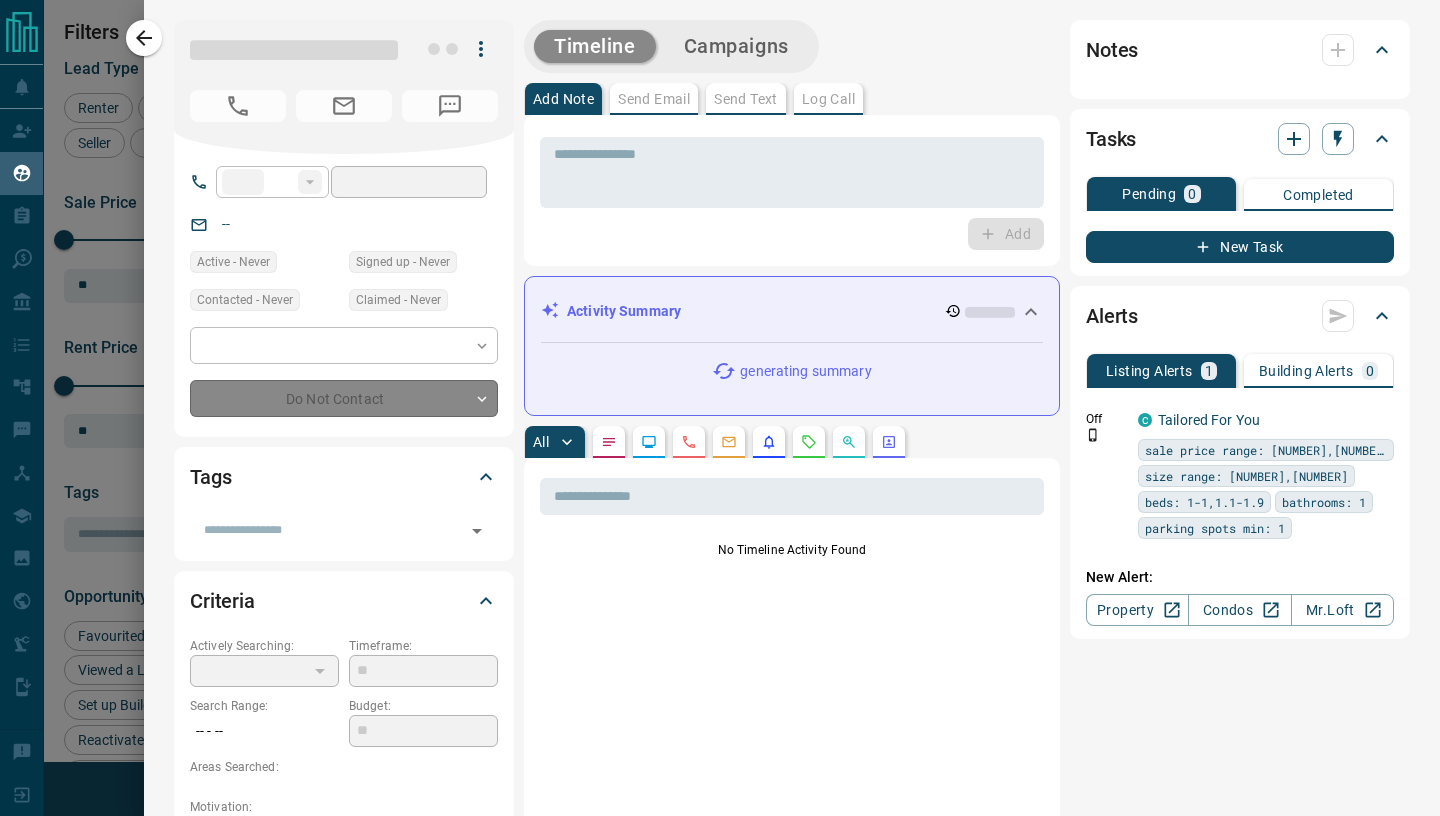 type on "**********" 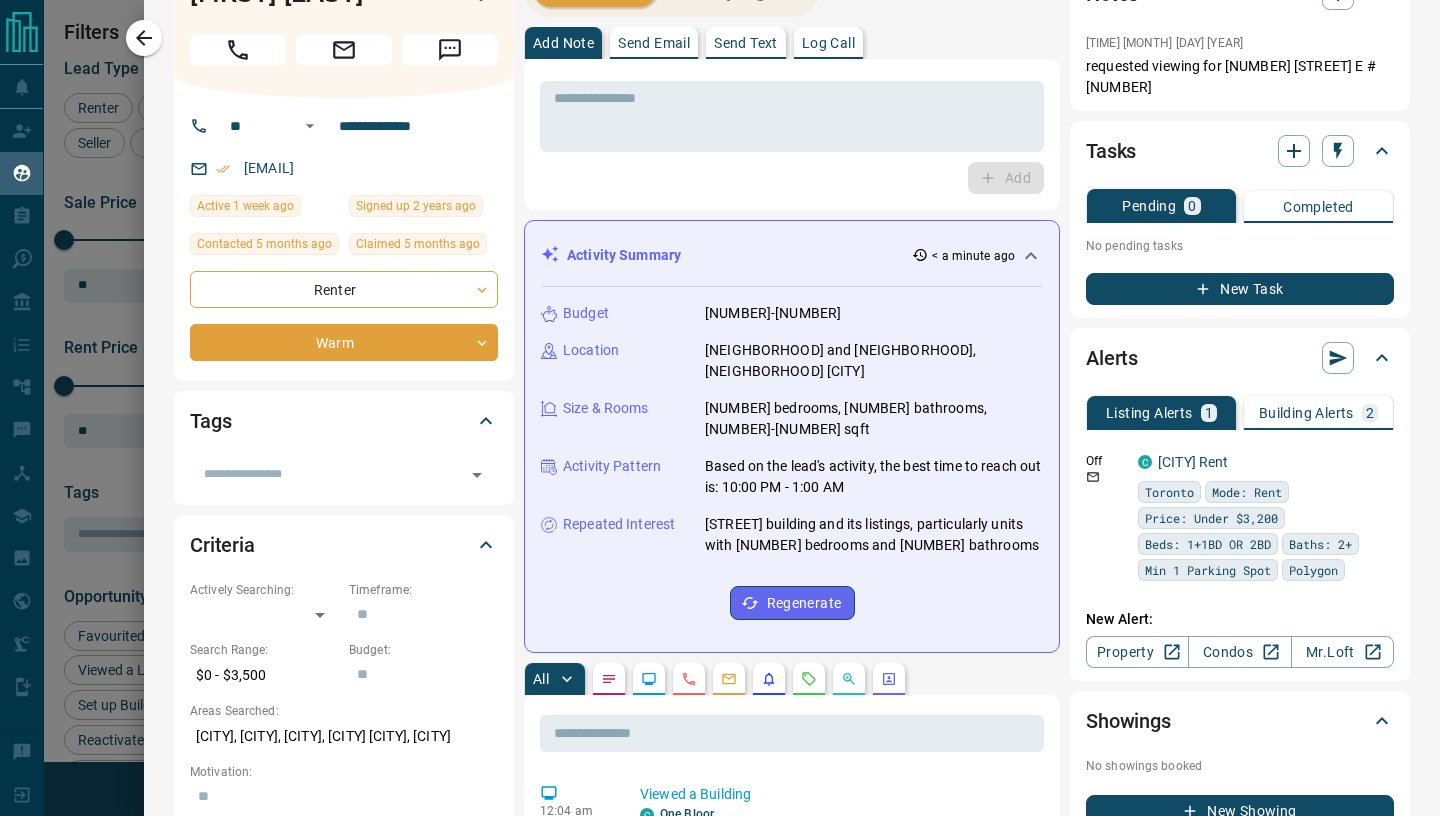 scroll, scrollTop: 0, scrollLeft: 0, axis: both 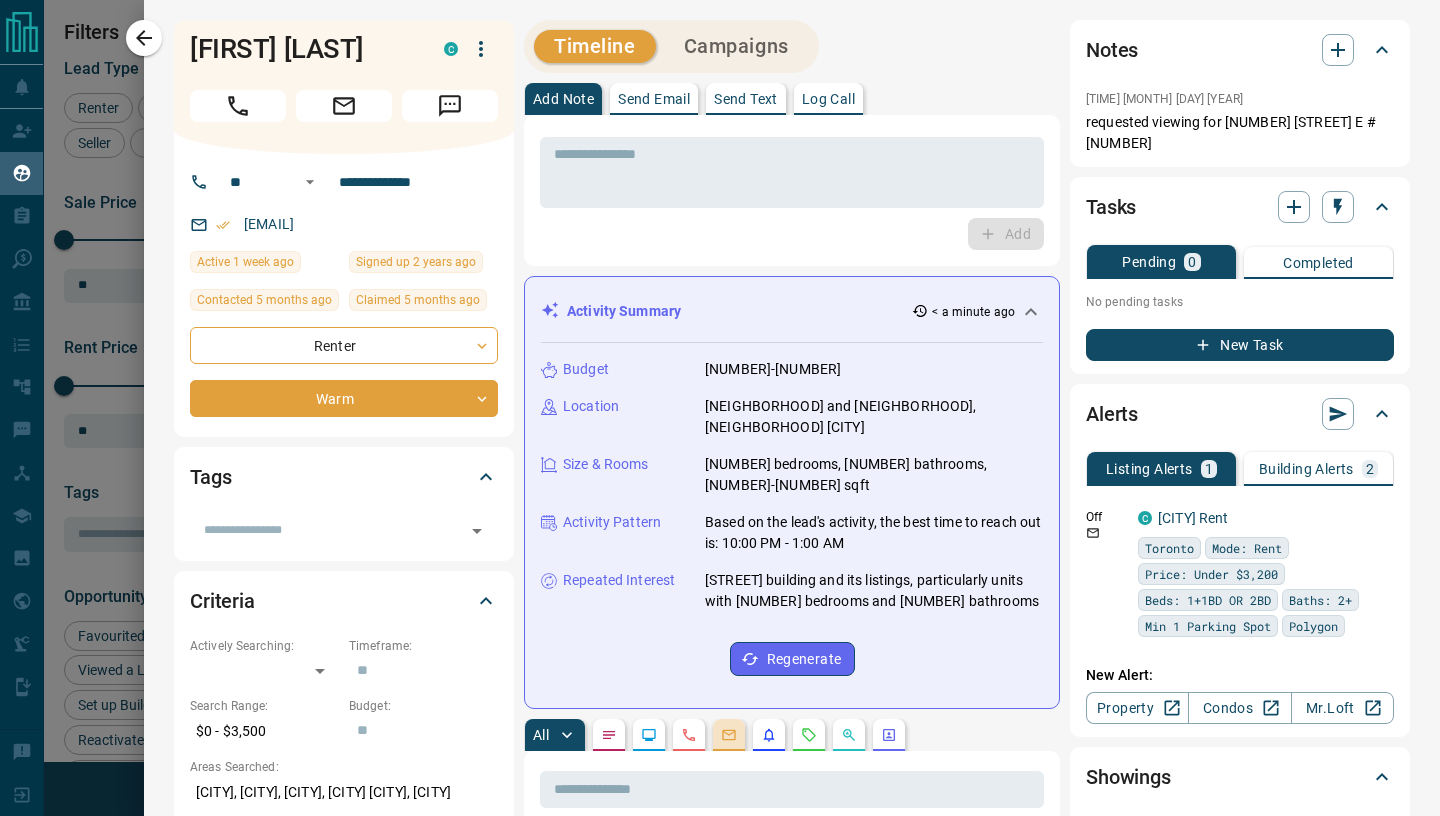 click at bounding box center (729, 735) 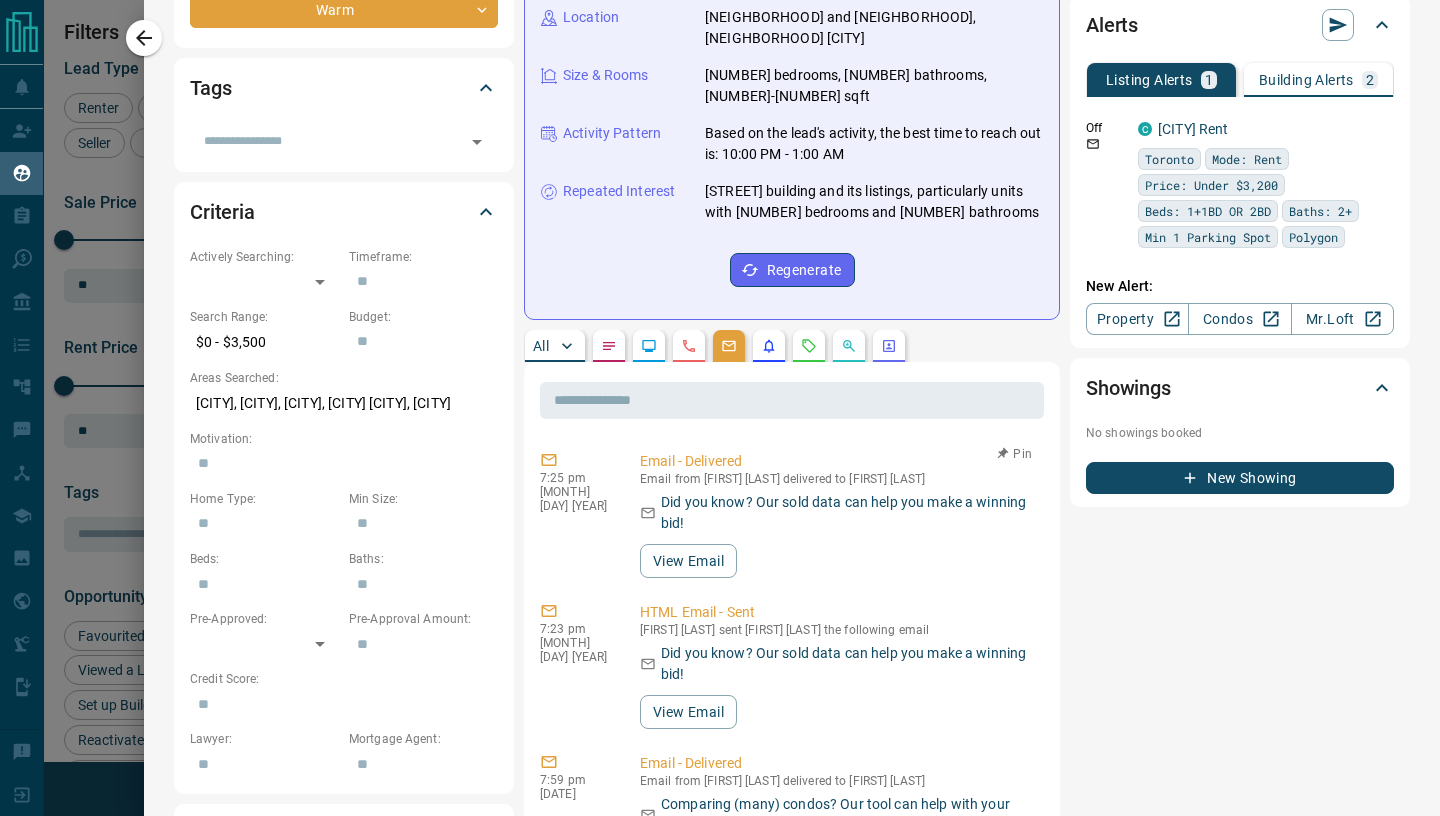 scroll, scrollTop: 386, scrollLeft: 0, axis: vertical 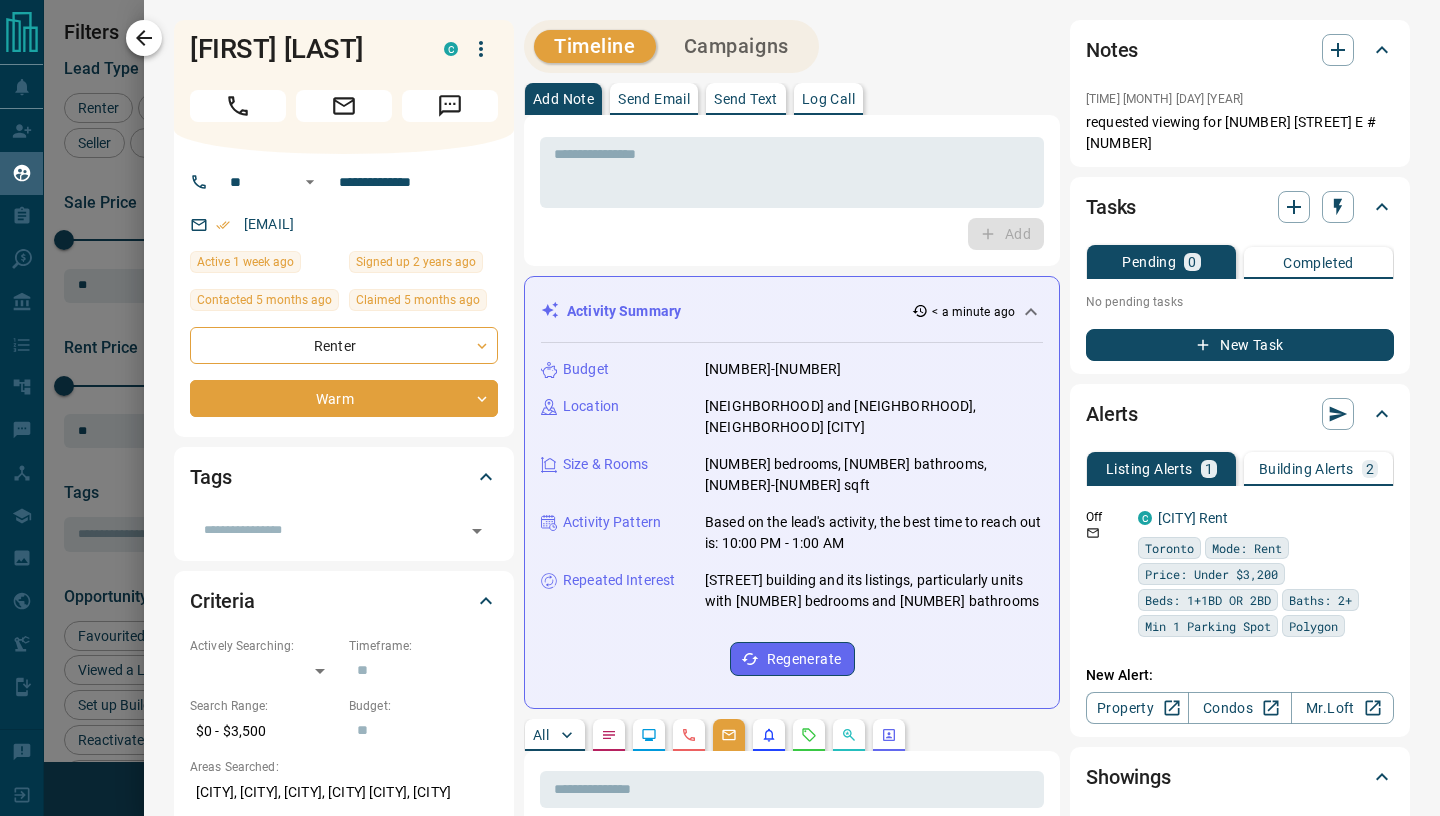 click 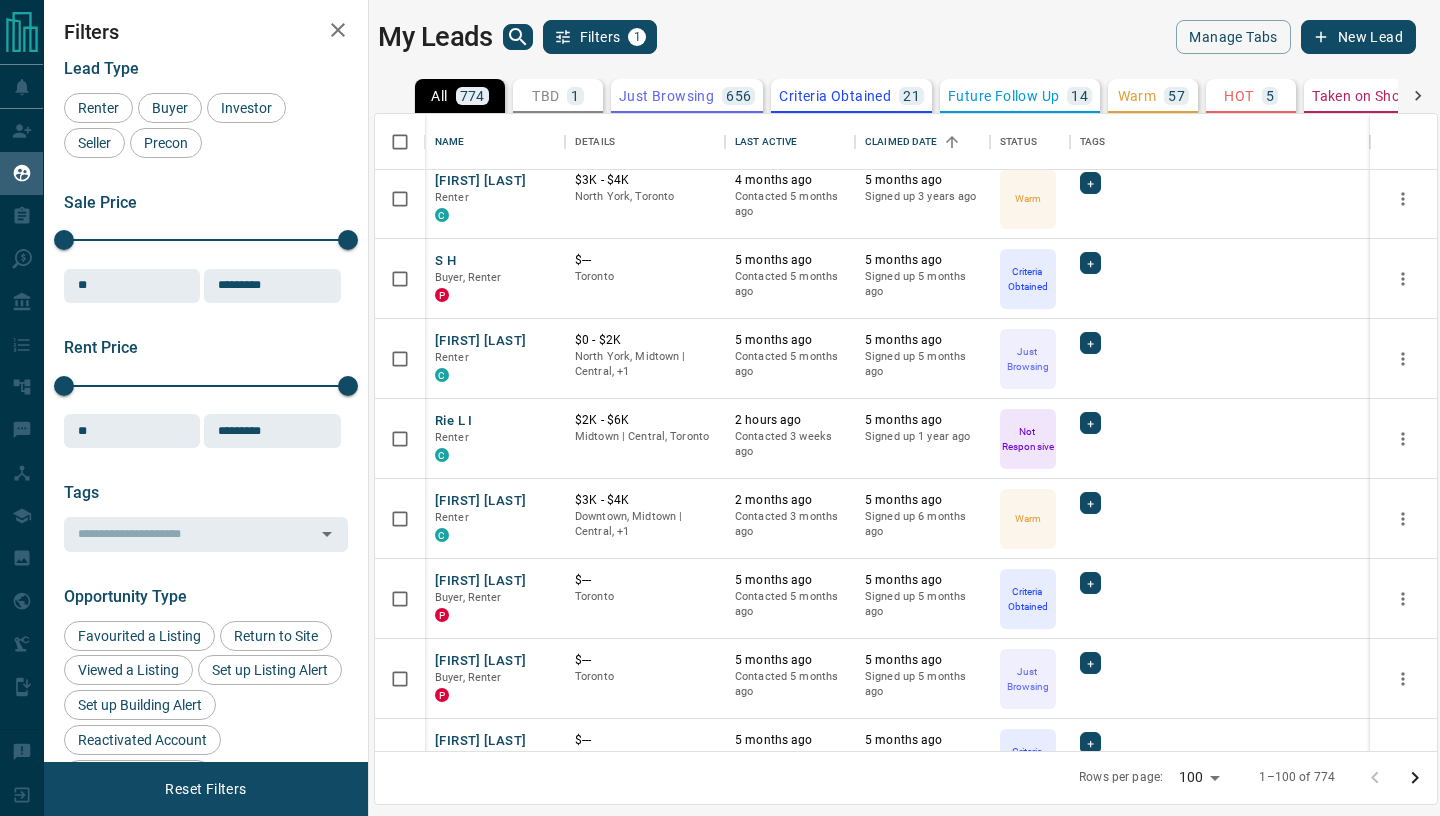 scroll, scrollTop: 7071, scrollLeft: 0, axis: vertical 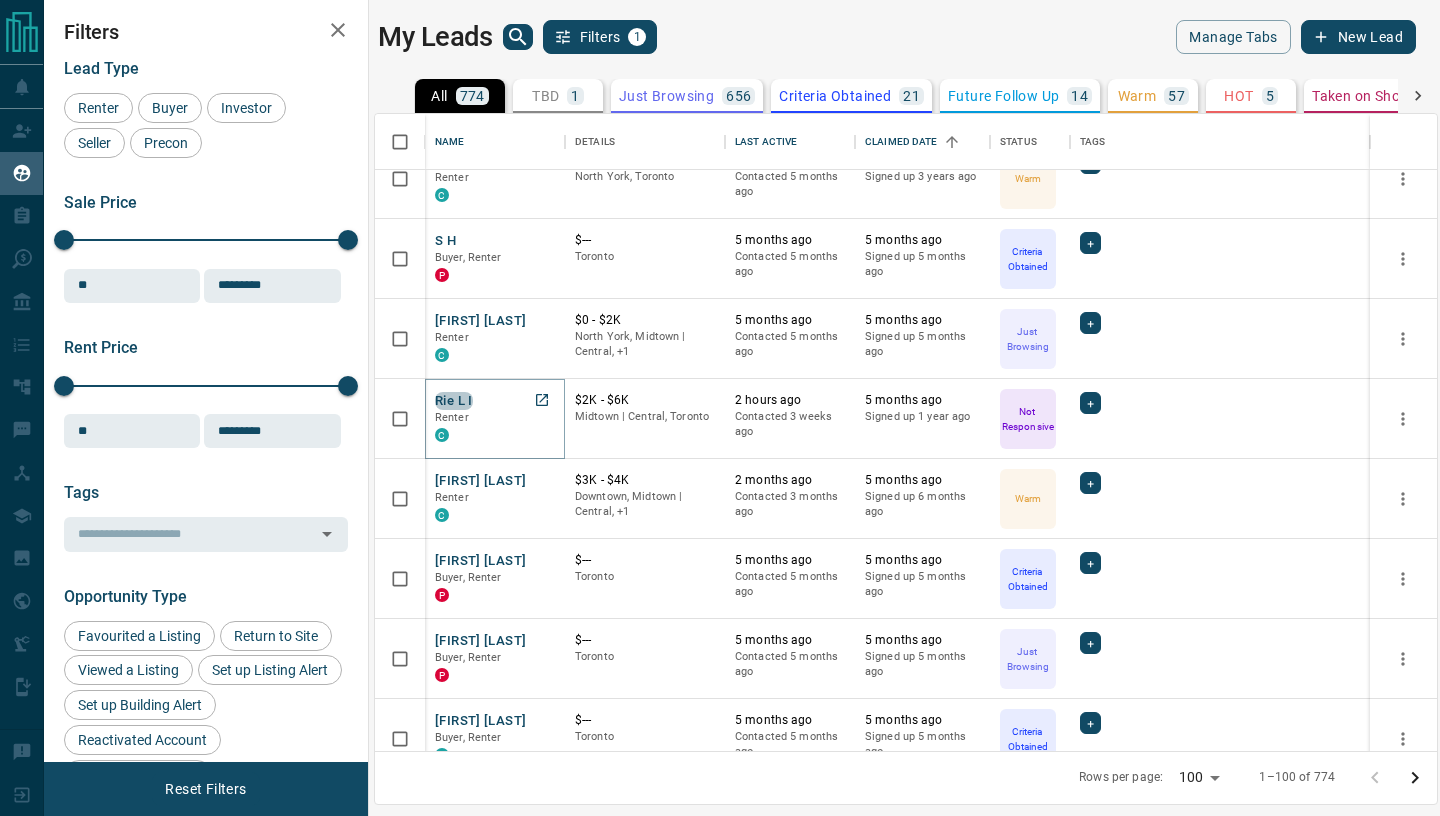 click on "Rie L I" at bounding box center (454, 401) 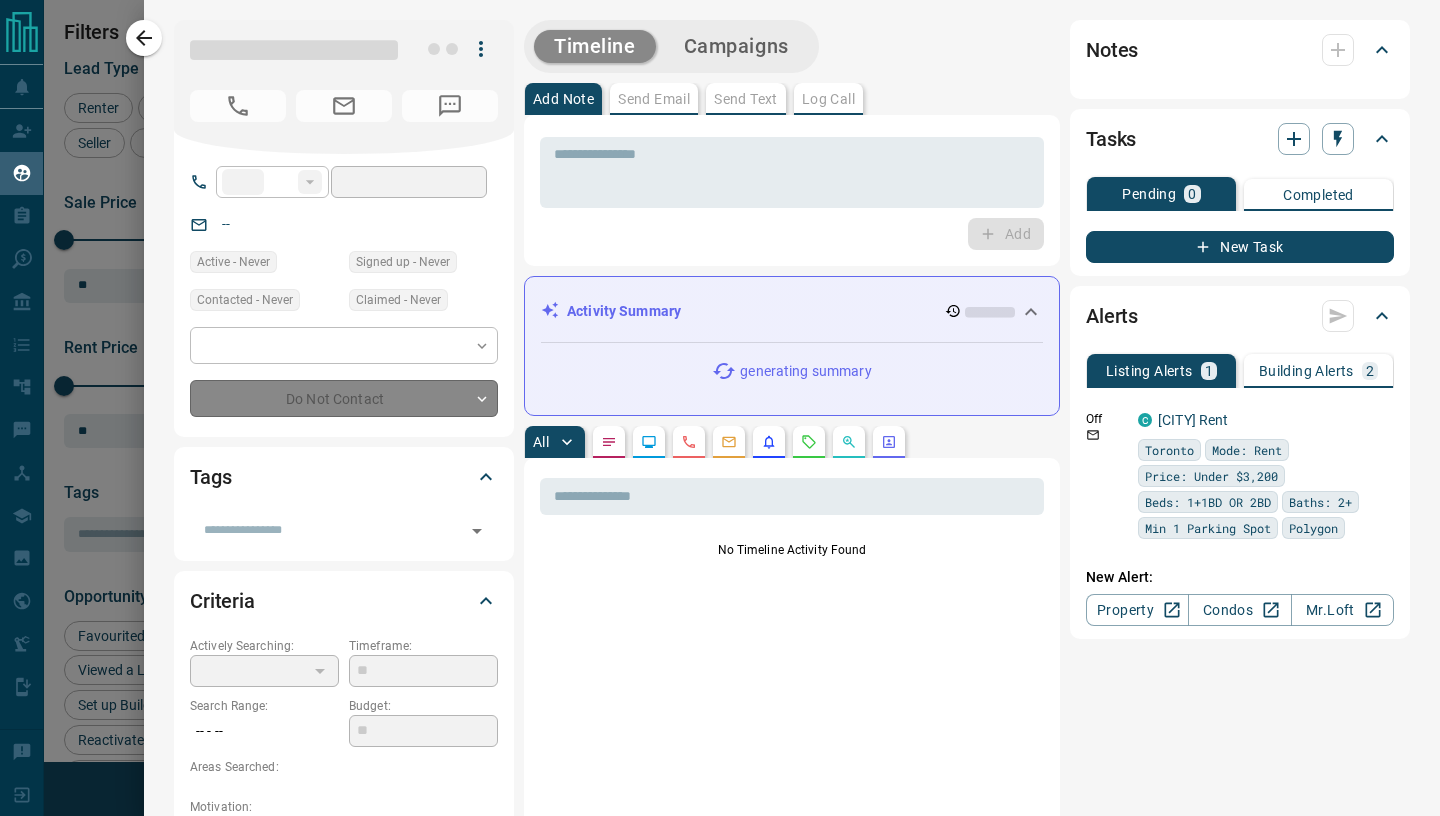 type on "***" 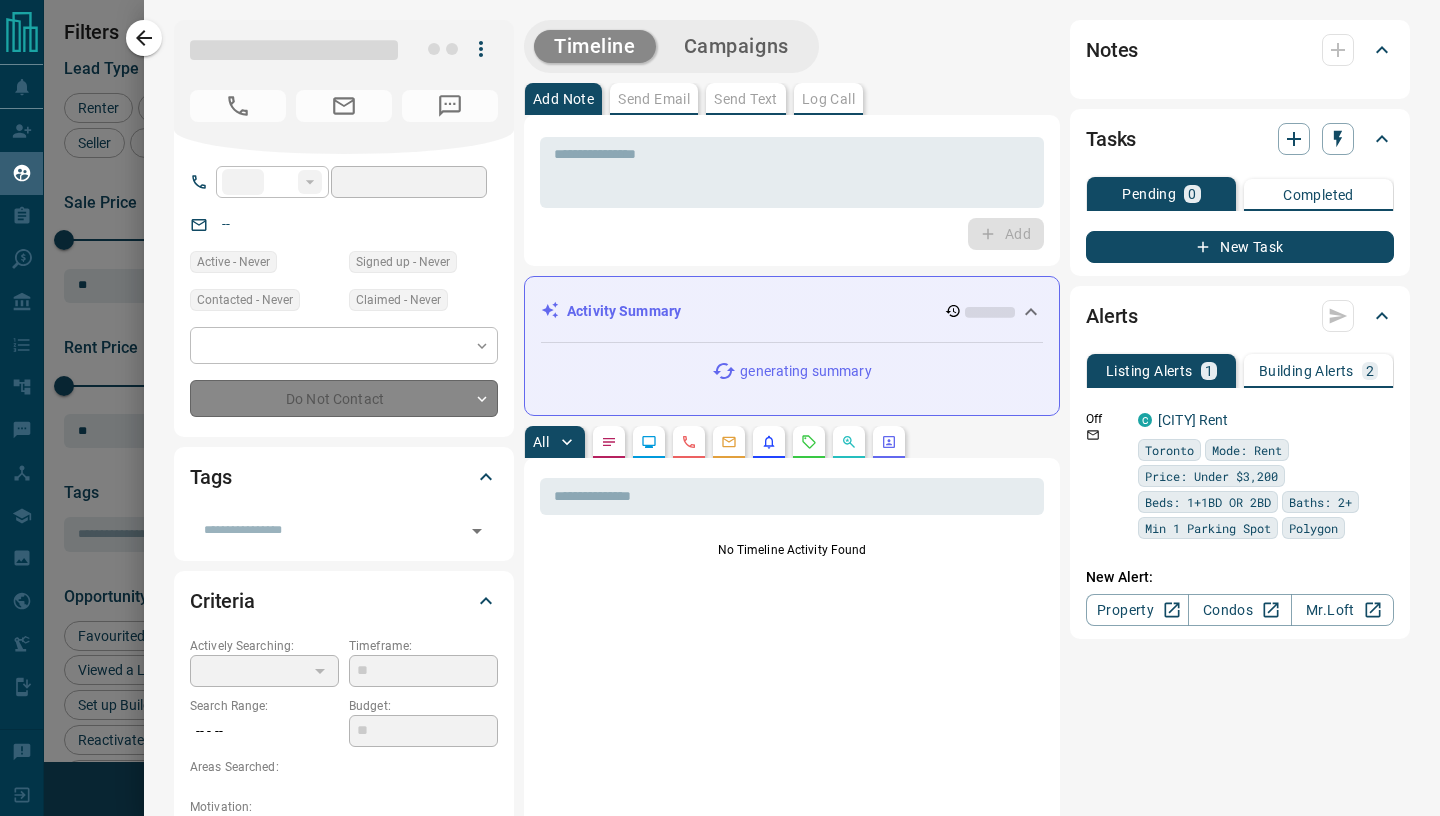 type on "**********" 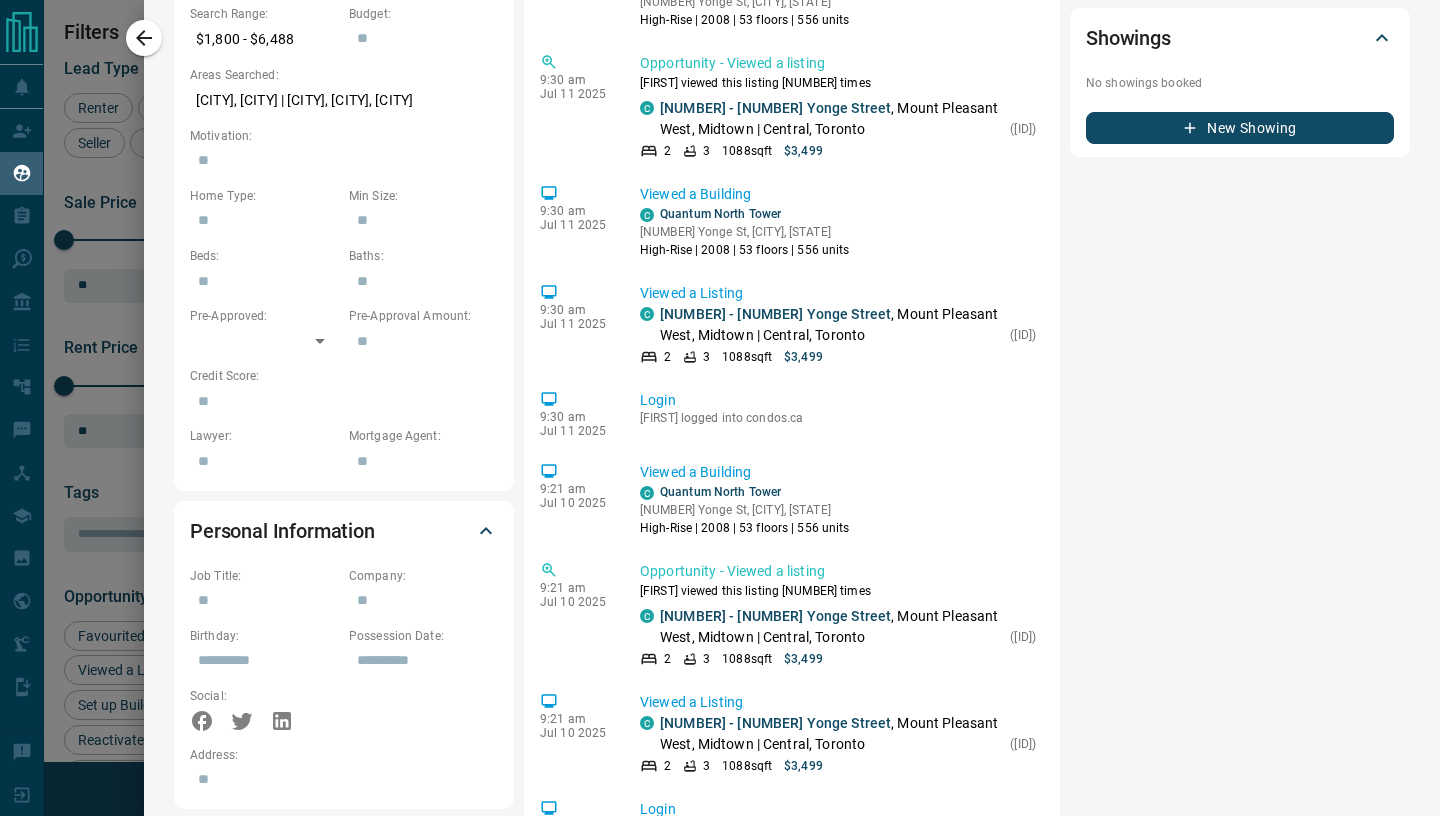 scroll, scrollTop: 727, scrollLeft: 0, axis: vertical 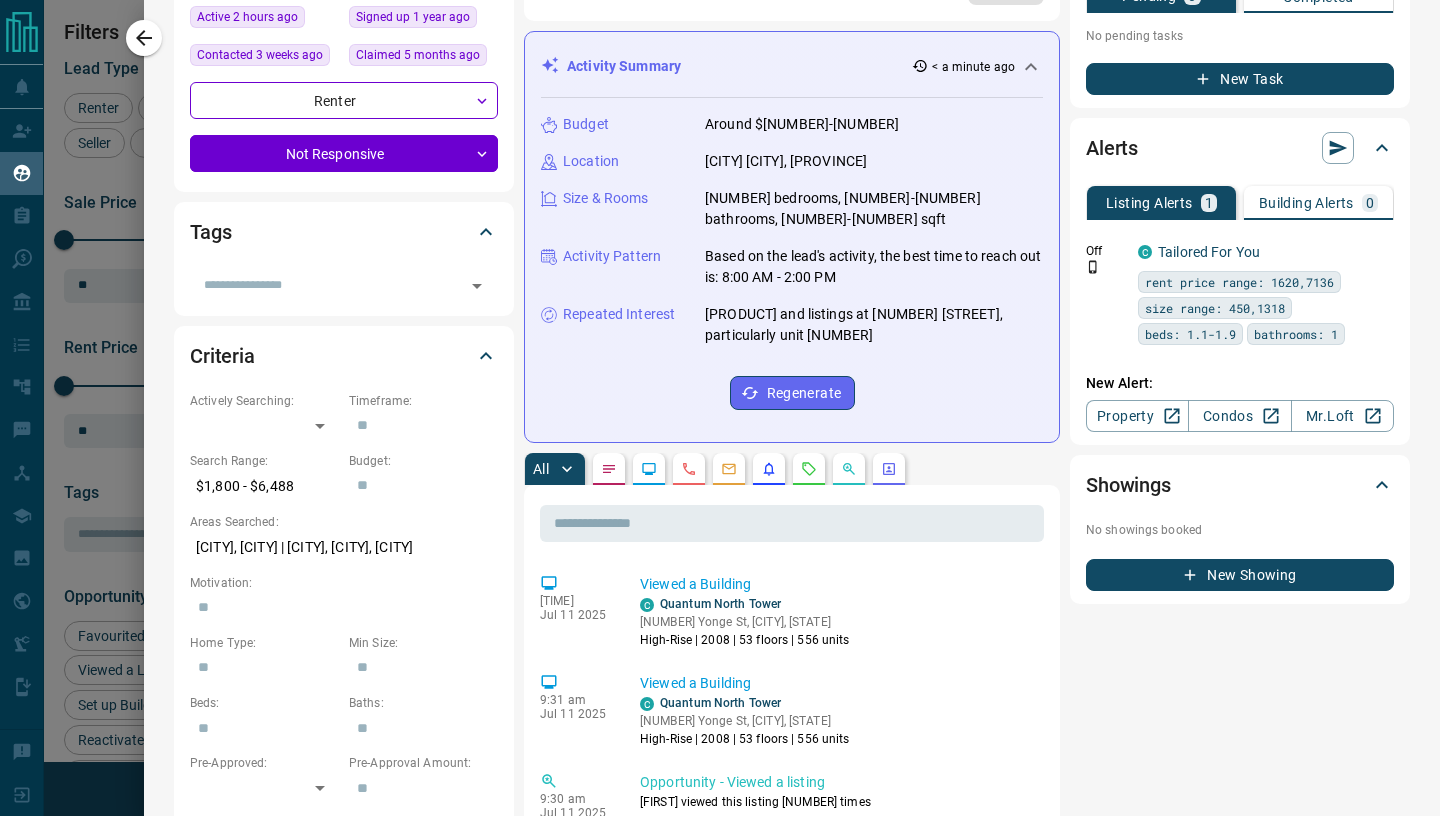 click 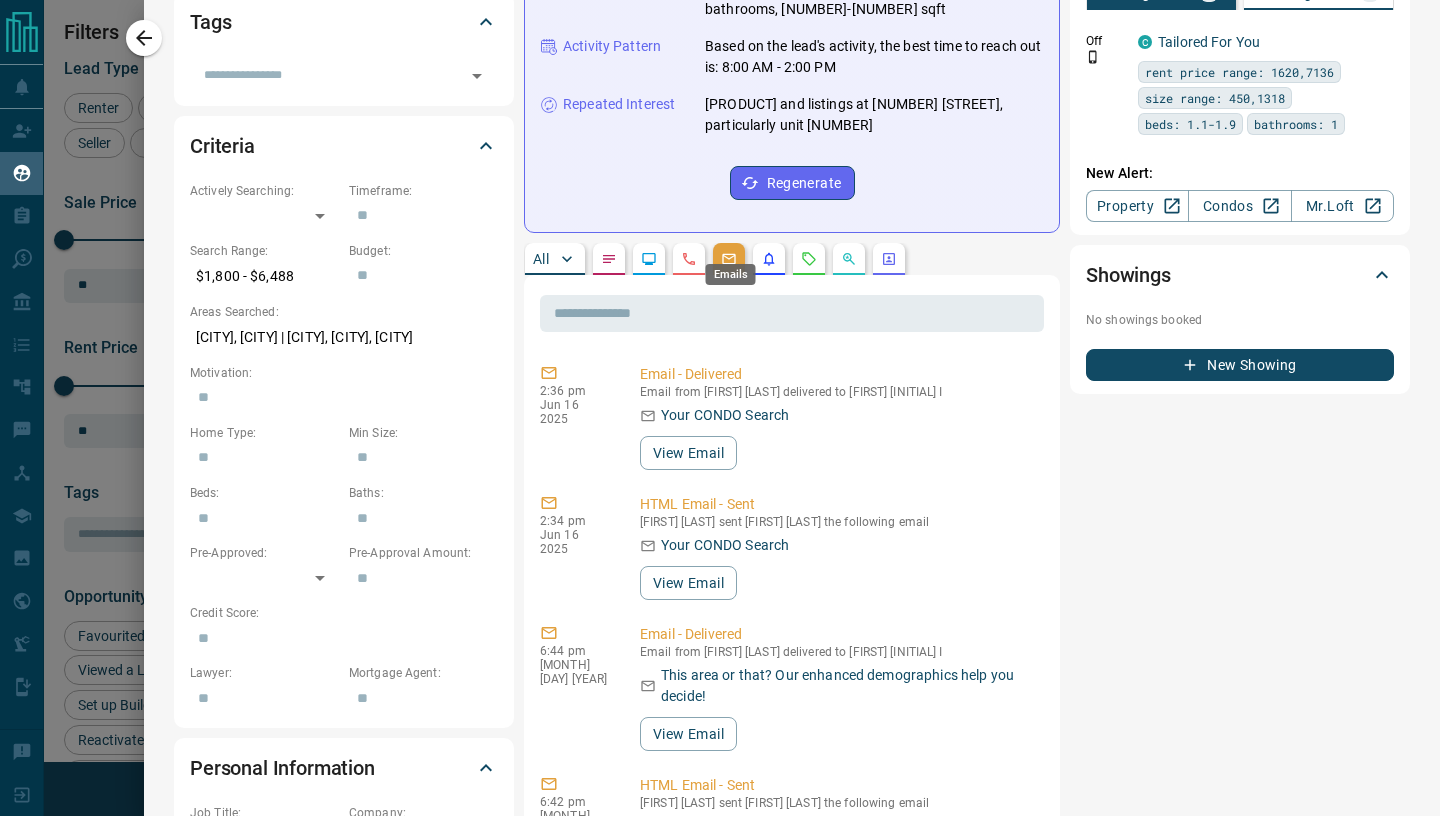 scroll, scrollTop: 462, scrollLeft: 0, axis: vertical 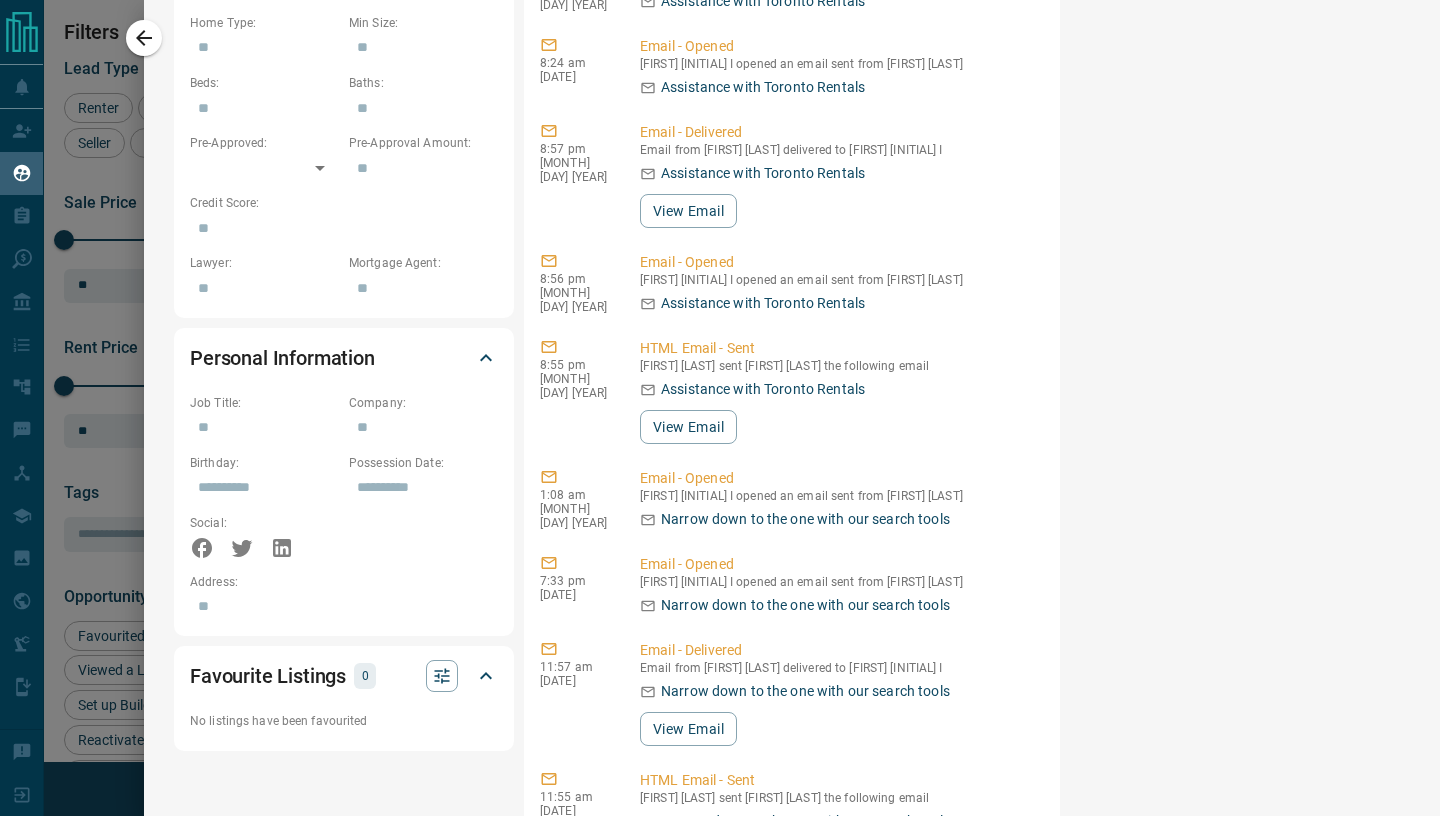 click 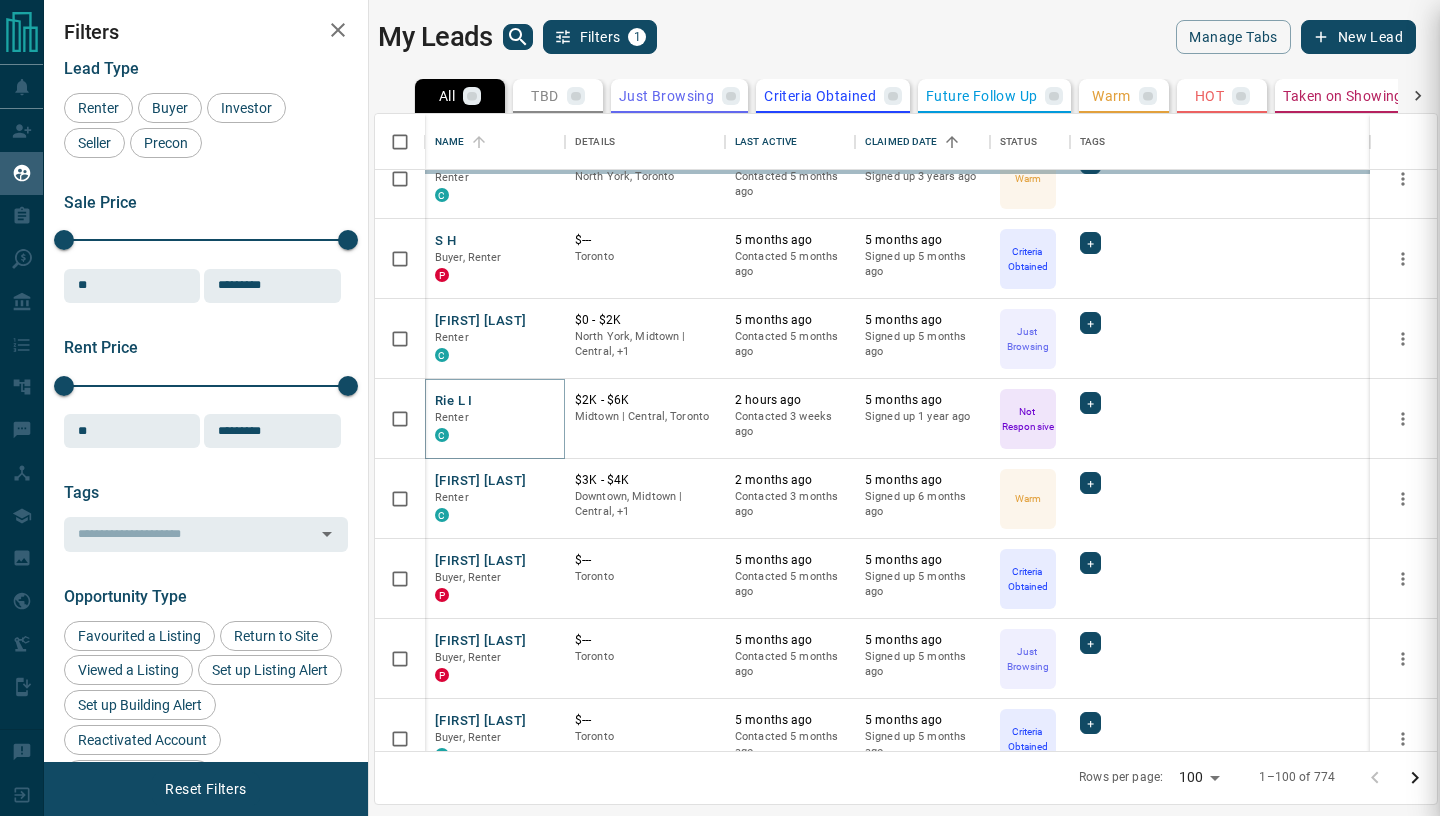 scroll, scrollTop: 0, scrollLeft: 0, axis: both 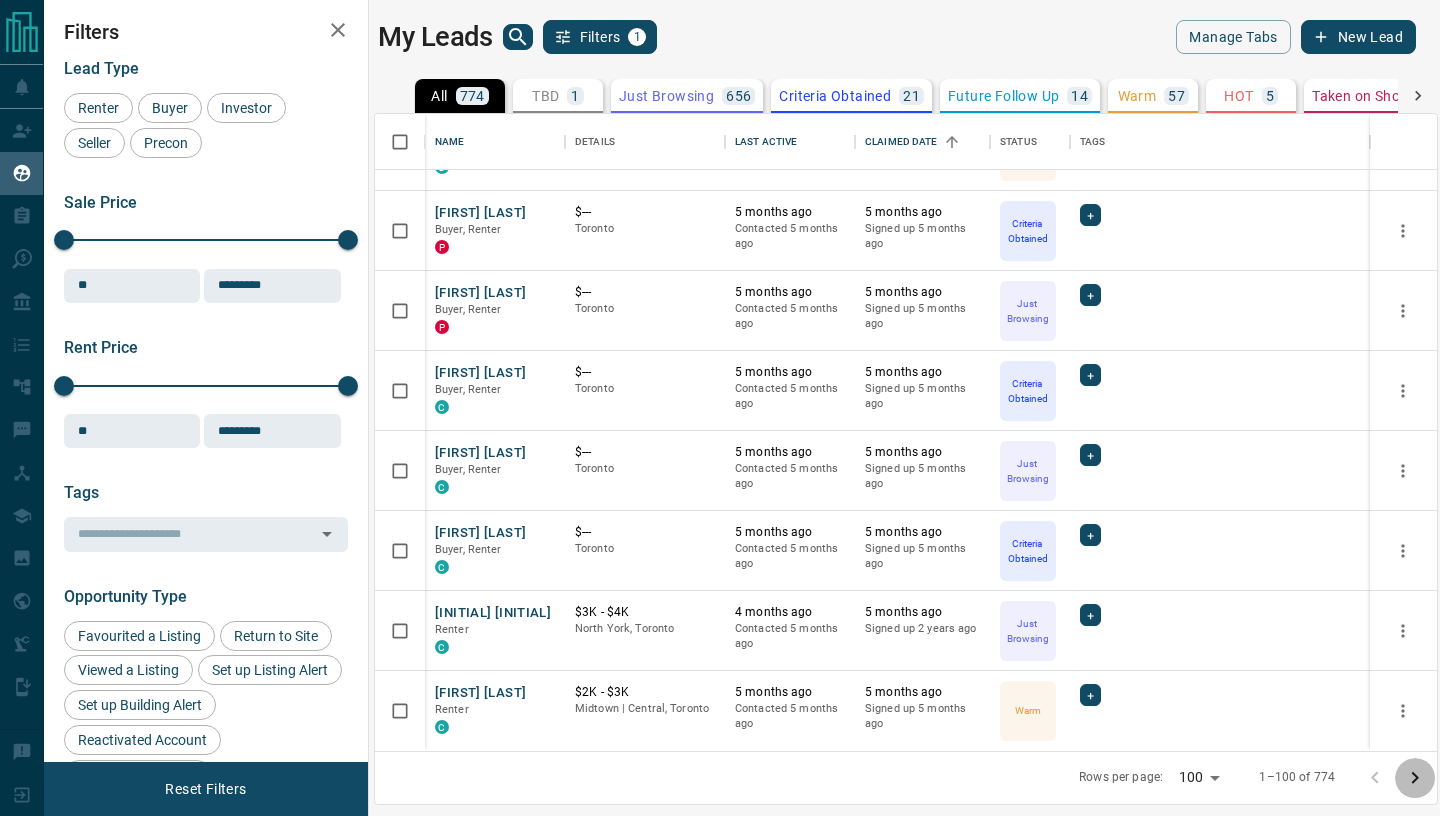 click 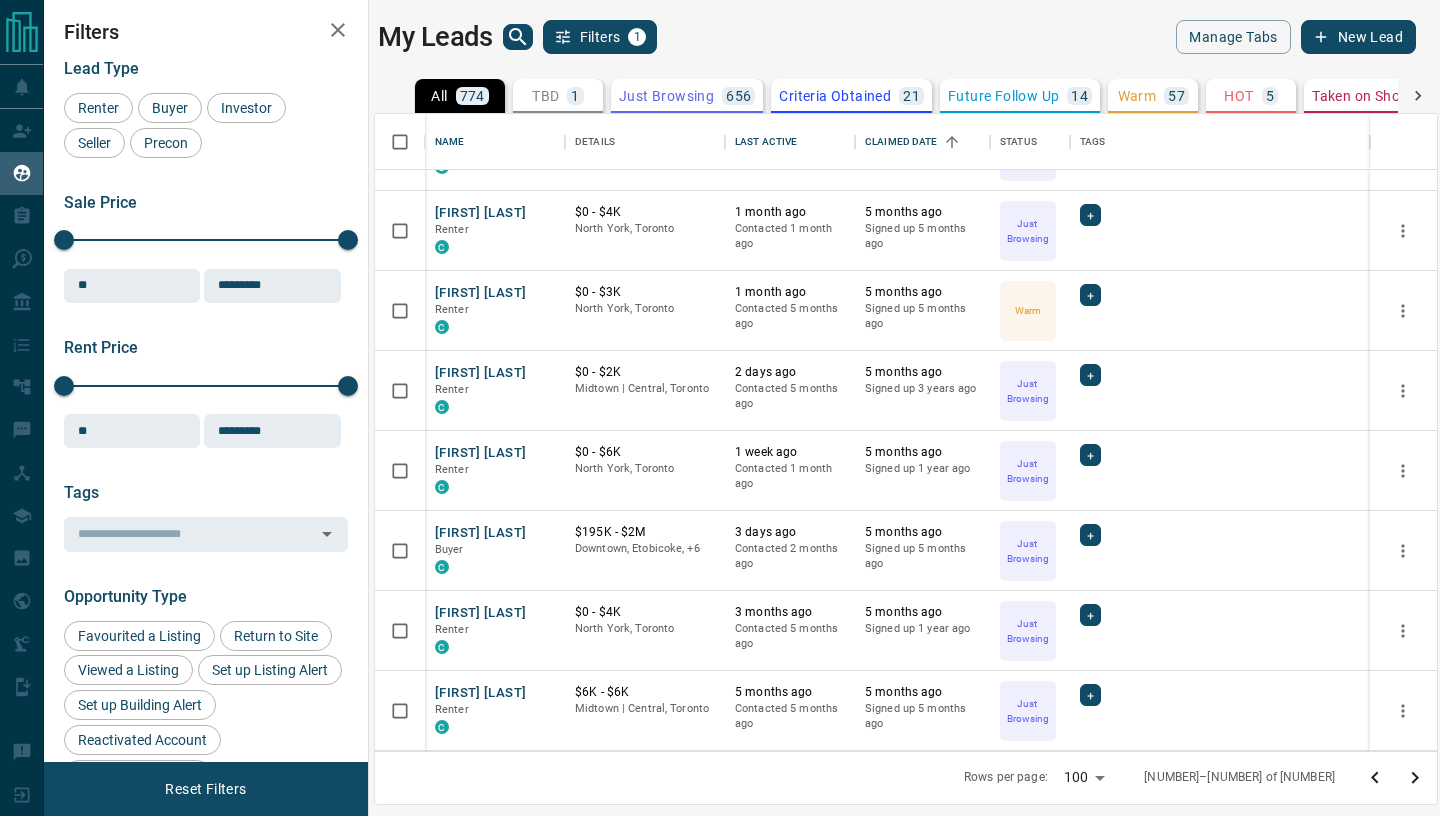 scroll, scrollTop: 1827, scrollLeft: 0, axis: vertical 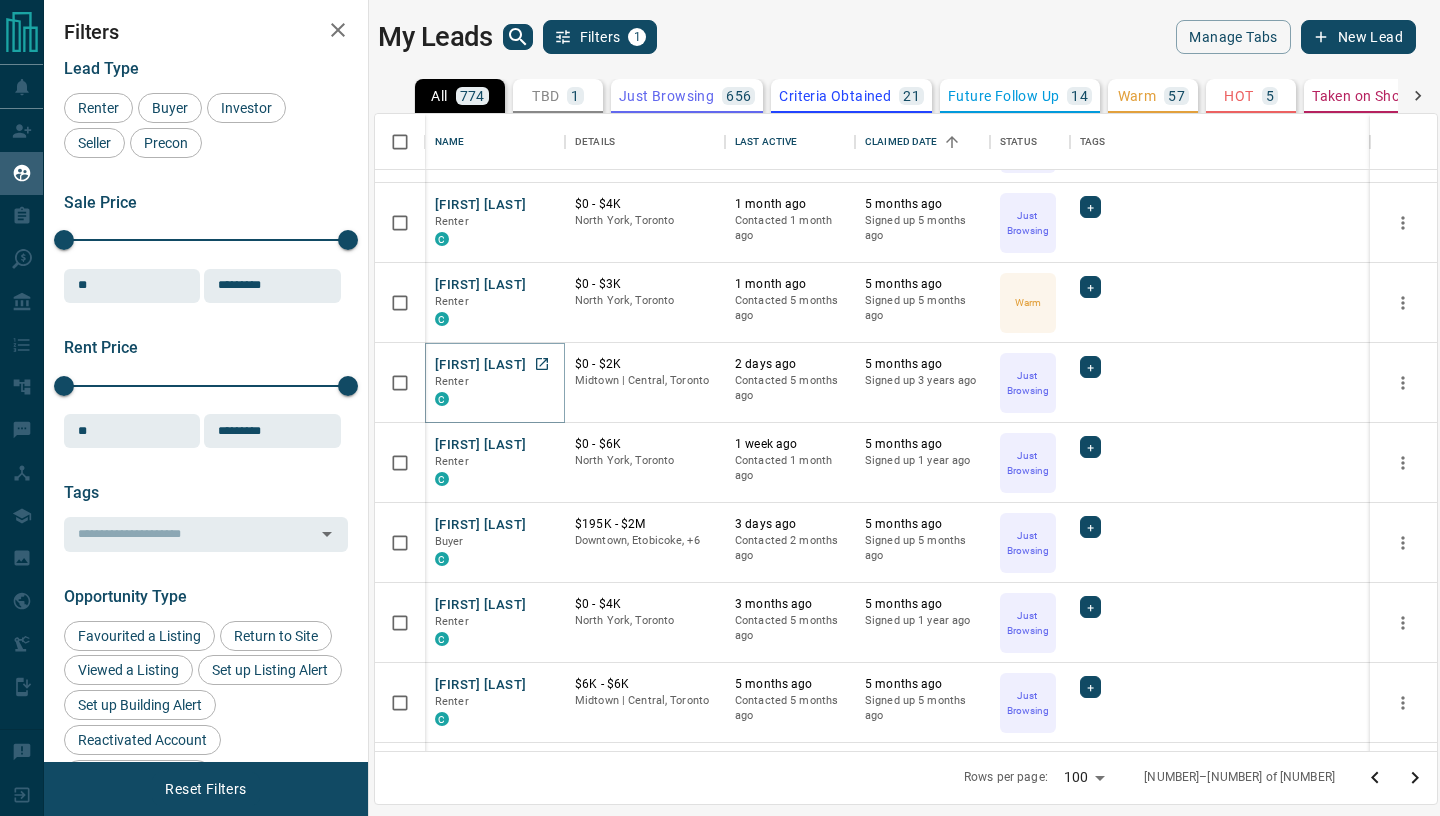 click on "[FIRST] [LAST]" at bounding box center [480, 365] 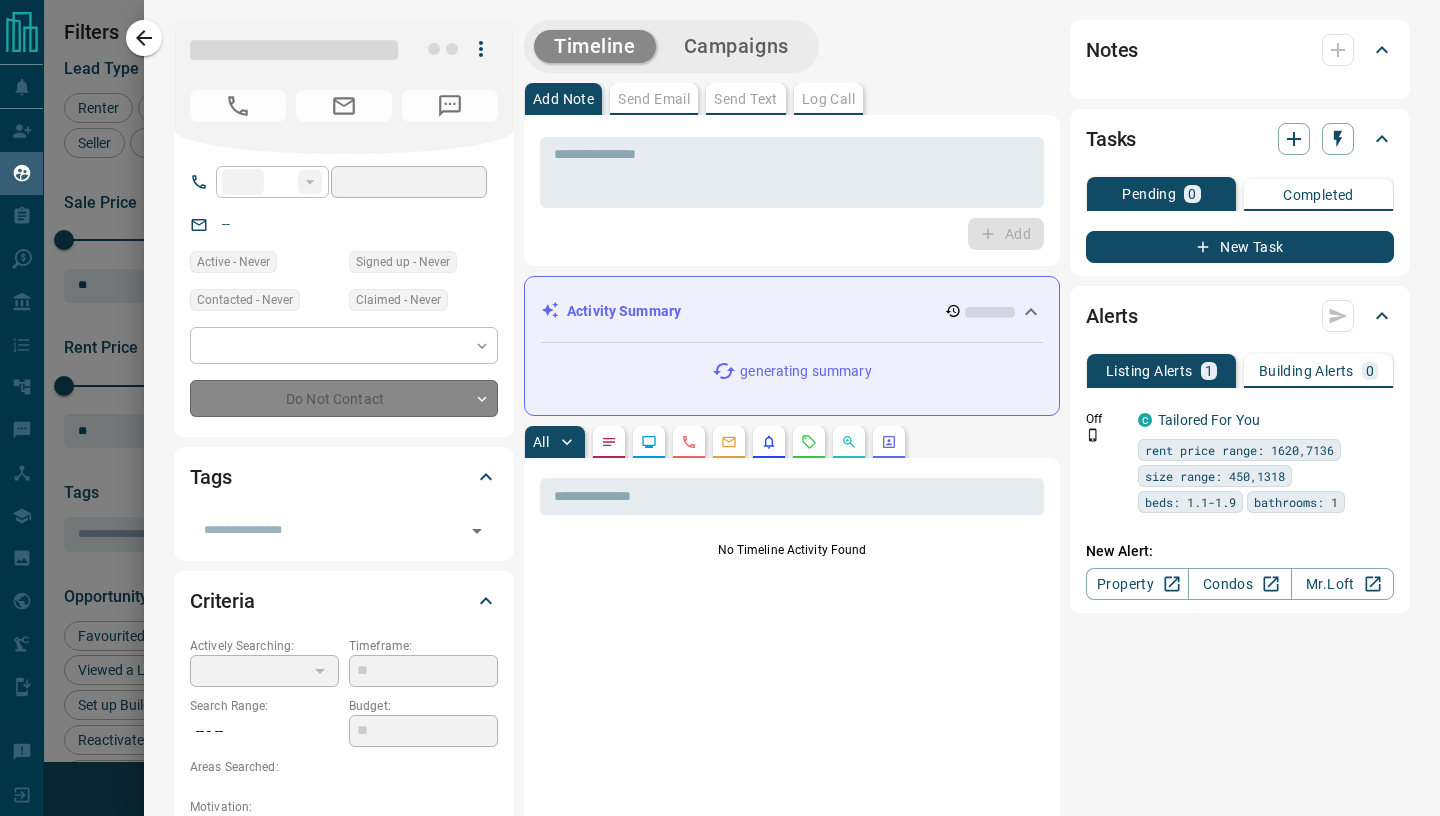 type on "***" 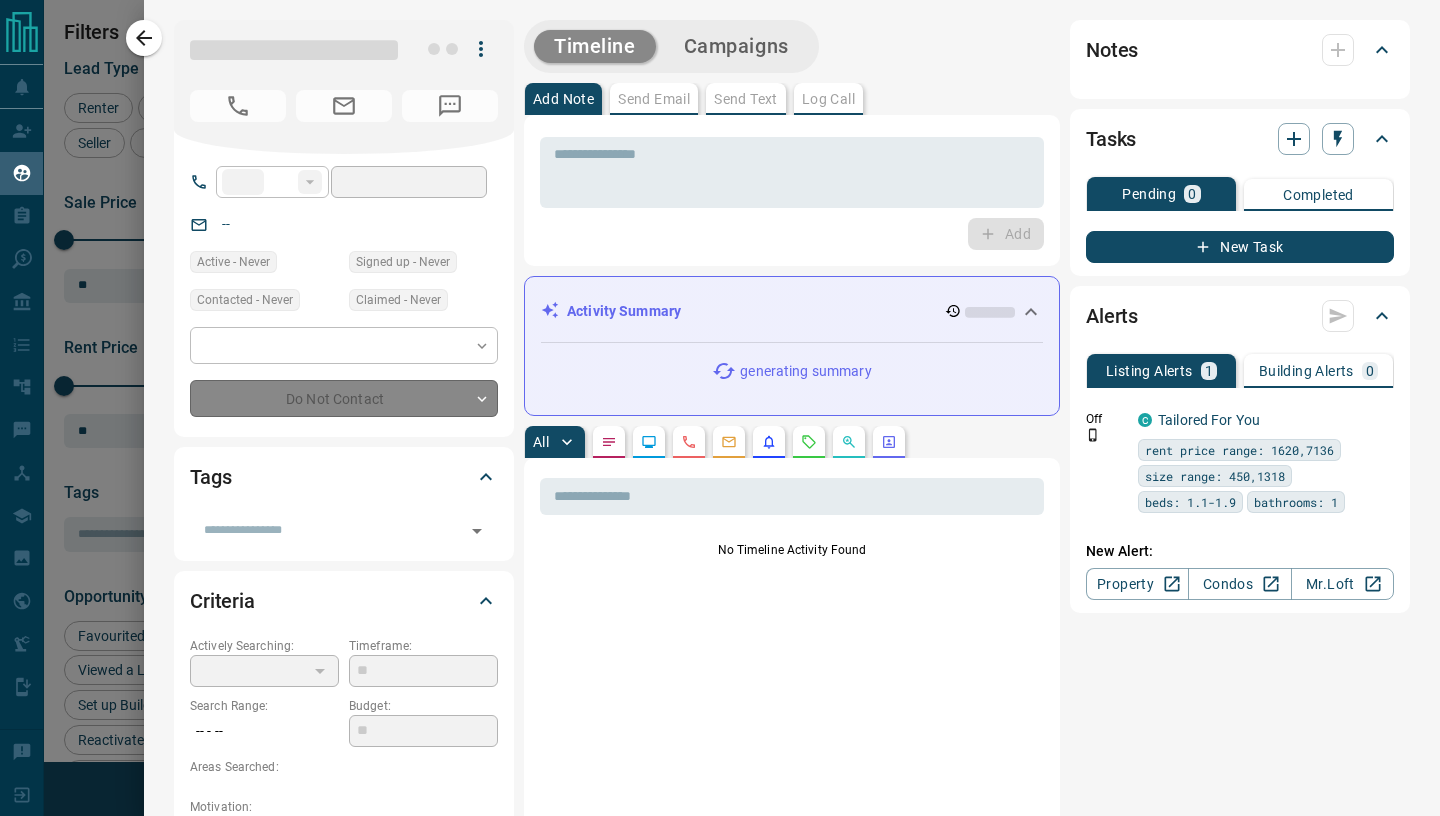 type on "**********" 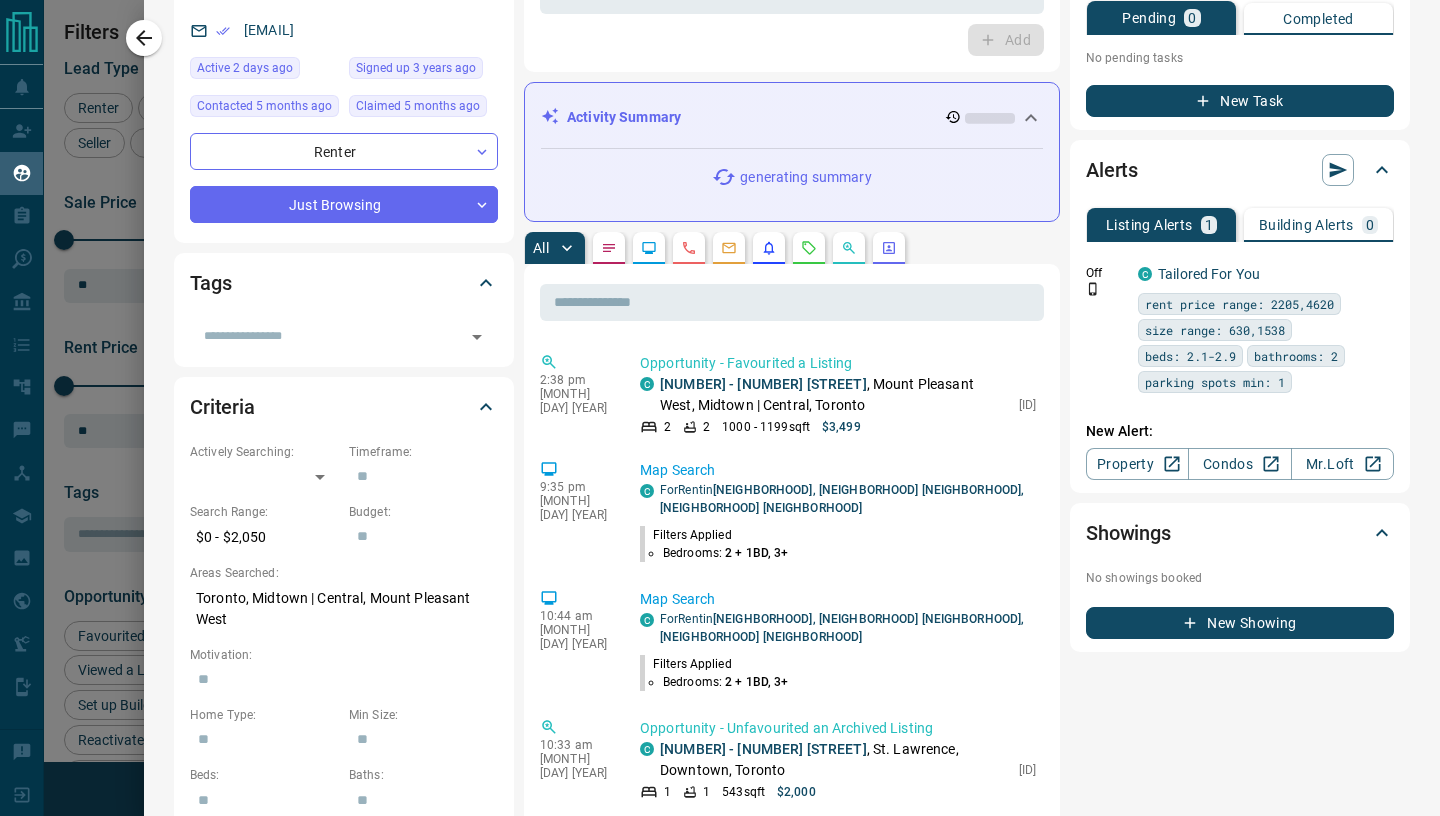scroll, scrollTop: 196, scrollLeft: 0, axis: vertical 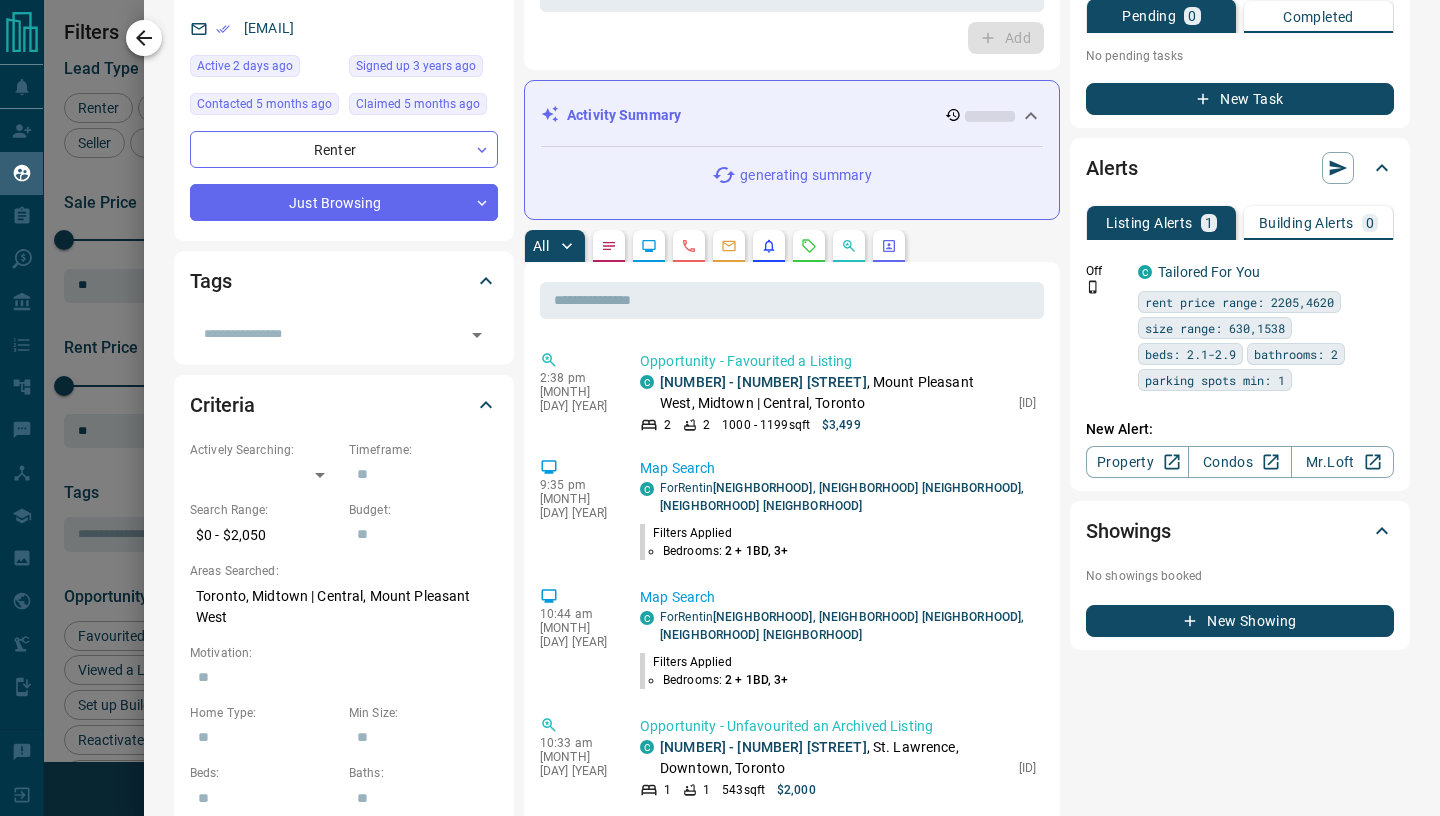 click at bounding box center [144, 38] 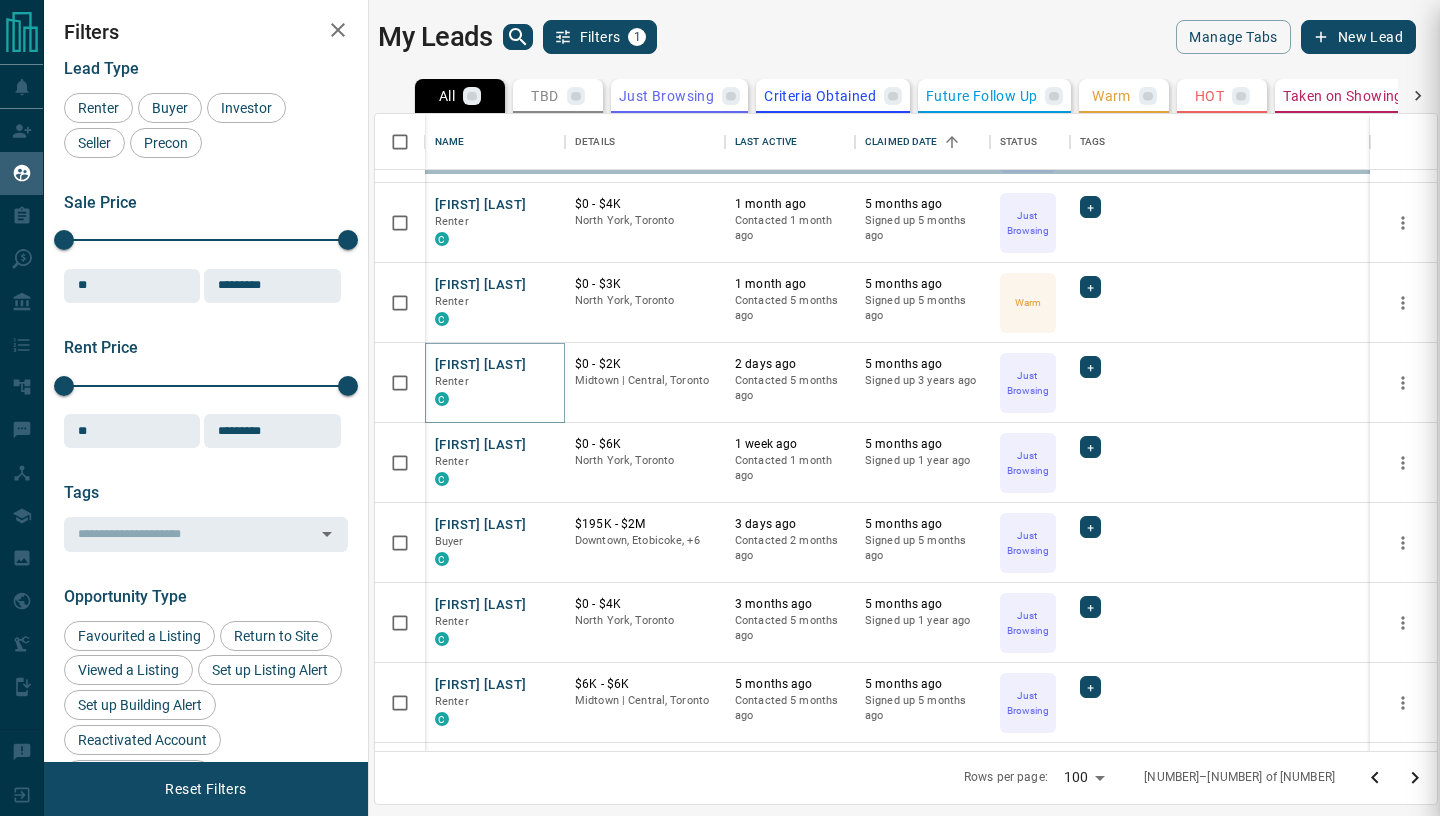 scroll, scrollTop: 0, scrollLeft: 0, axis: both 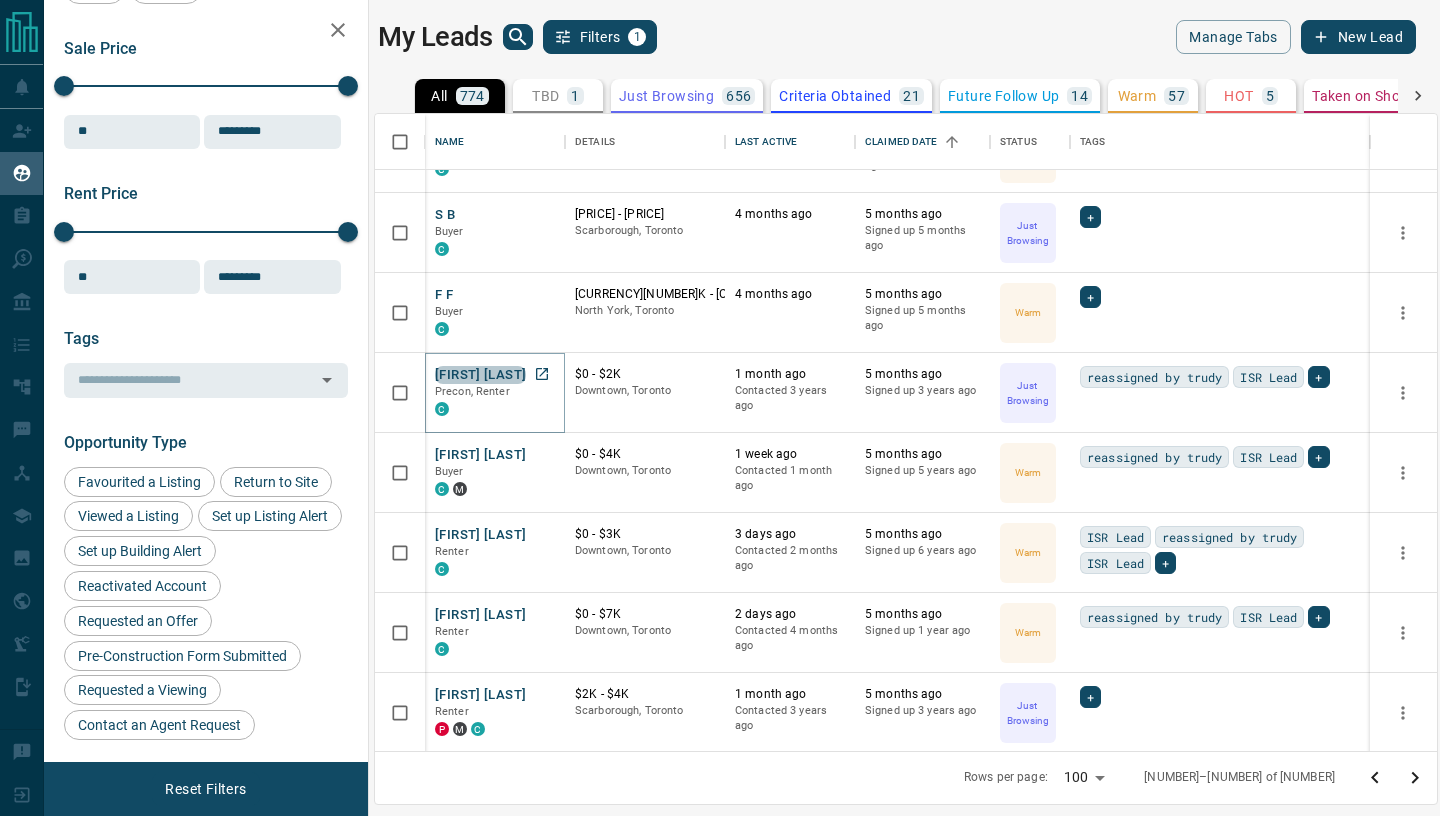 click on "[FIRST] [LAST]" at bounding box center (480, 375) 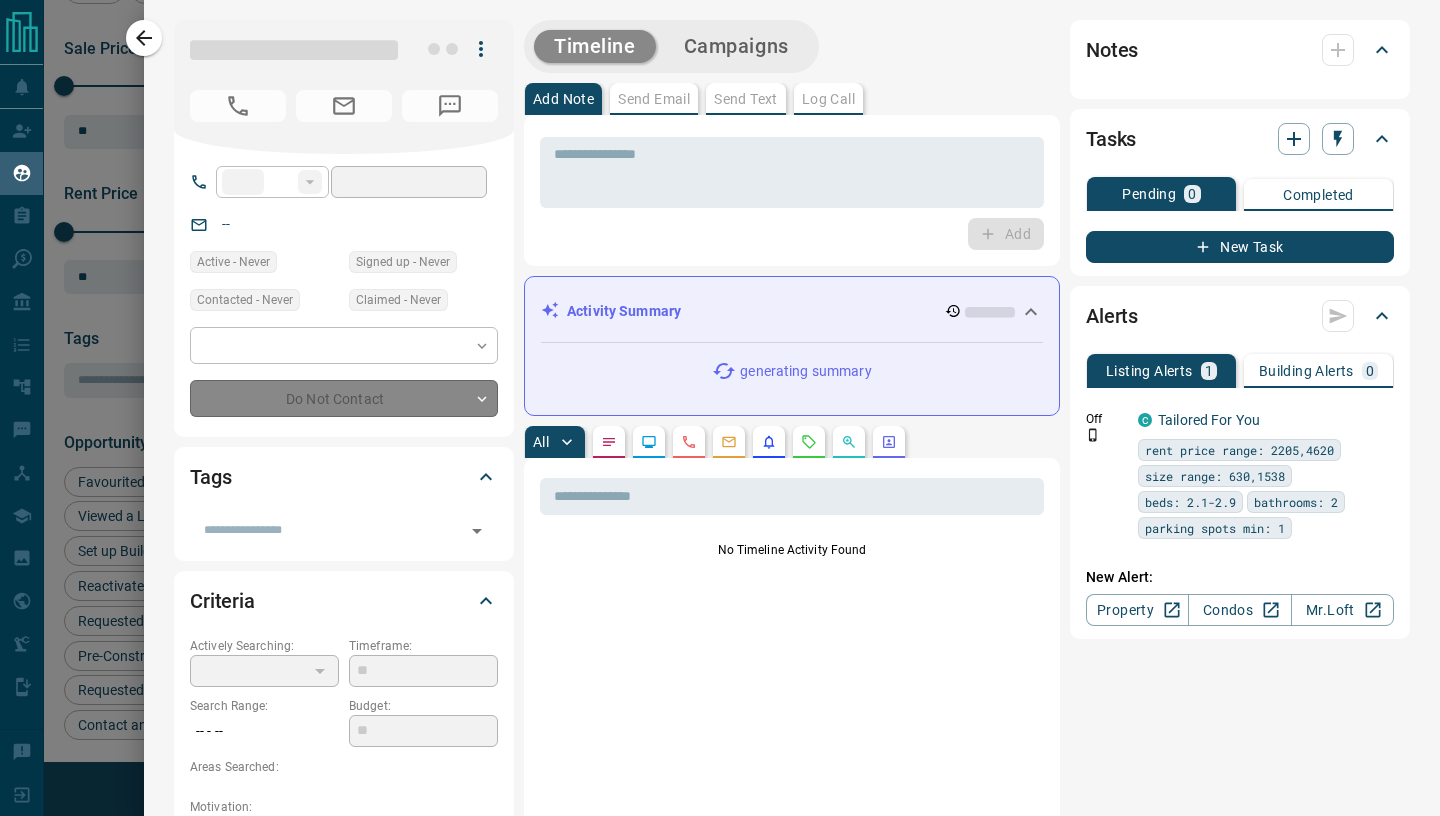 type on "**" 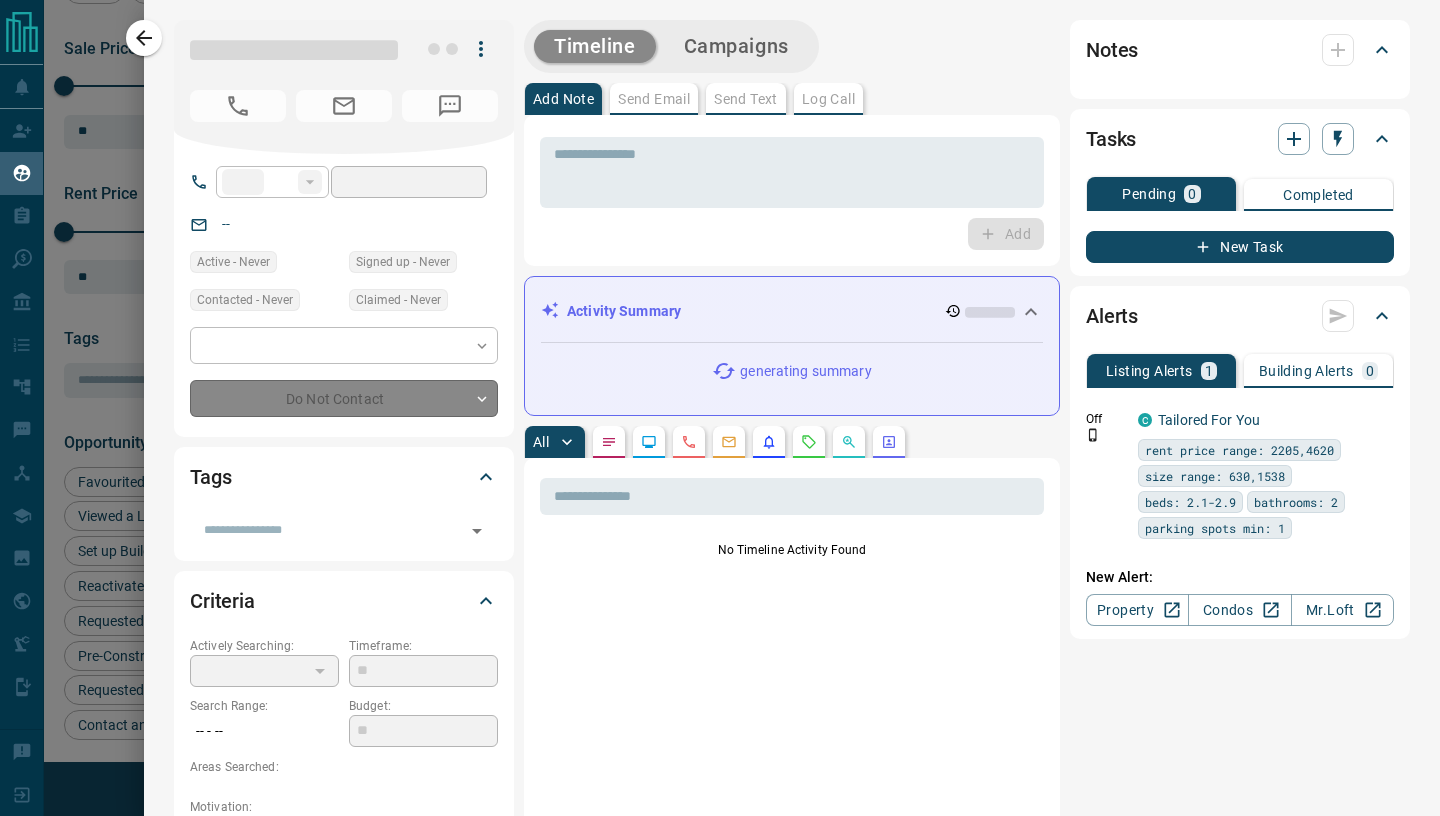 type on "**********" 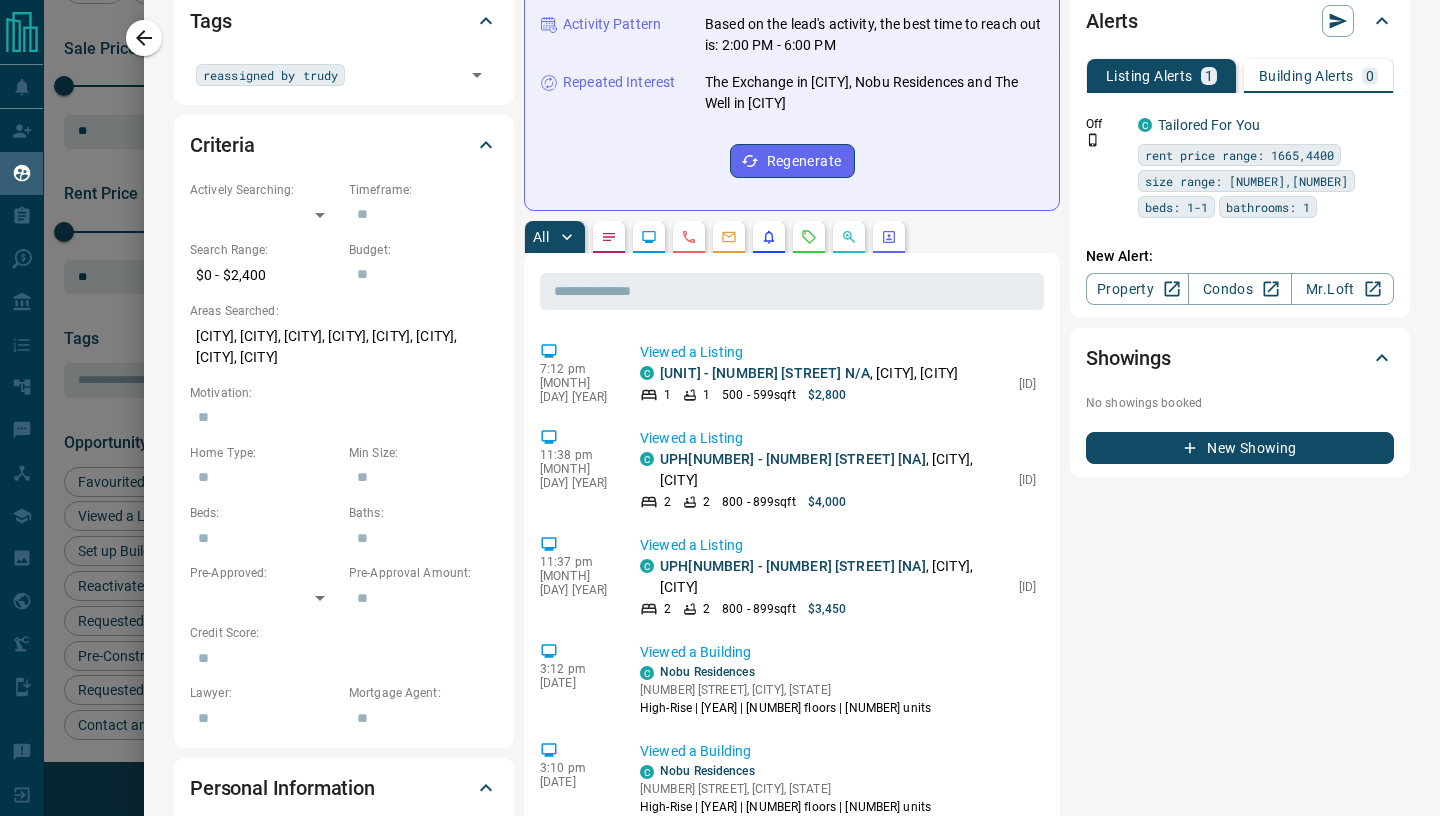 scroll, scrollTop: 468, scrollLeft: 0, axis: vertical 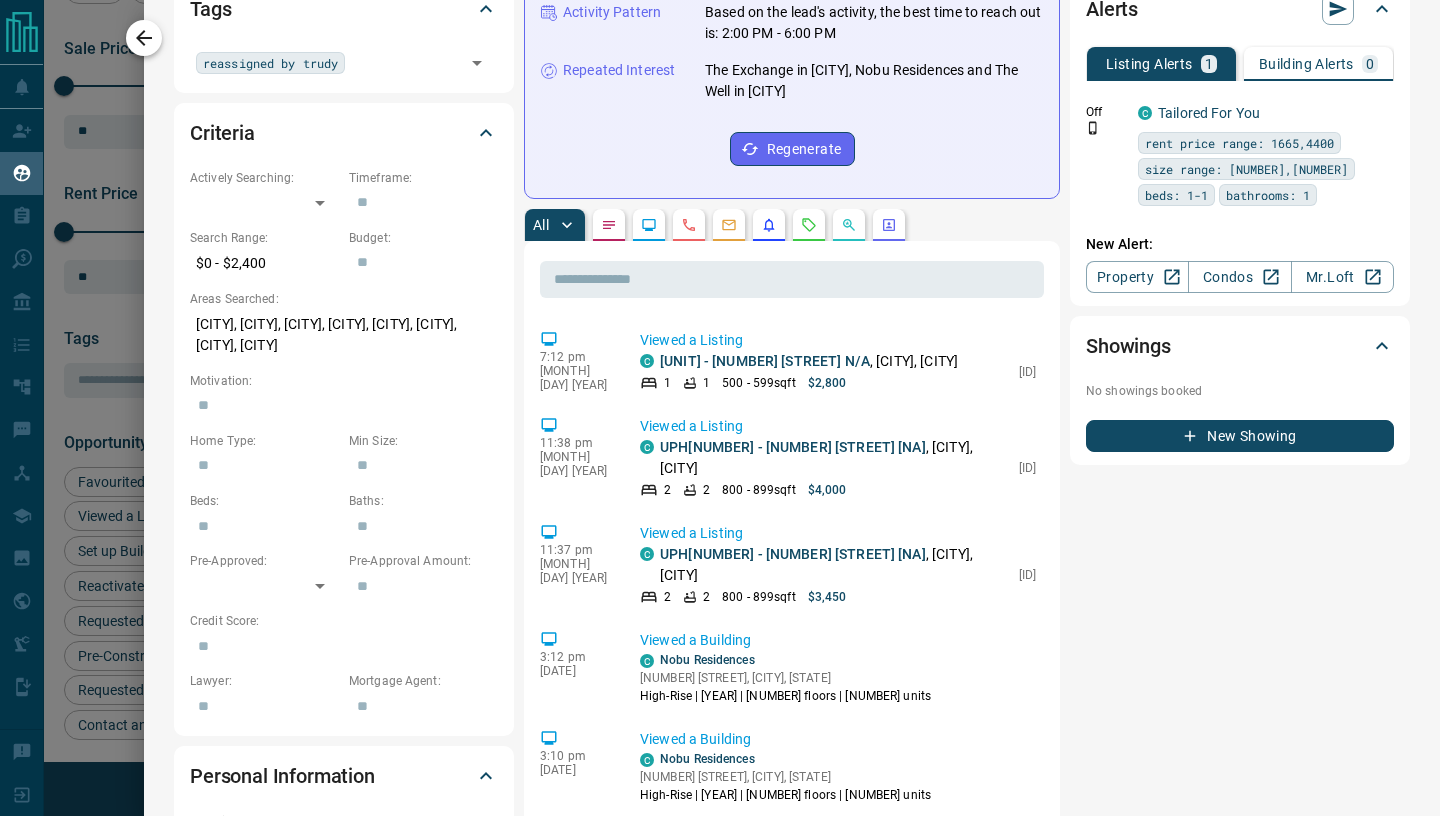 click 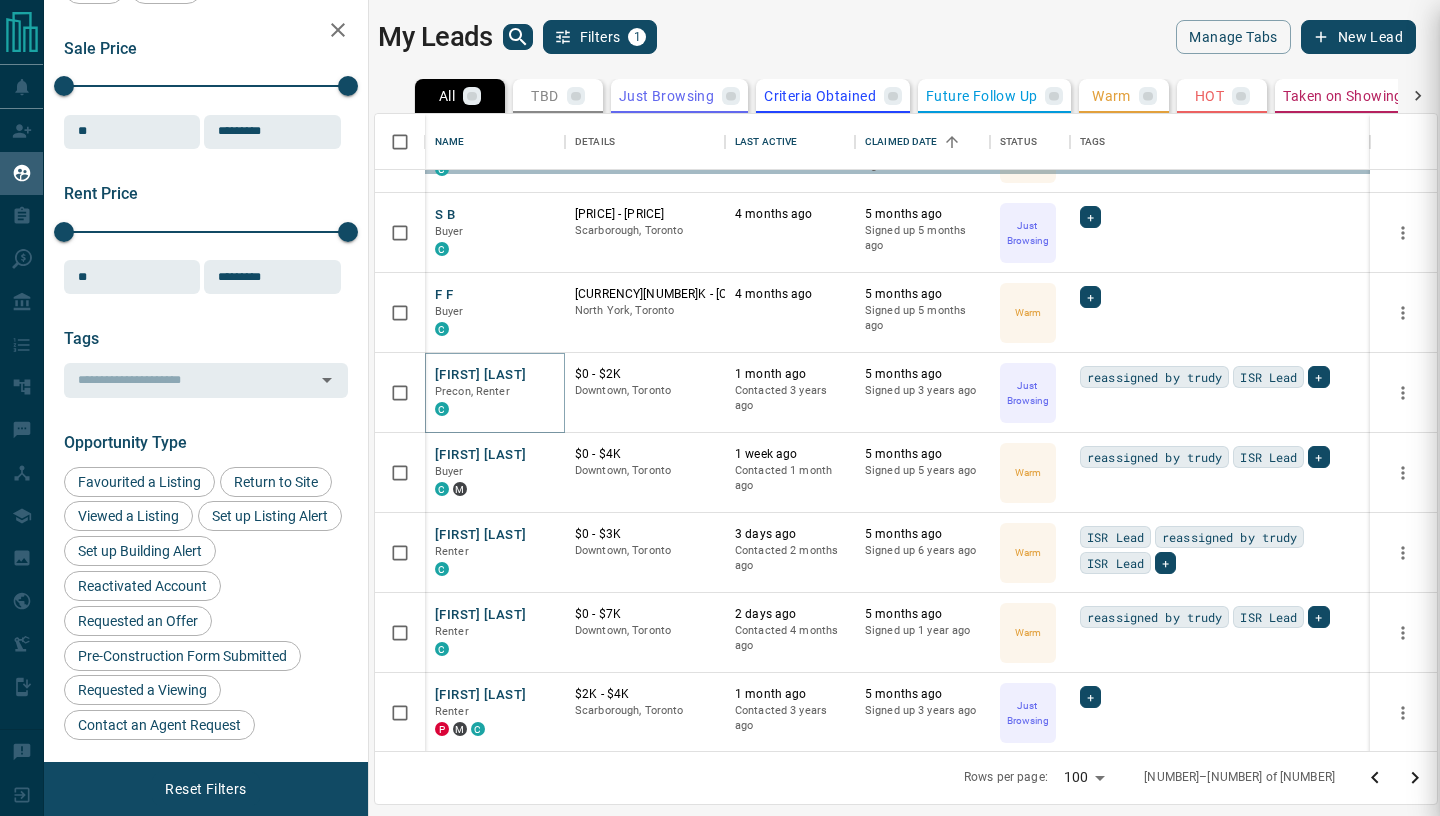 scroll, scrollTop: 0, scrollLeft: 0, axis: both 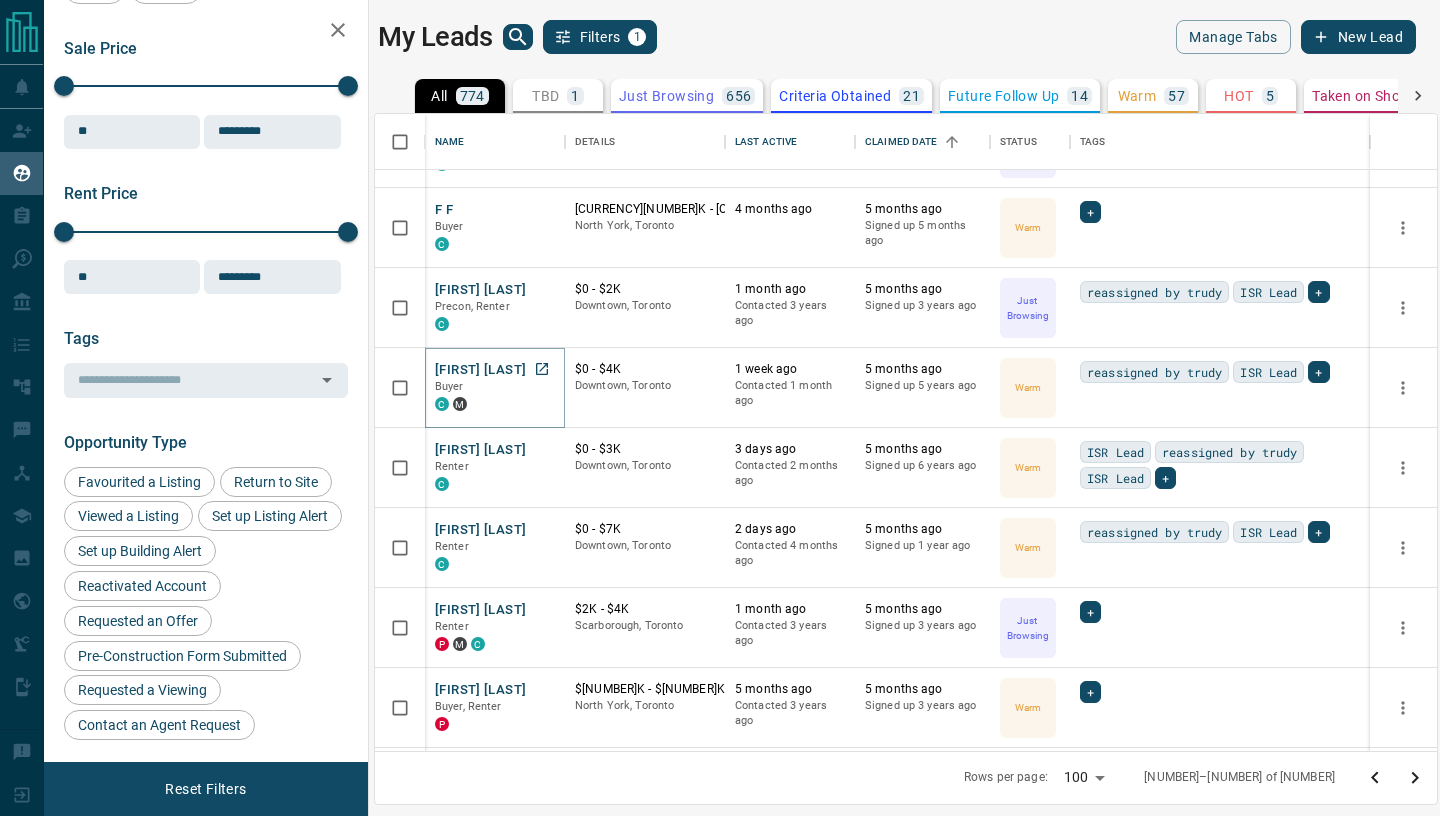 click on "[FIRST] [LAST]" at bounding box center [480, 370] 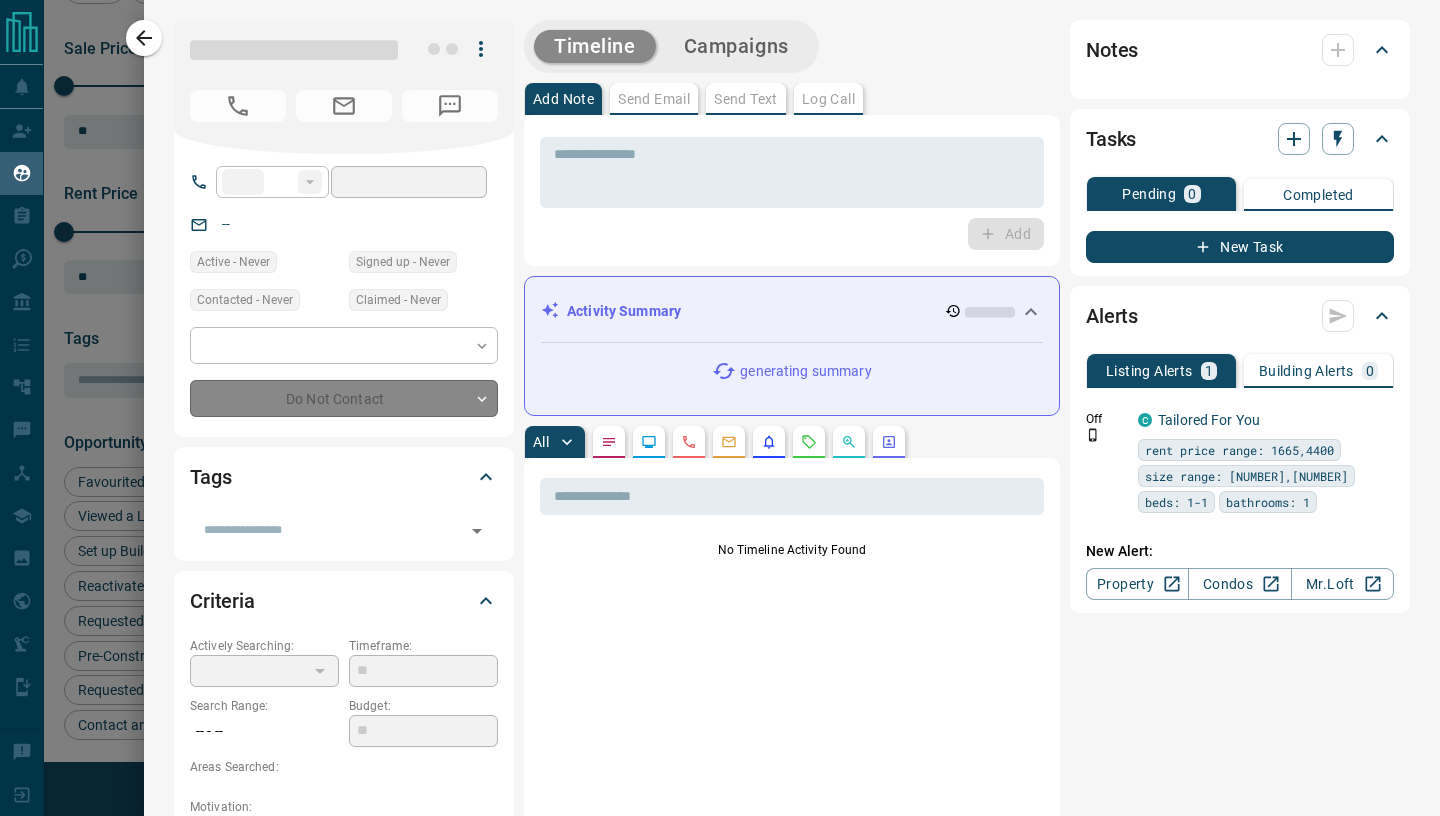 type on "****" 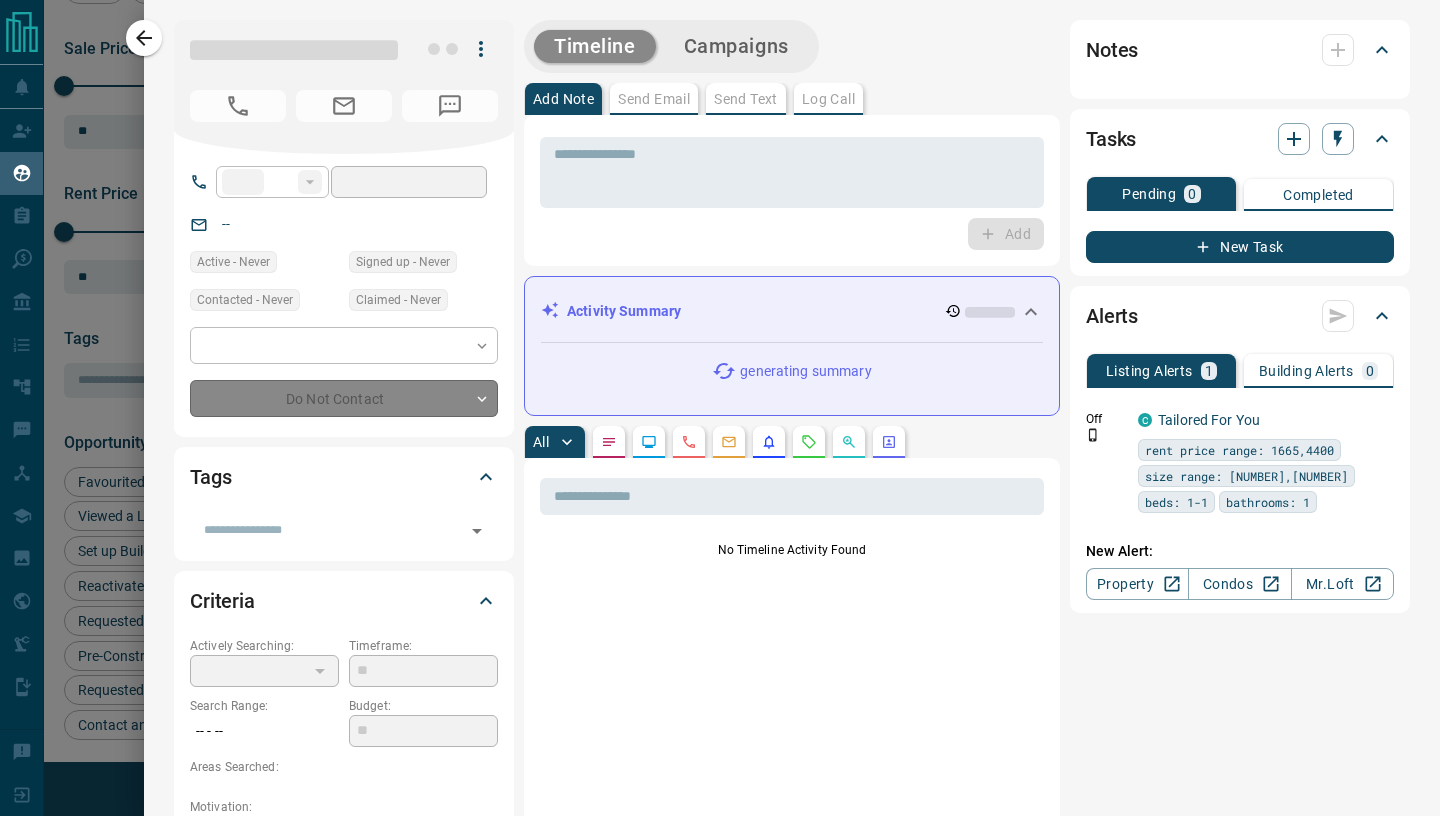 type on "**********" 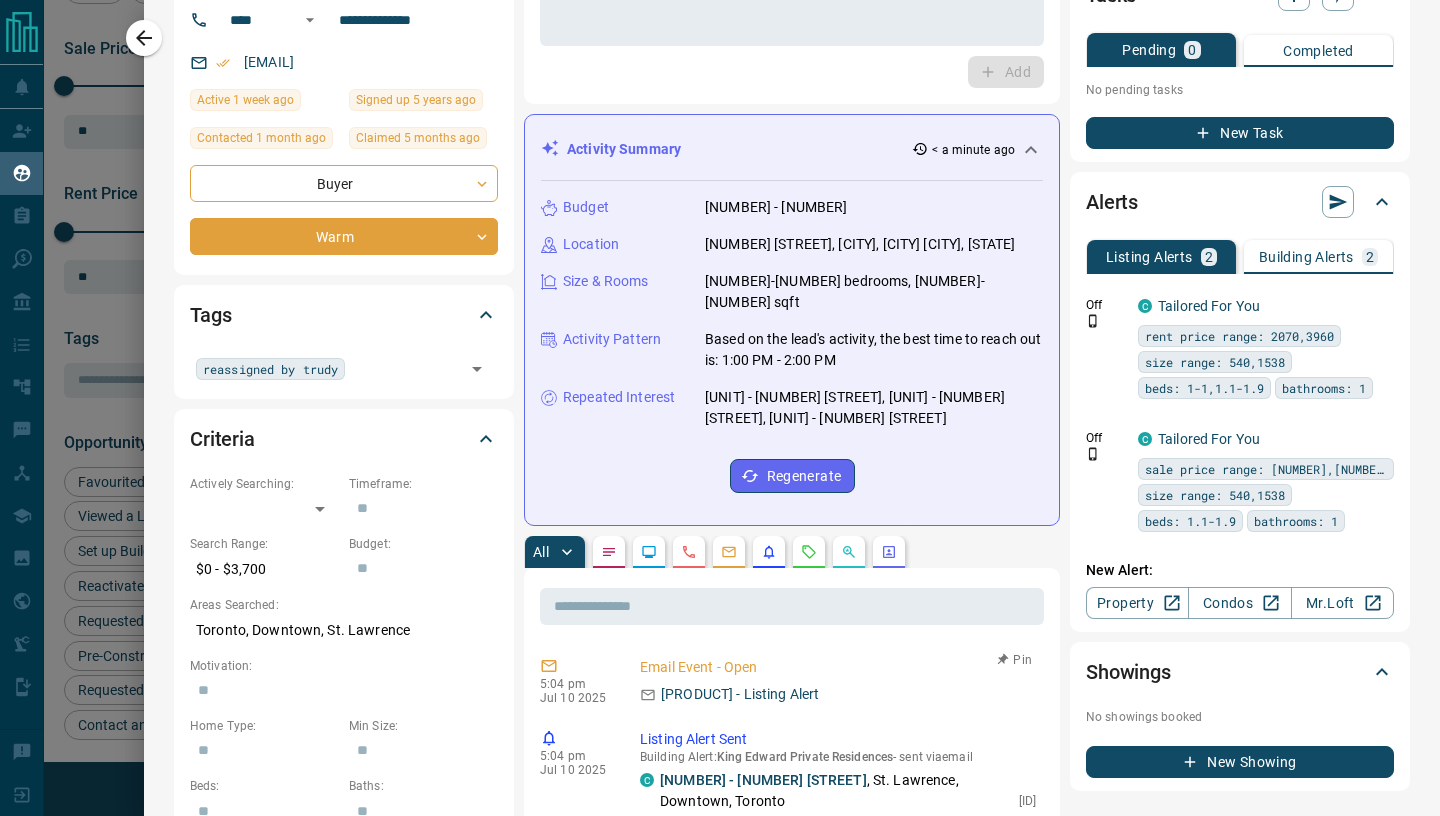 scroll, scrollTop: 223, scrollLeft: 0, axis: vertical 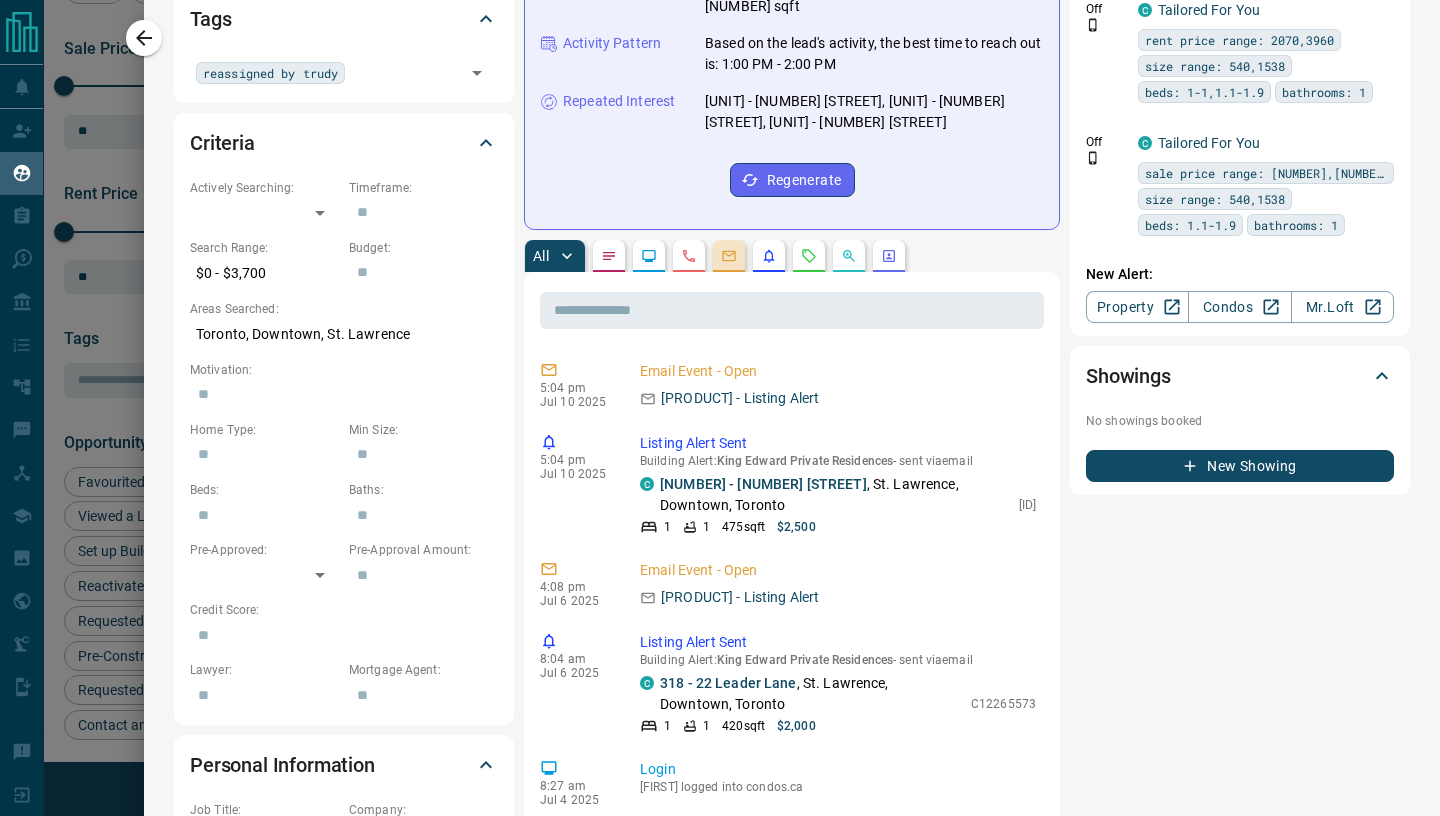 click 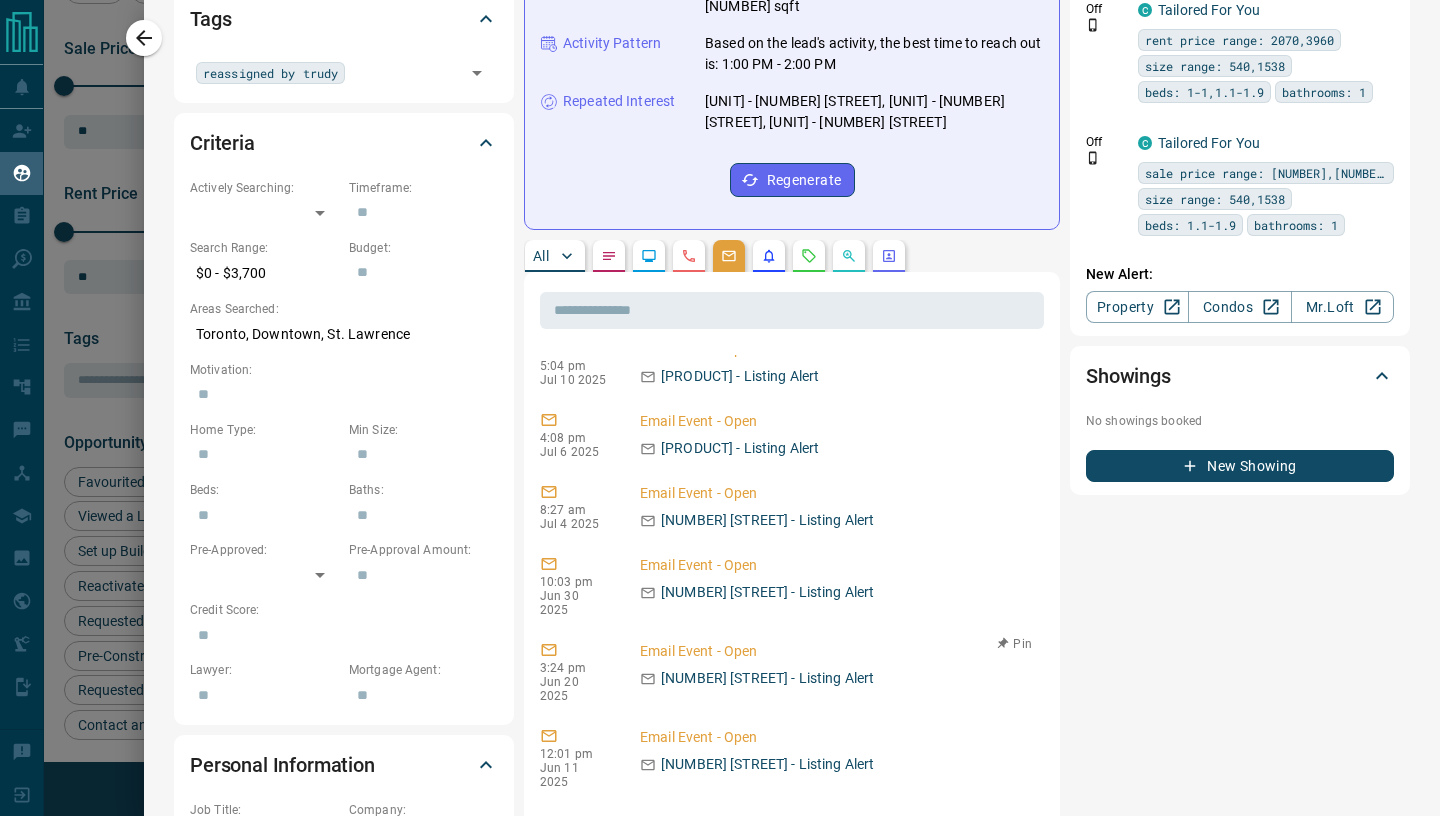 scroll, scrollTop: 0, scrollLeft: 0, axis: both 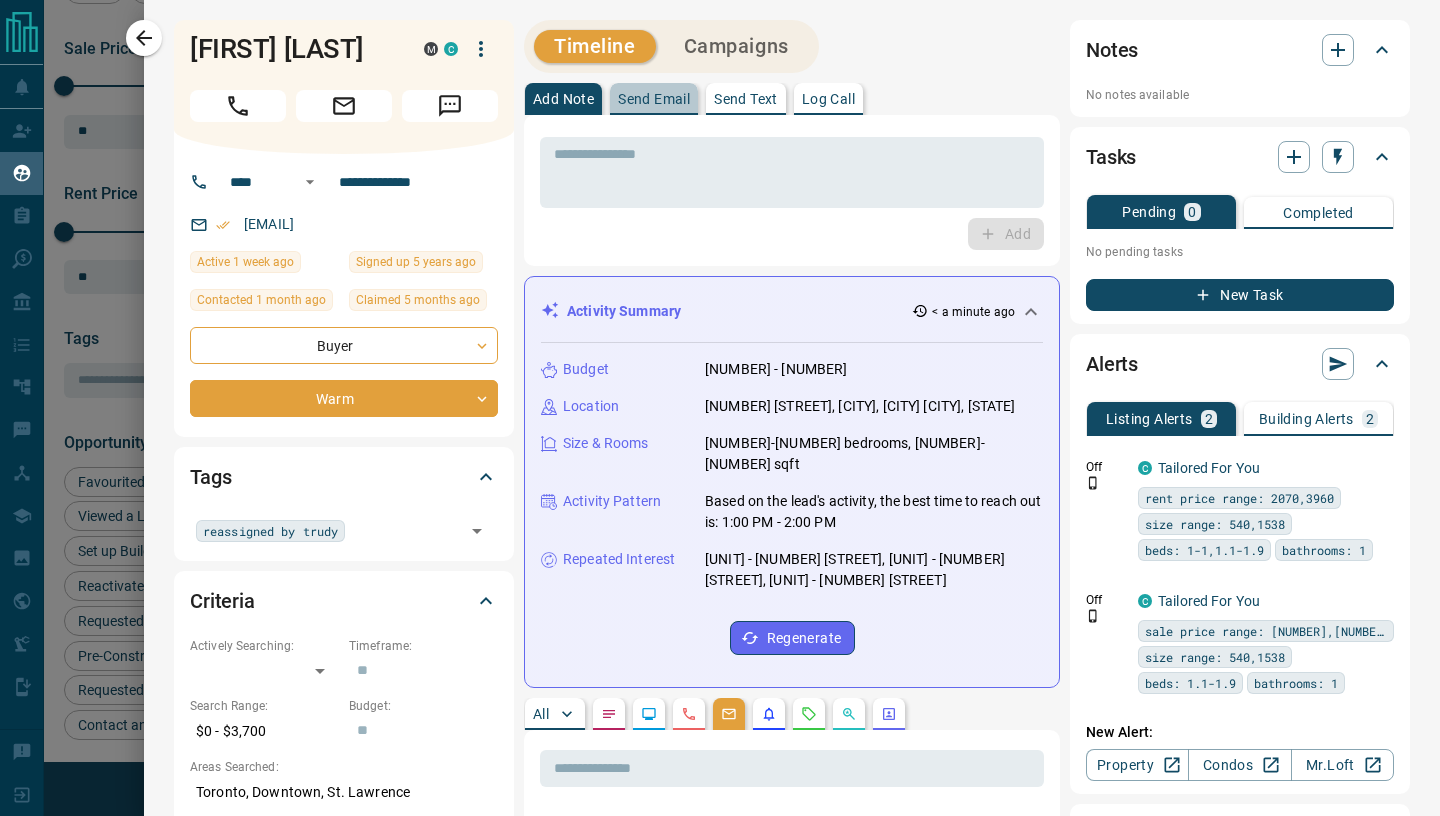 click on "Send Email" at bounding box center [654, 99] 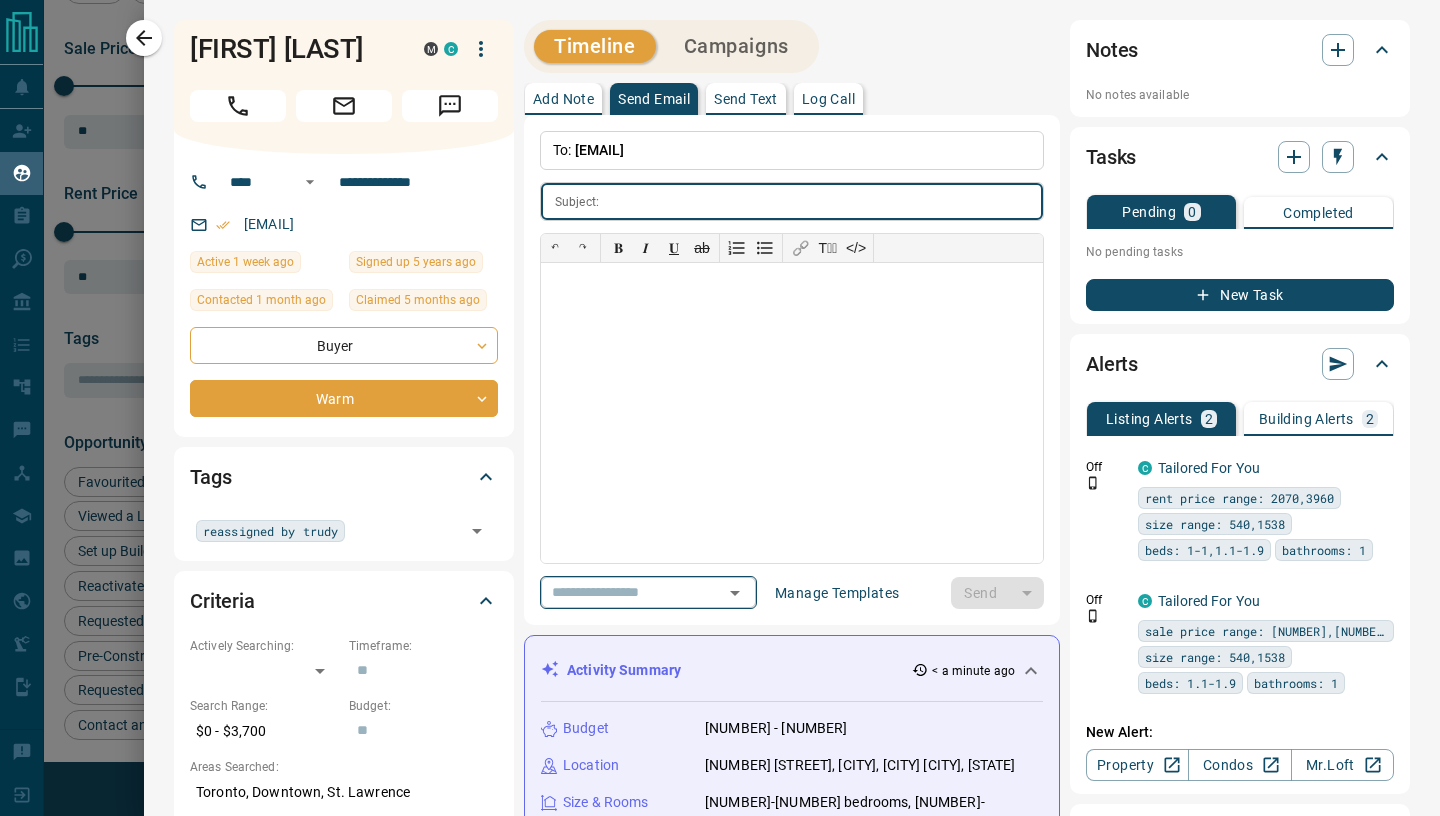 click 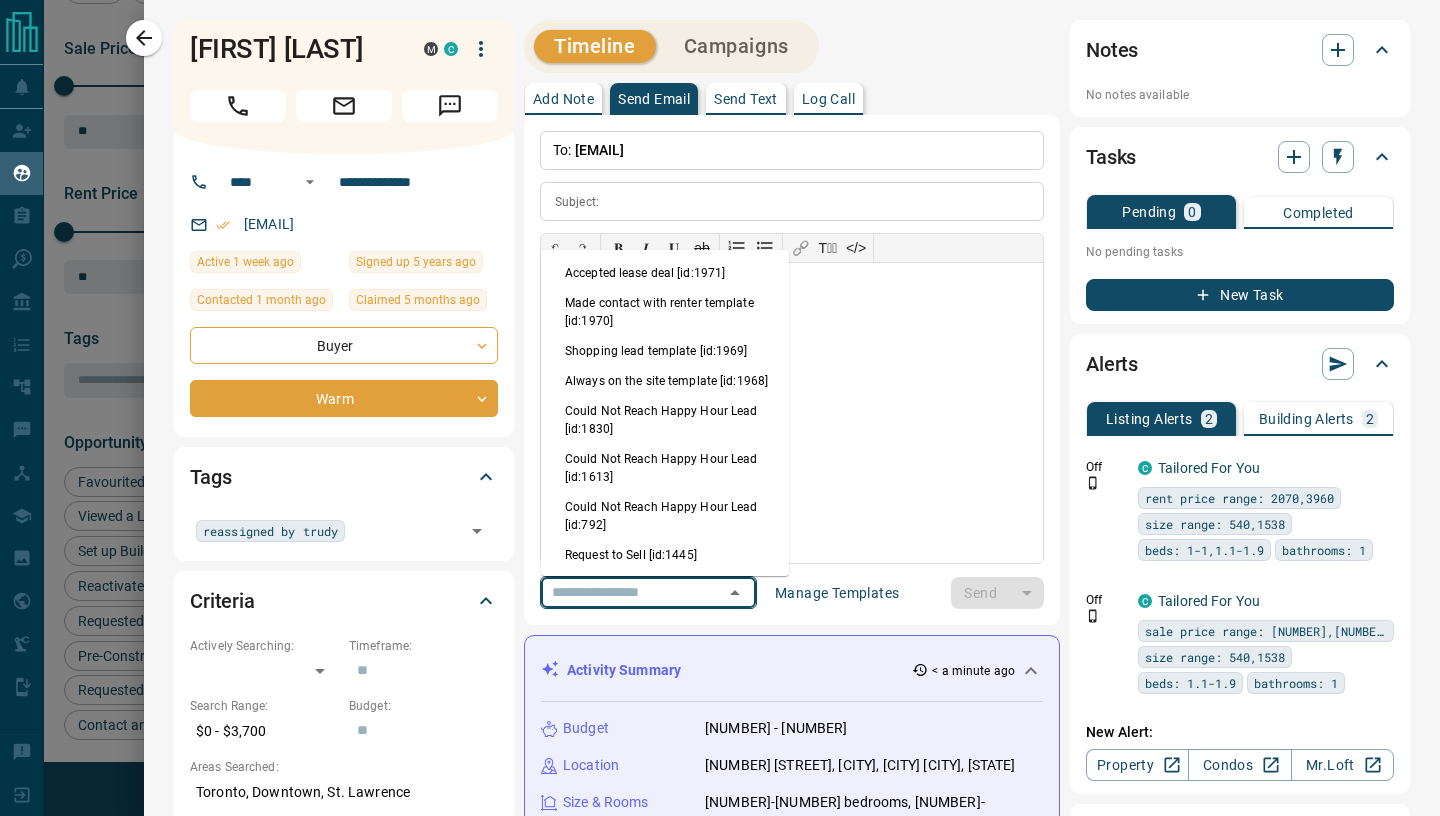 scroll, scrollTop: 575, scrollLeft: 0, axis: vertical 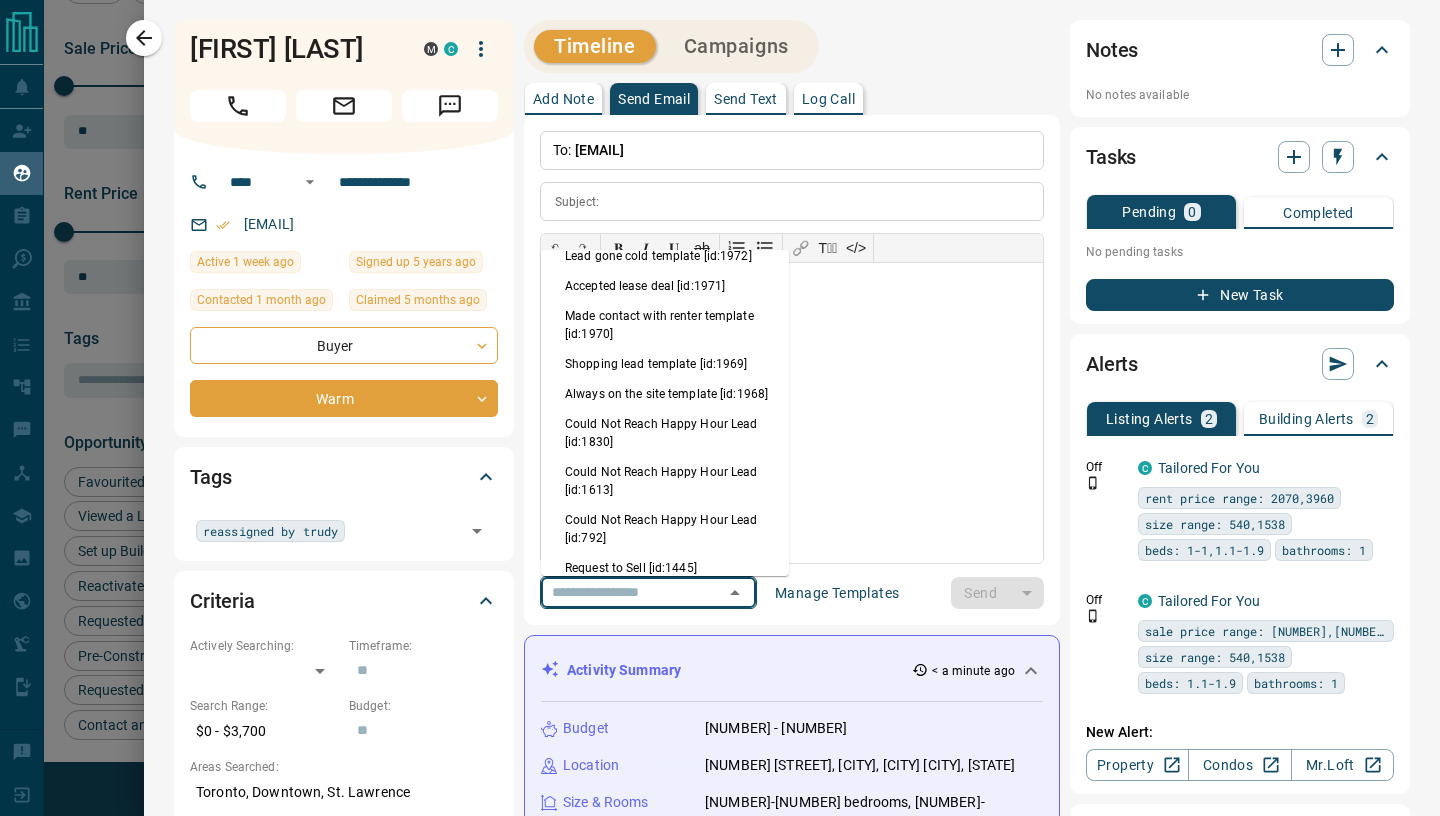 click on "Always on the site template [id:1968]" at bounding box center (665, 394) 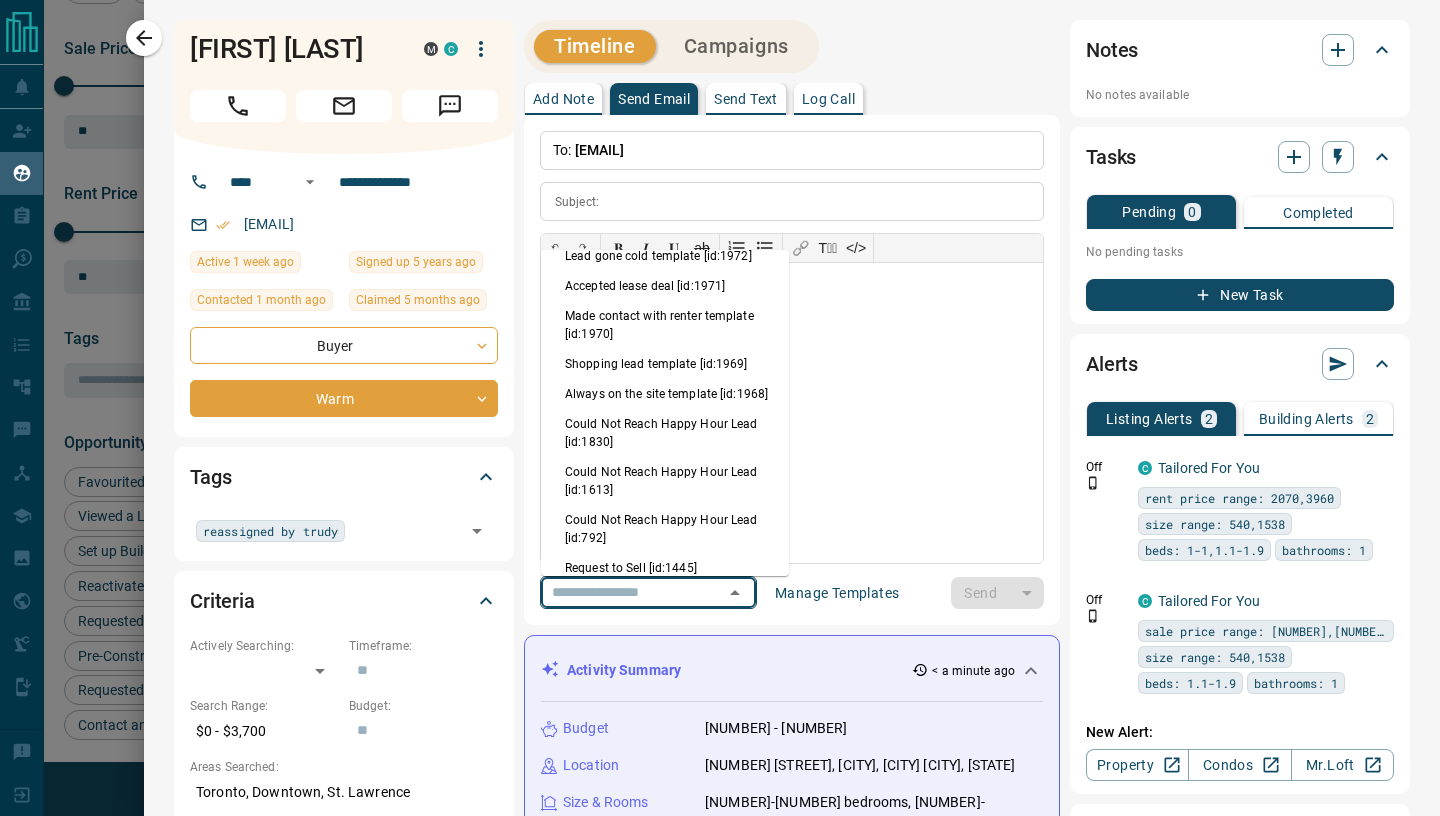 type on "**********" 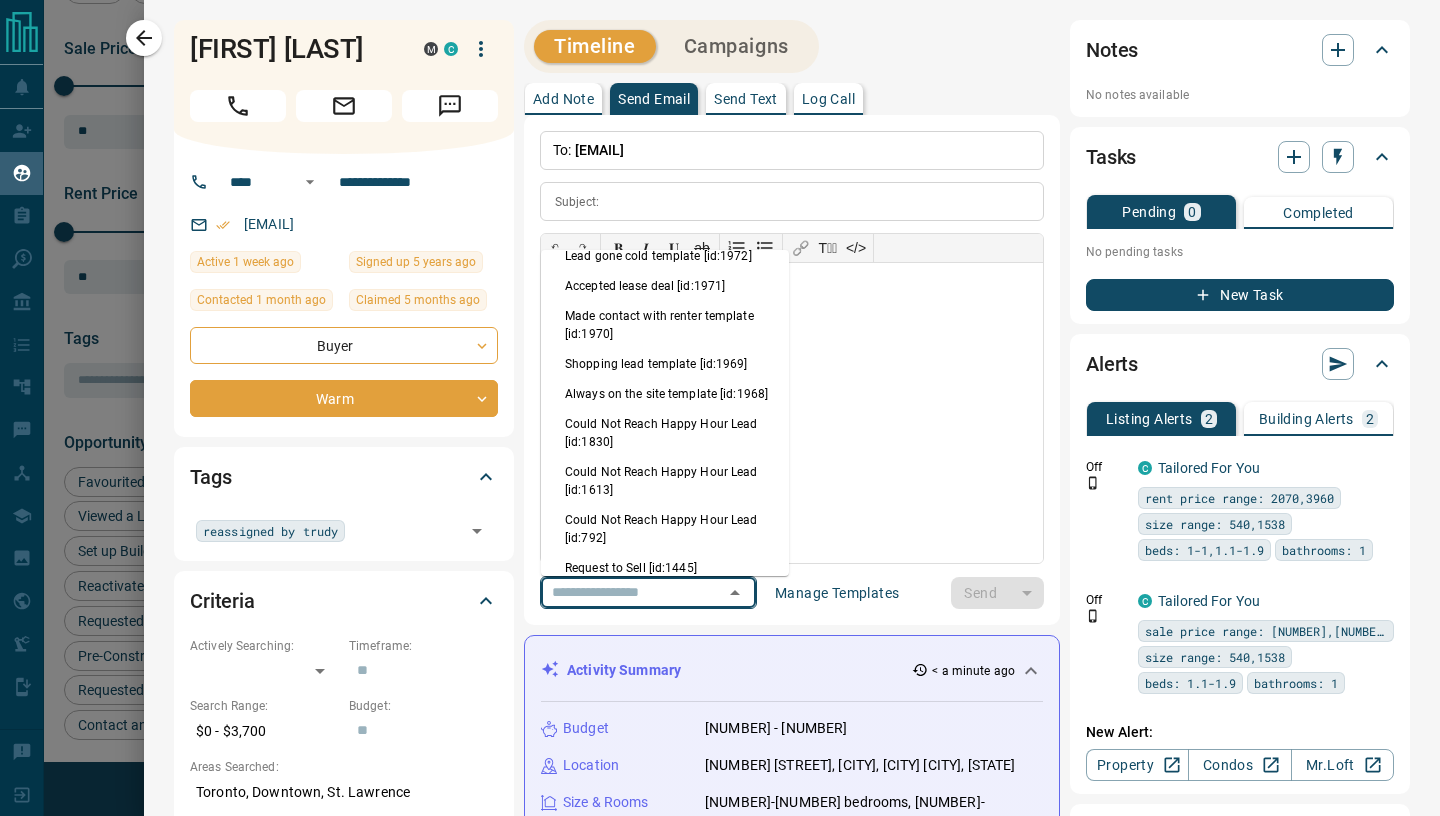 type on "**********" 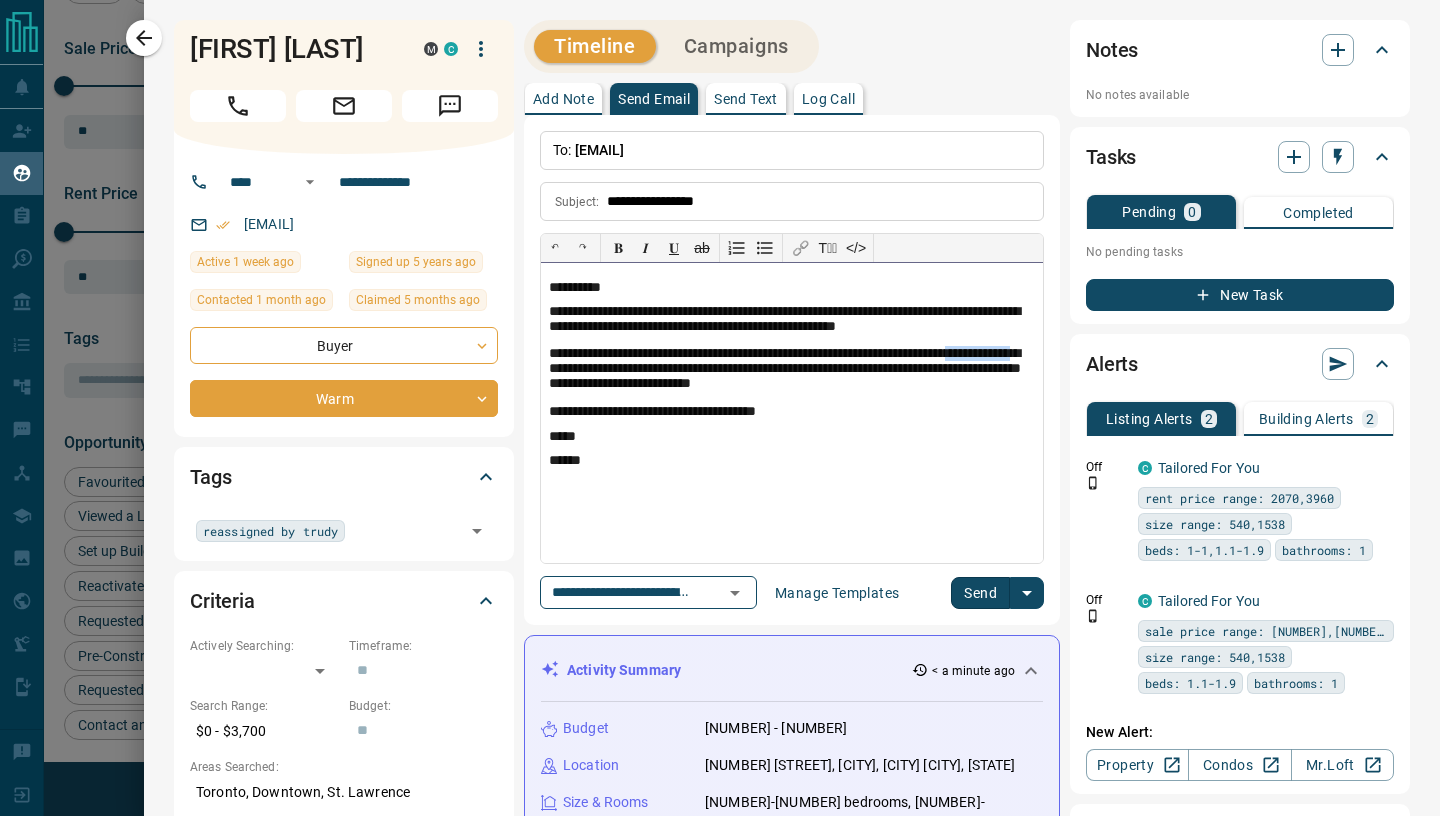 drag, startPoint x: 562, startPoint y: 366, endPoint x: 648, endPoint y: 372, distance: 86.209045 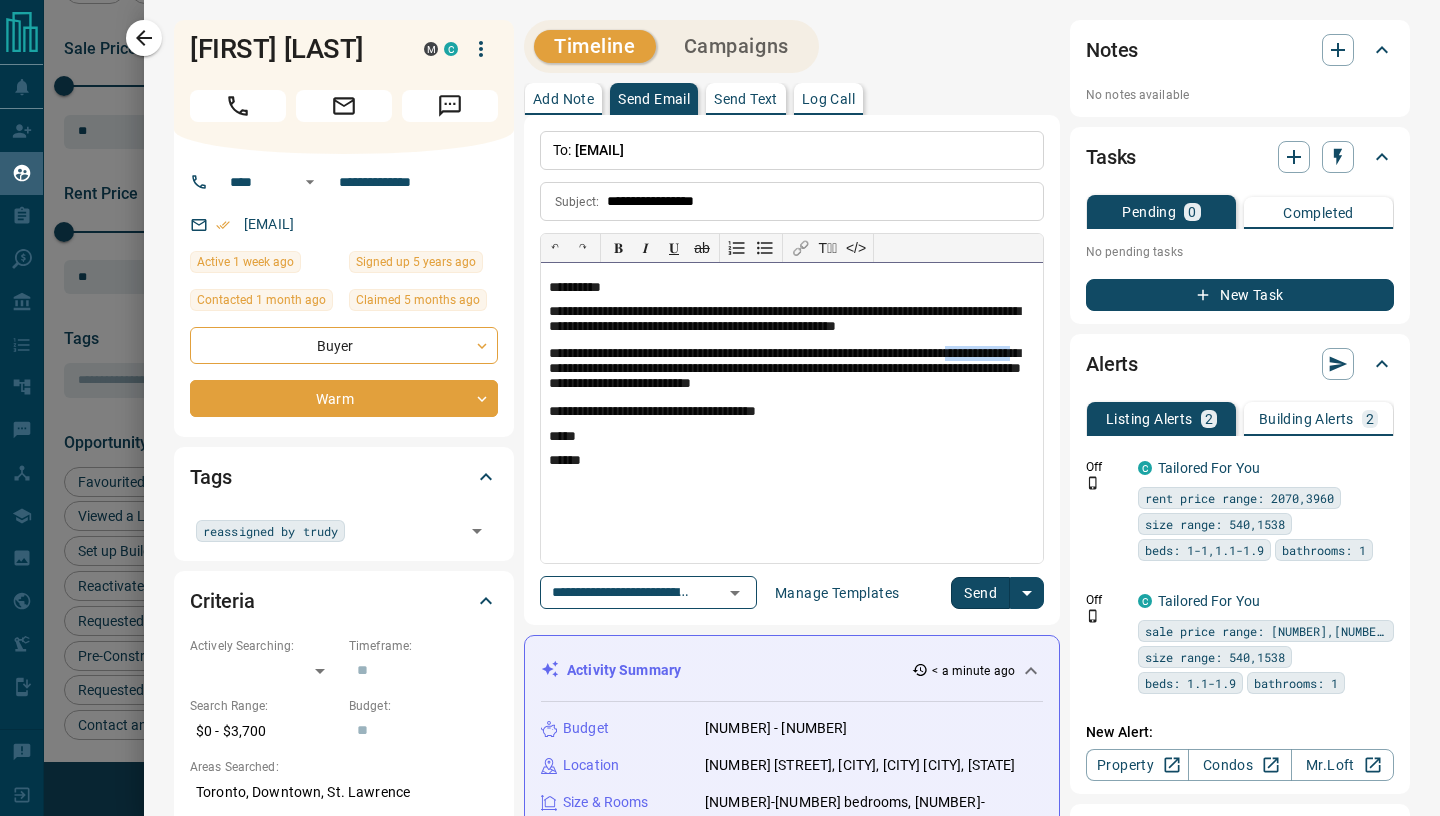 click on "**********" at bounding box center (792, 371) 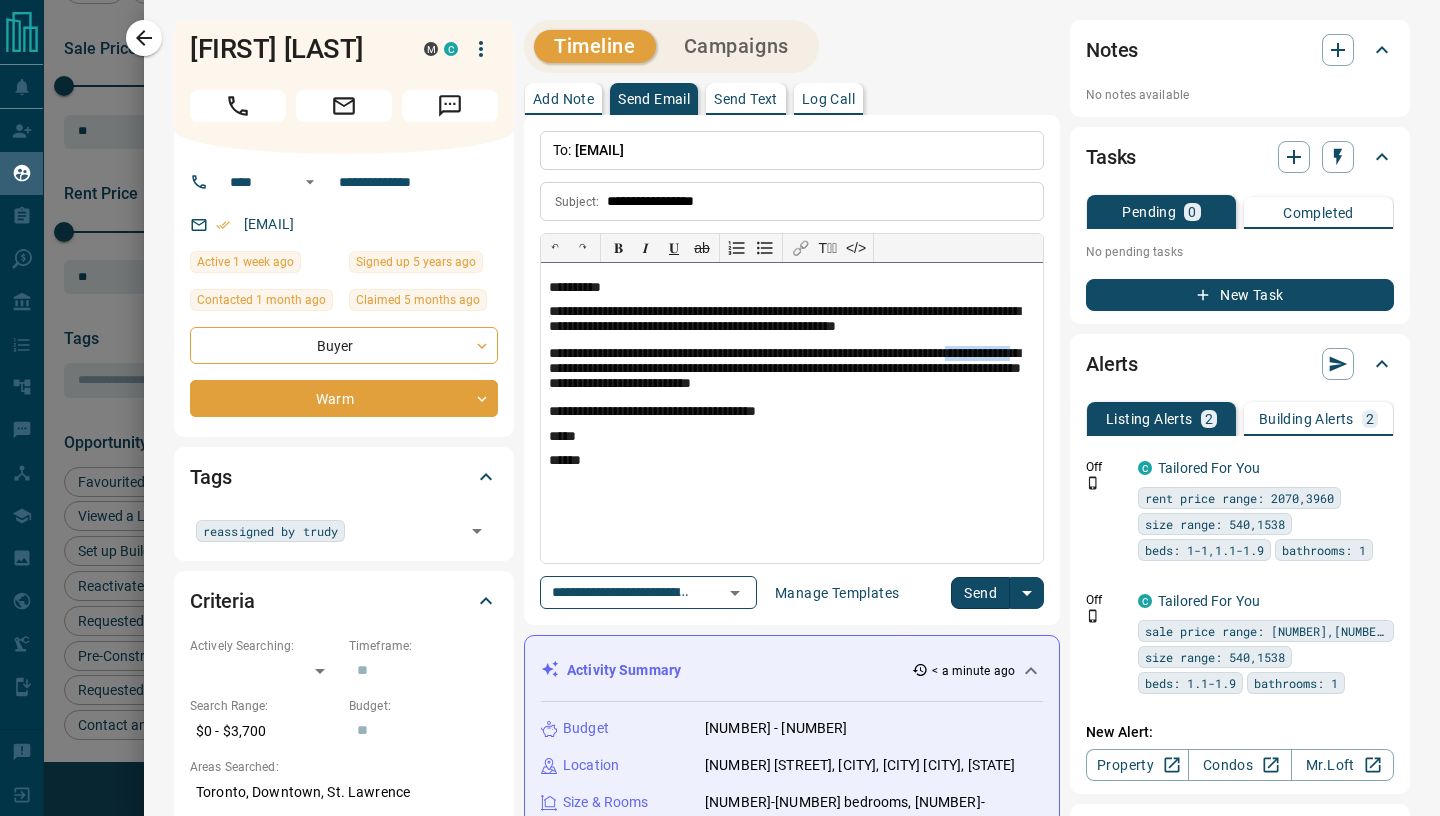 type 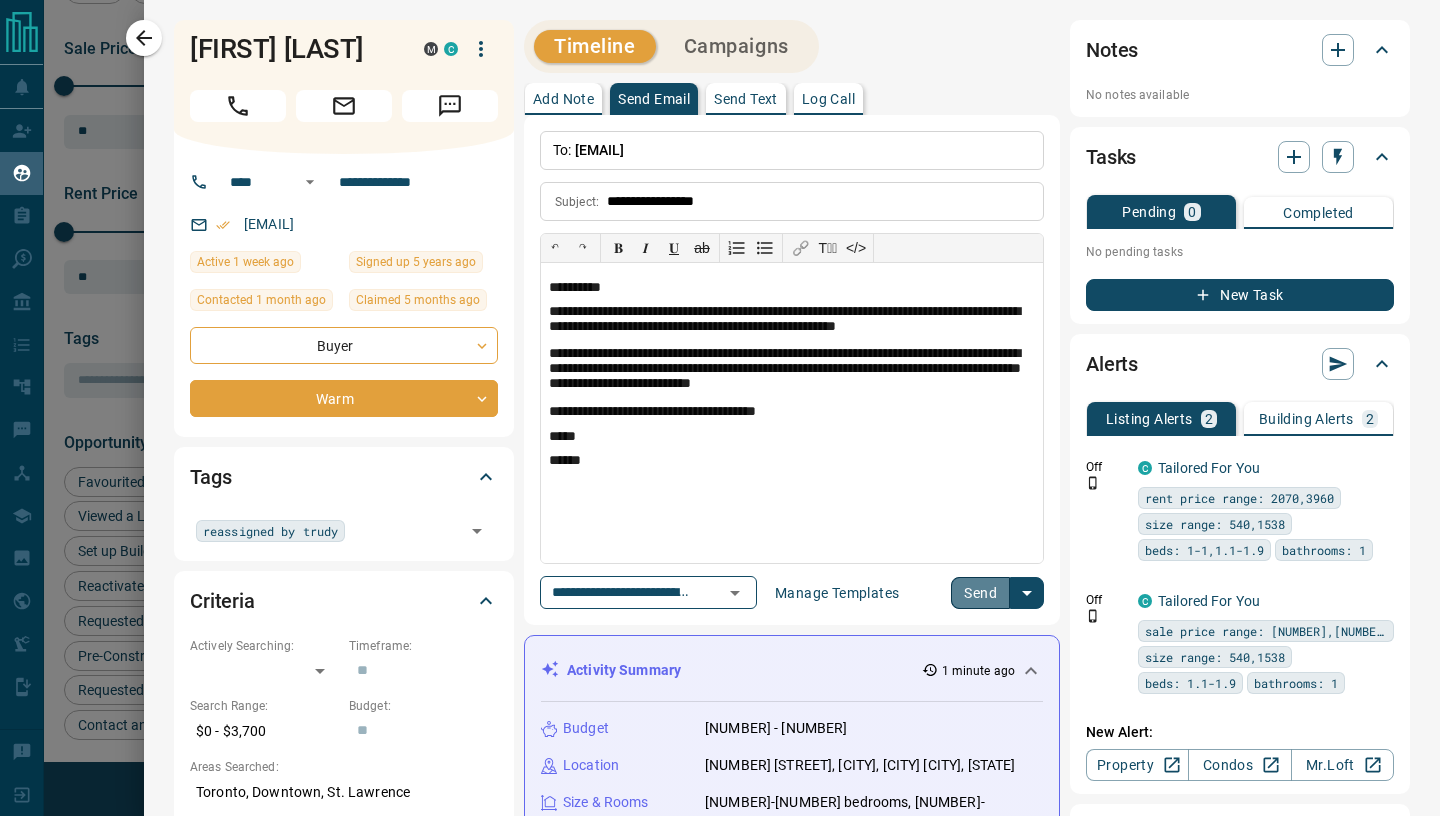 click on "Send" at bounding box center (980, 593) 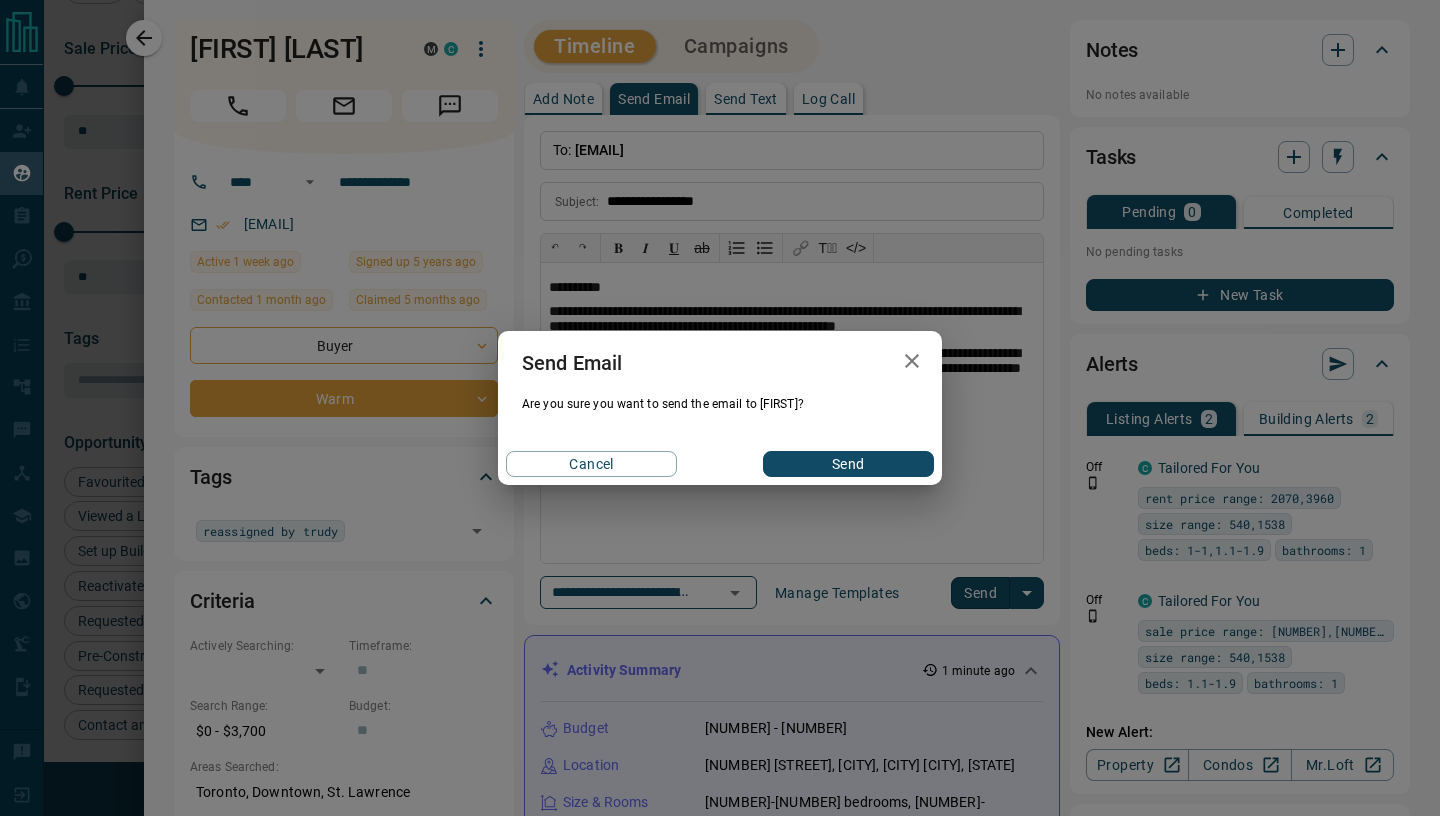 click on "Send" at bounding box center [848, 464] 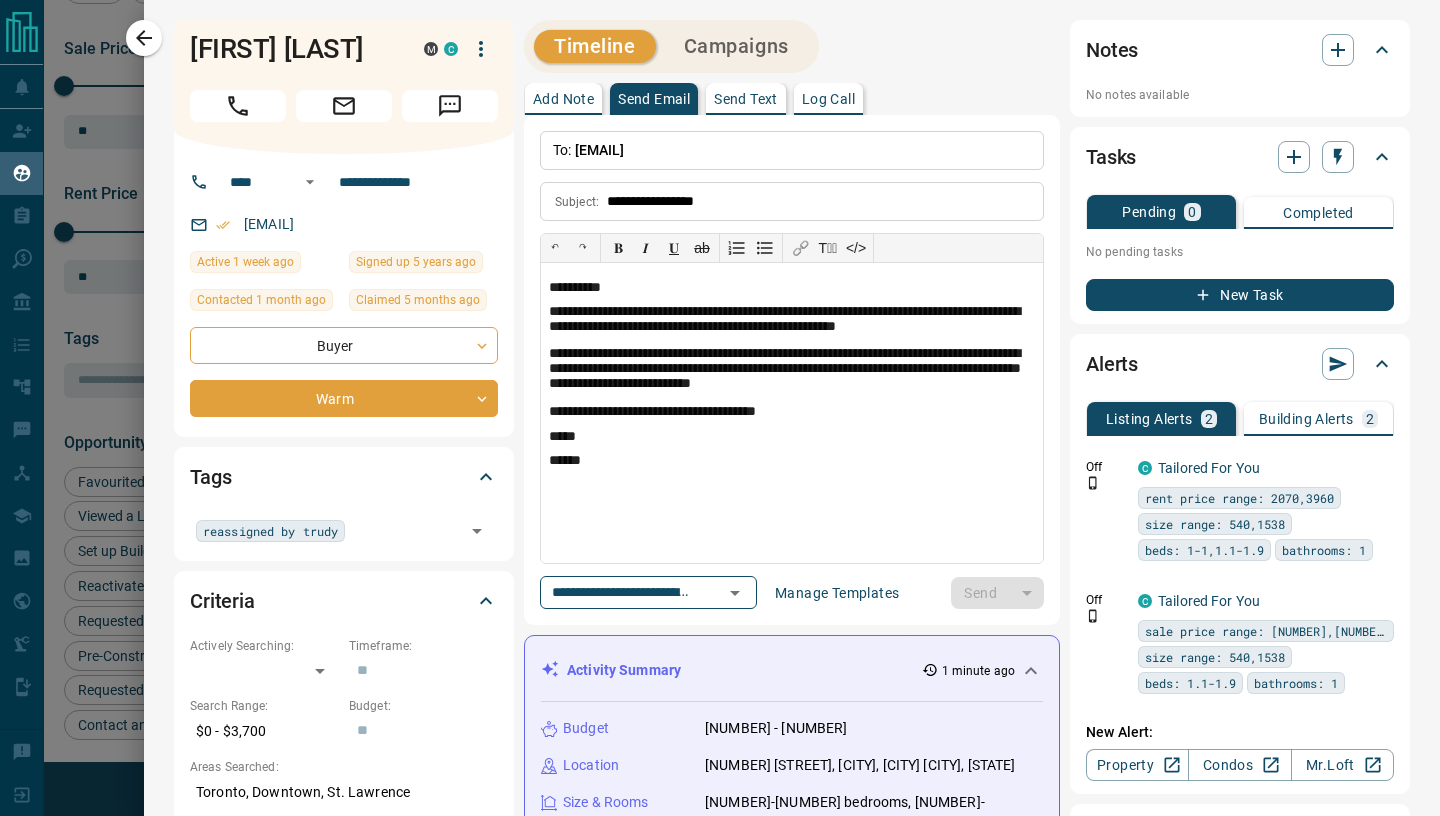 click on "No notes available" at bounding box center [1240, 95] 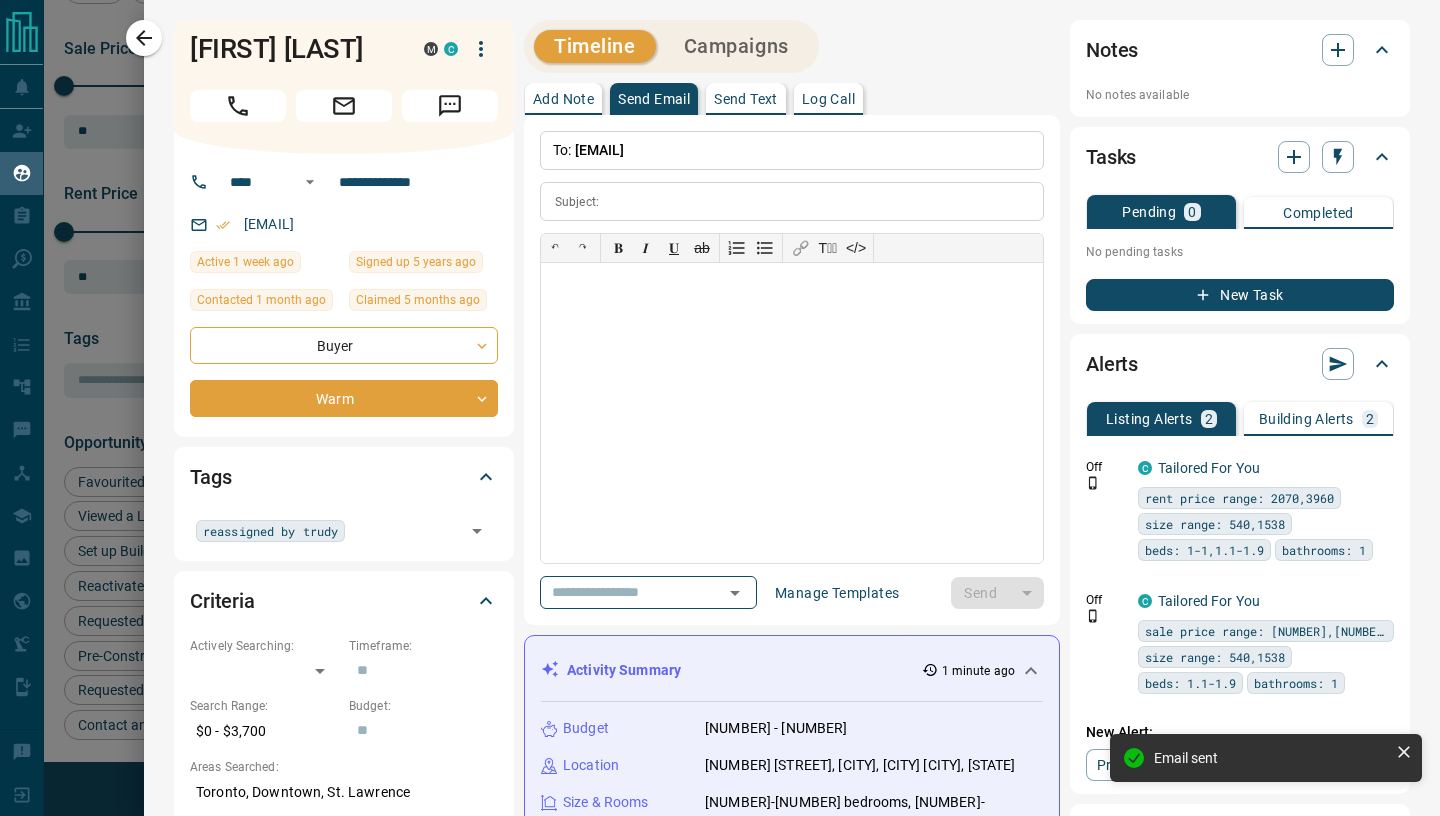 click on "Add Note" at bounding box center (563, 99) 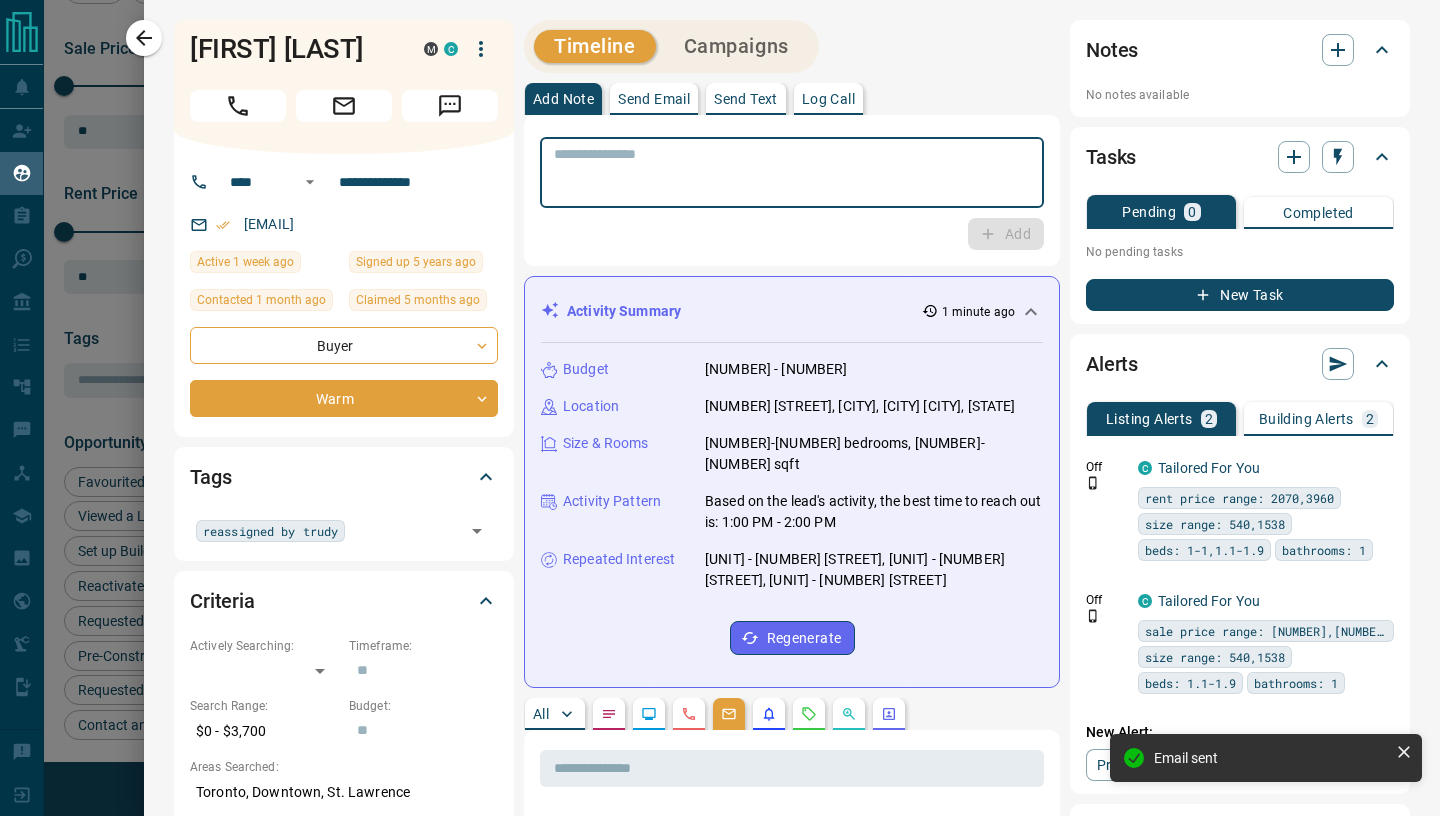 click at bounding box center (792, 173) 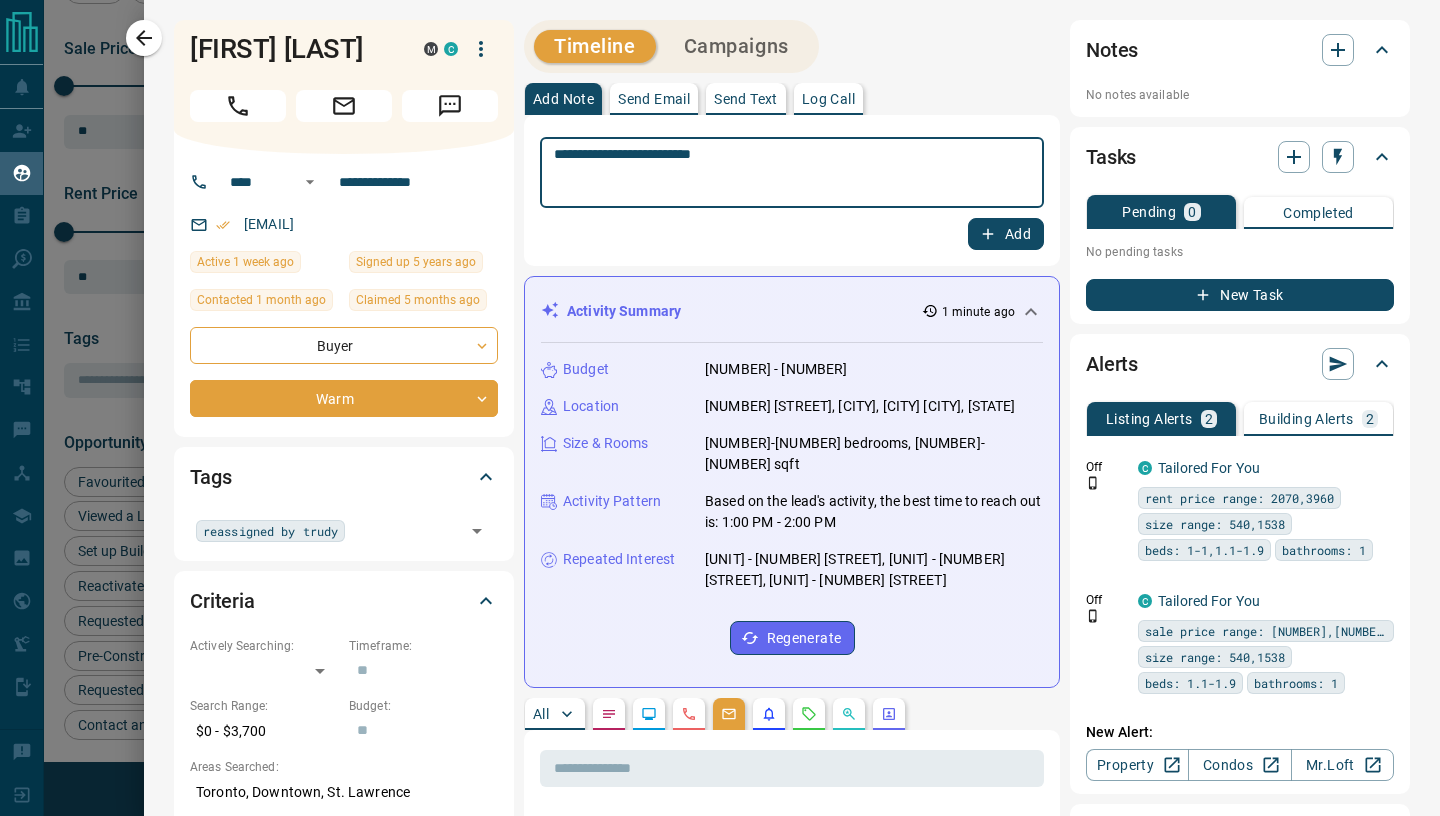 type on "**********" 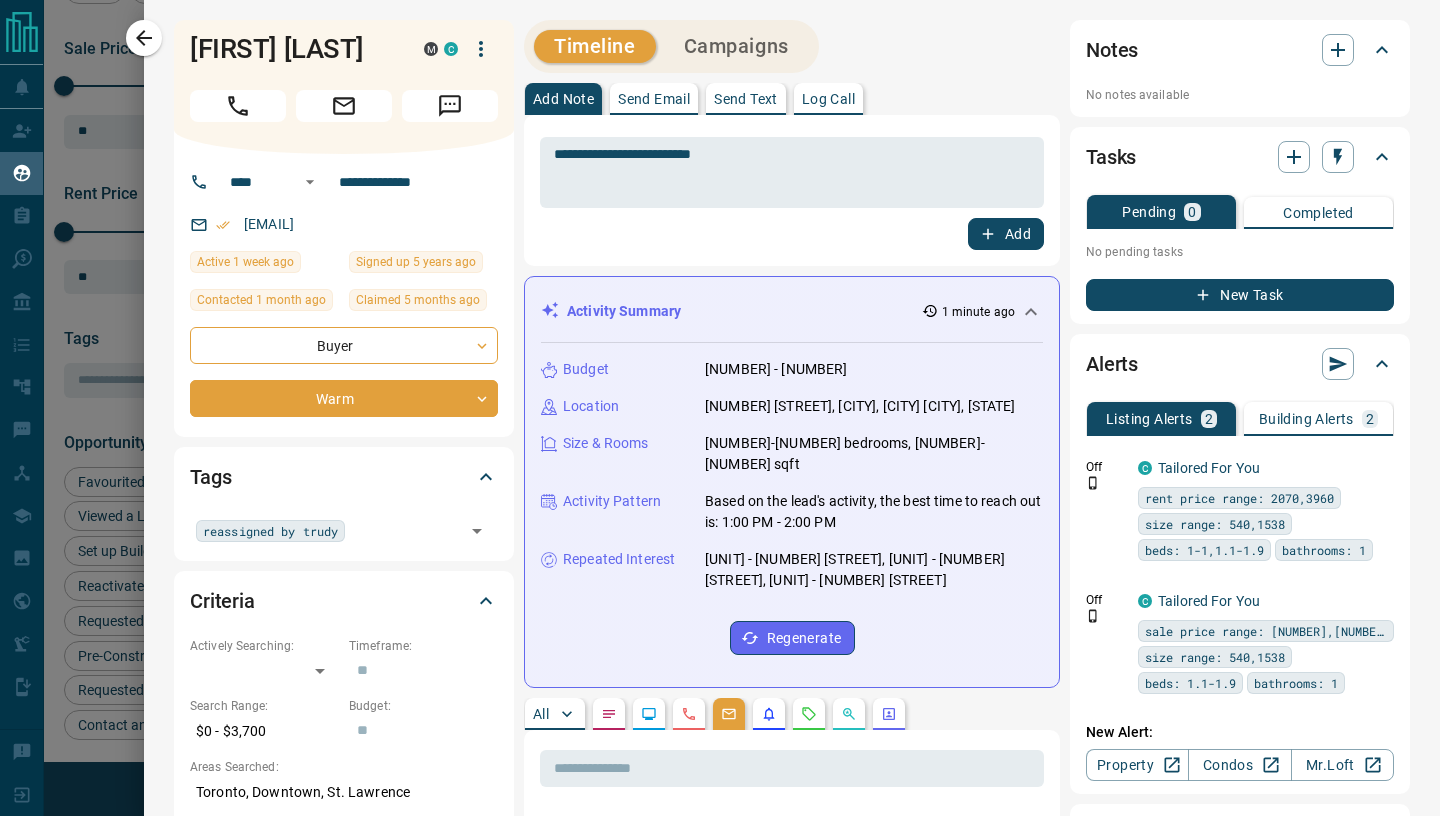 click on "Add" at bounding box center [1006, 234] 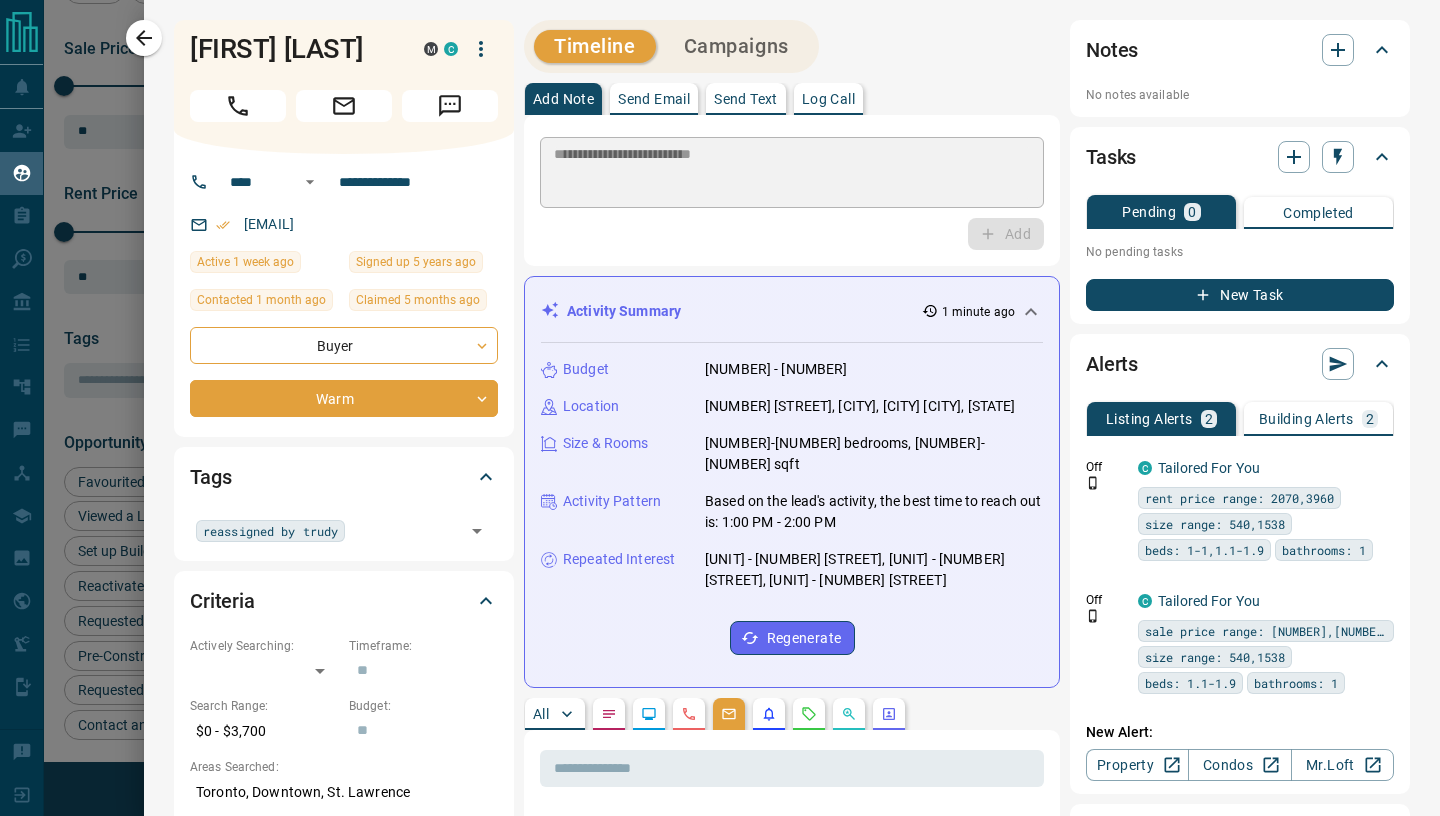 type 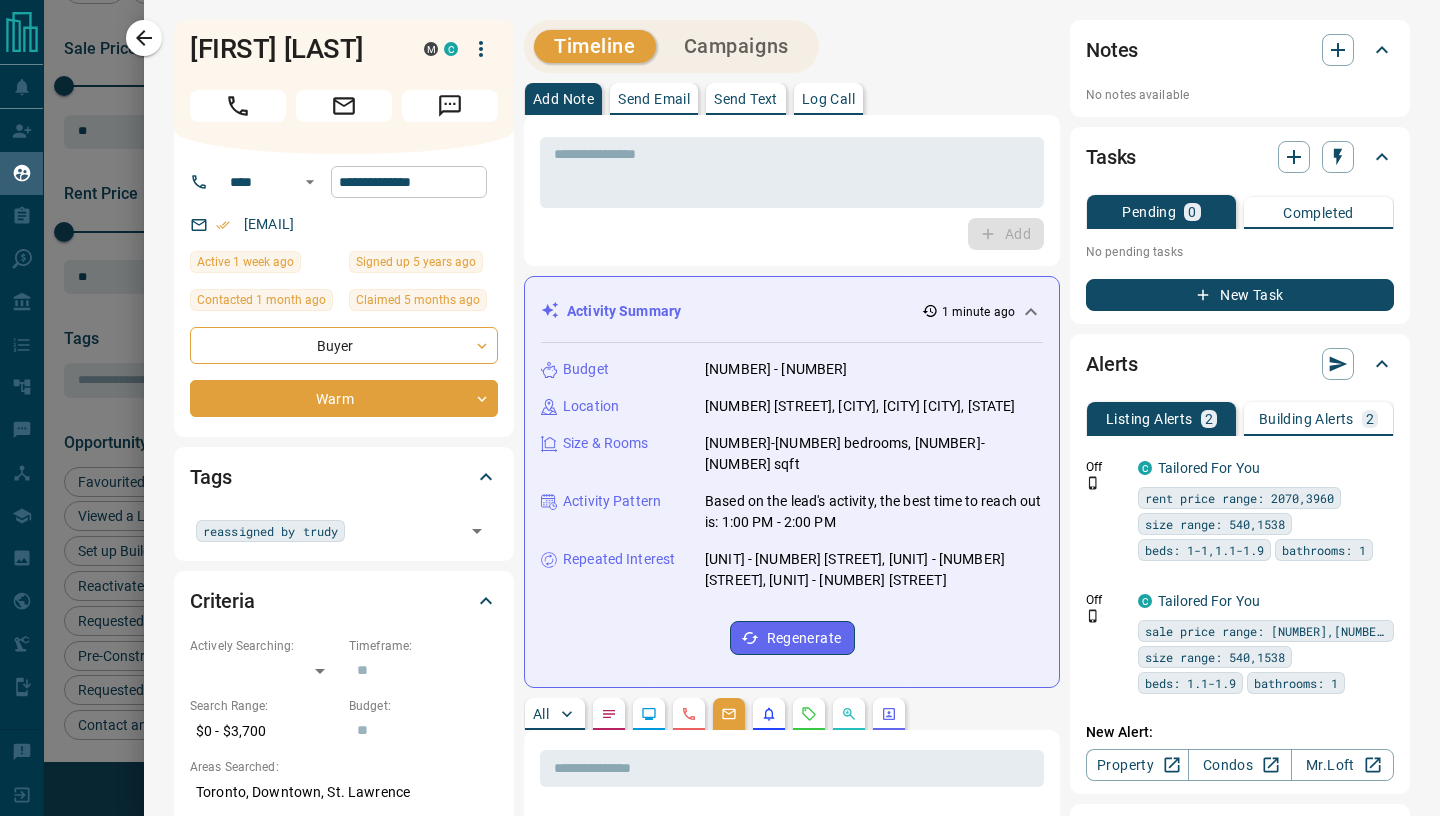 click 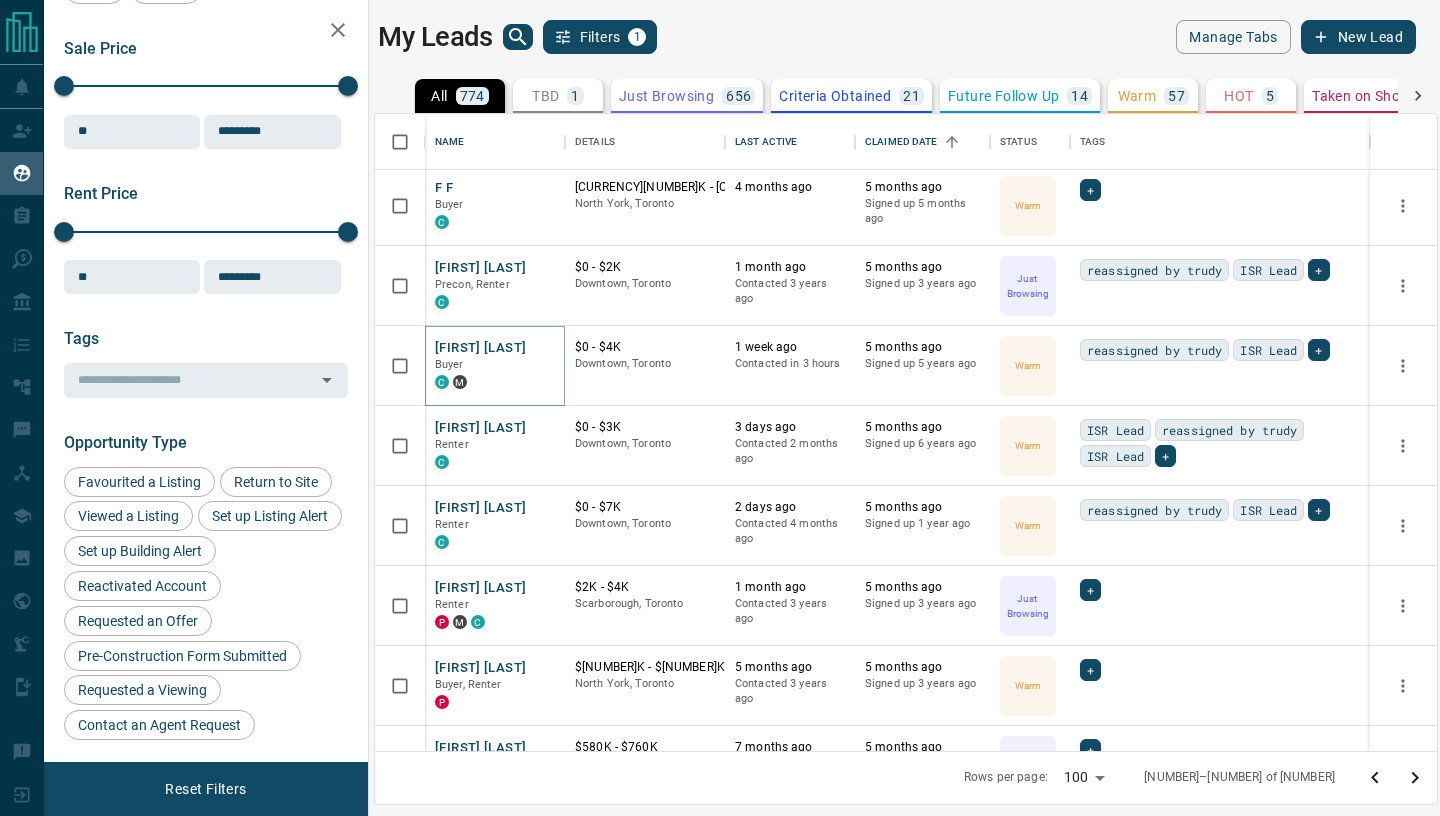 scroll, scrollTop: 4165, scrollLeft: 0, axis: vertical 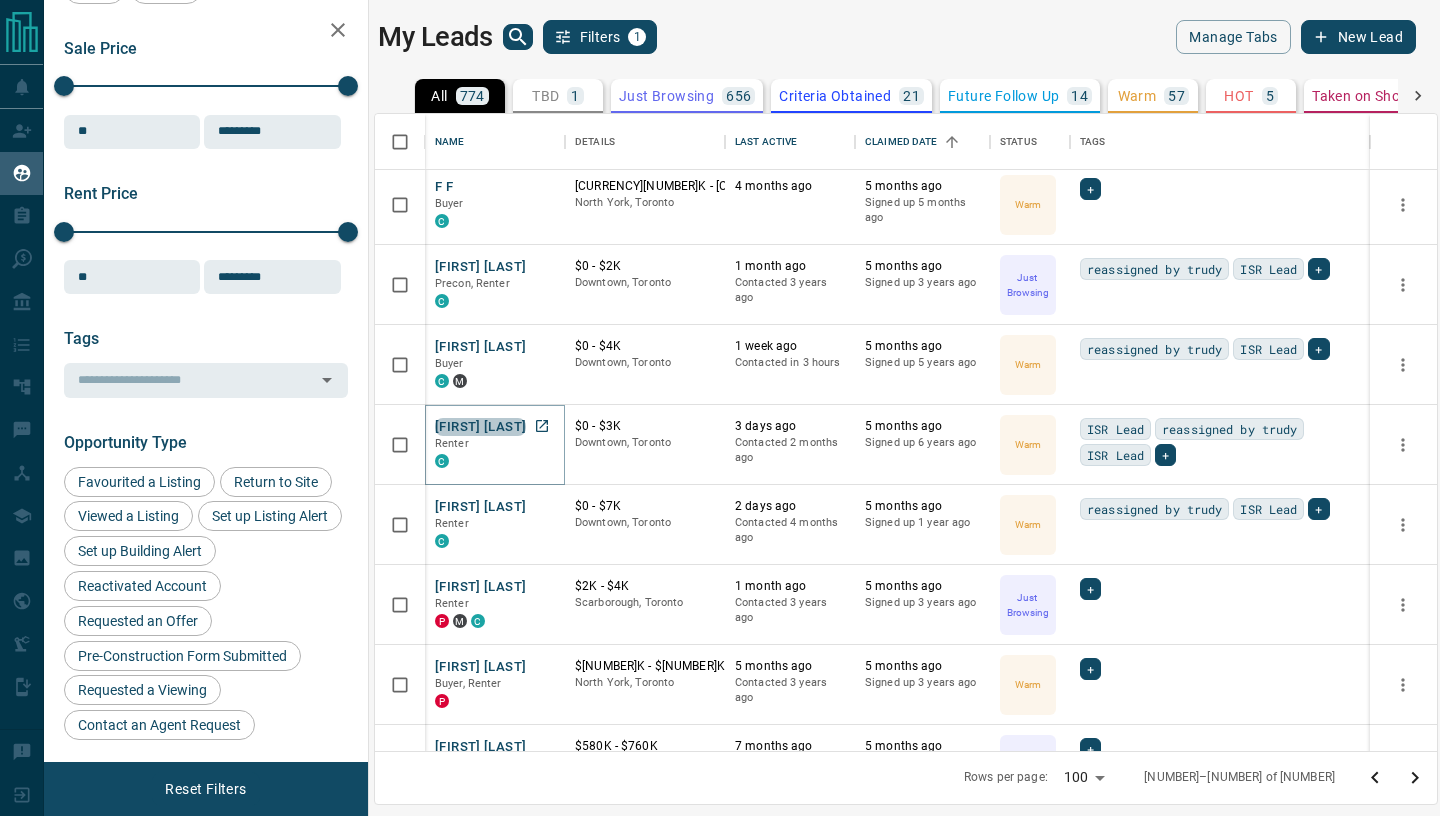 click on "[FIRST] [LAST]" at bounding box center [480, 427] 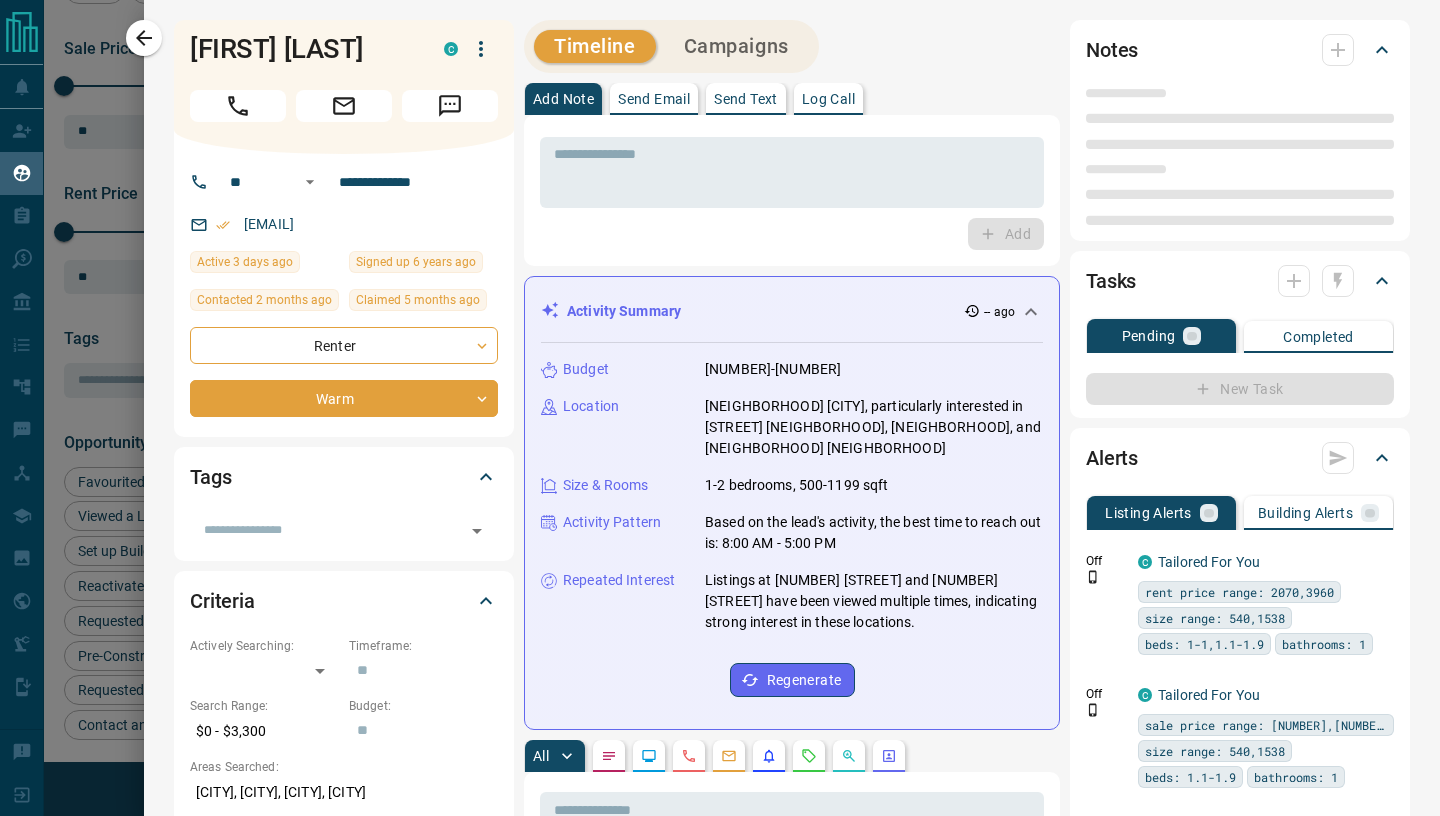 type on "**" 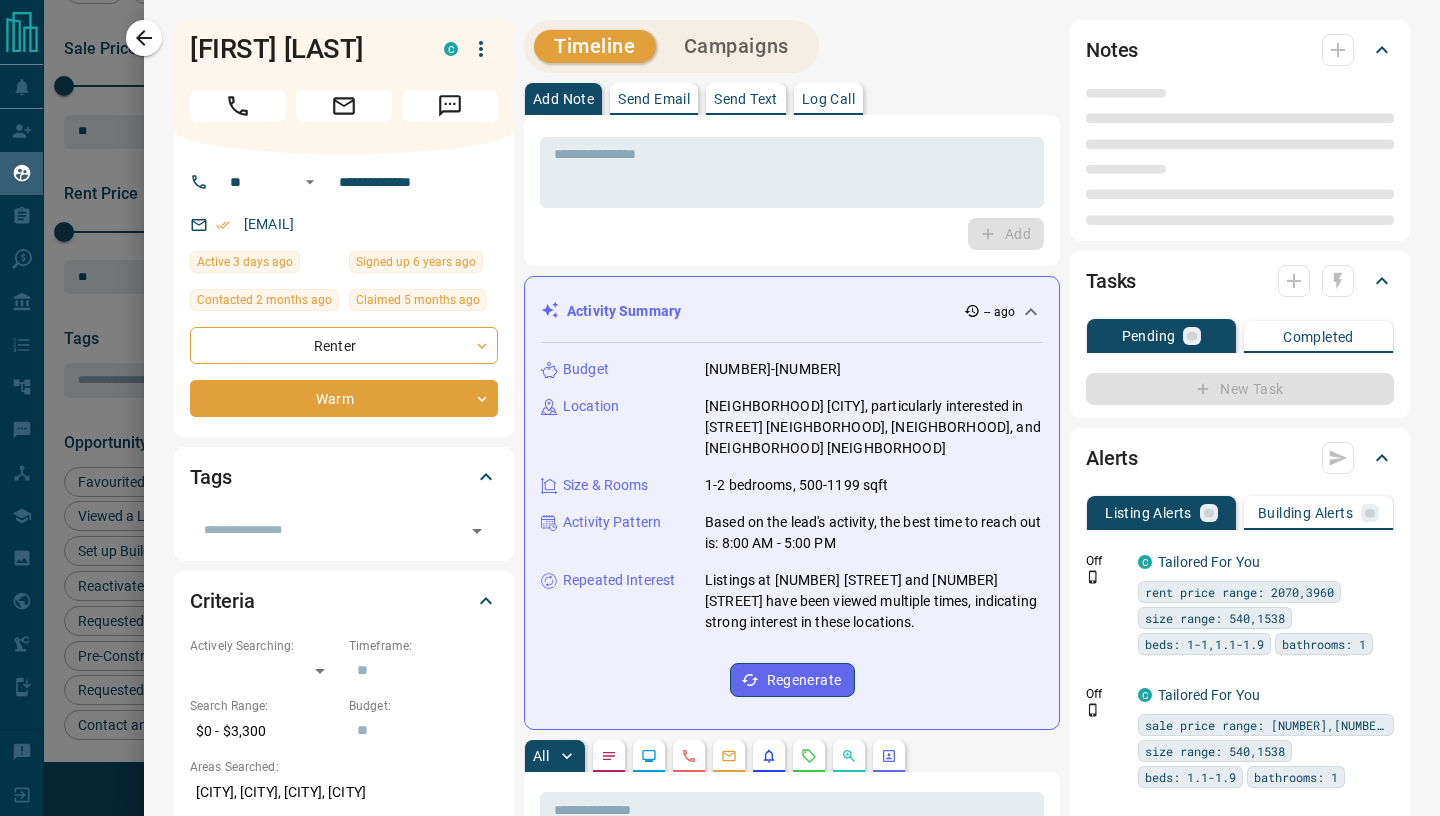 type on "**********" 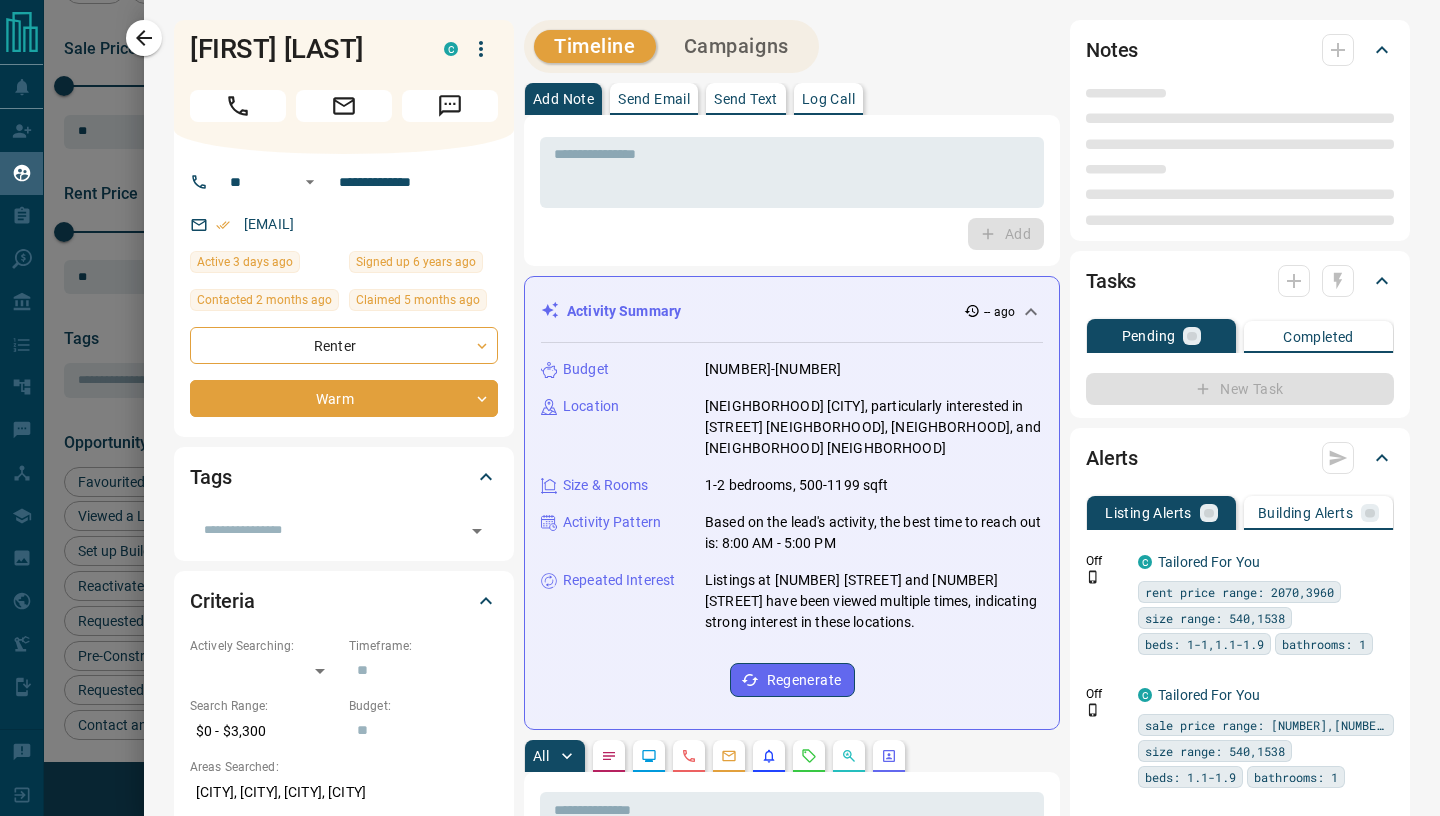 type on "**********" 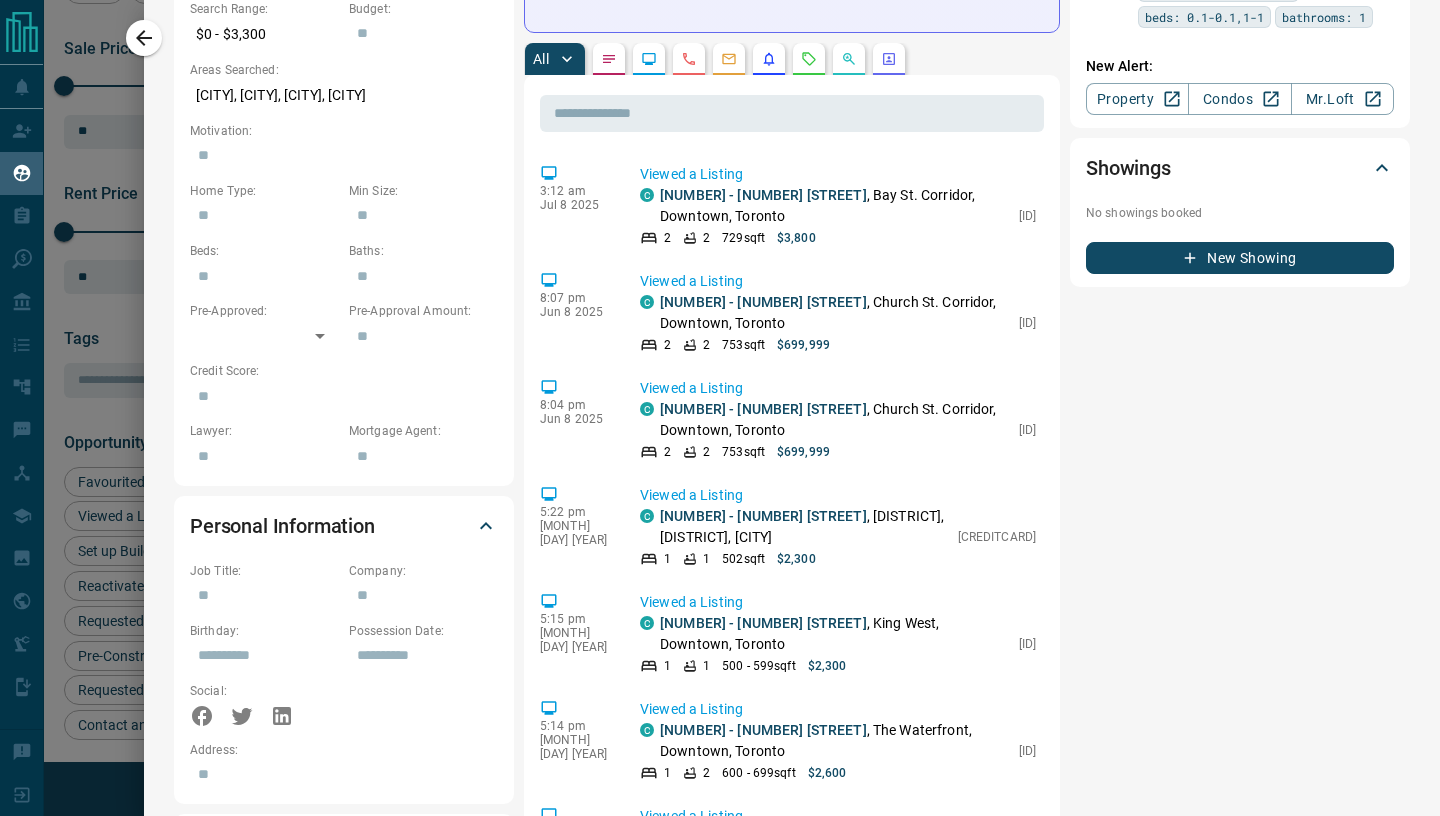 scroll, scrollTop: 699, scrollLeft: 0, axis: vertical 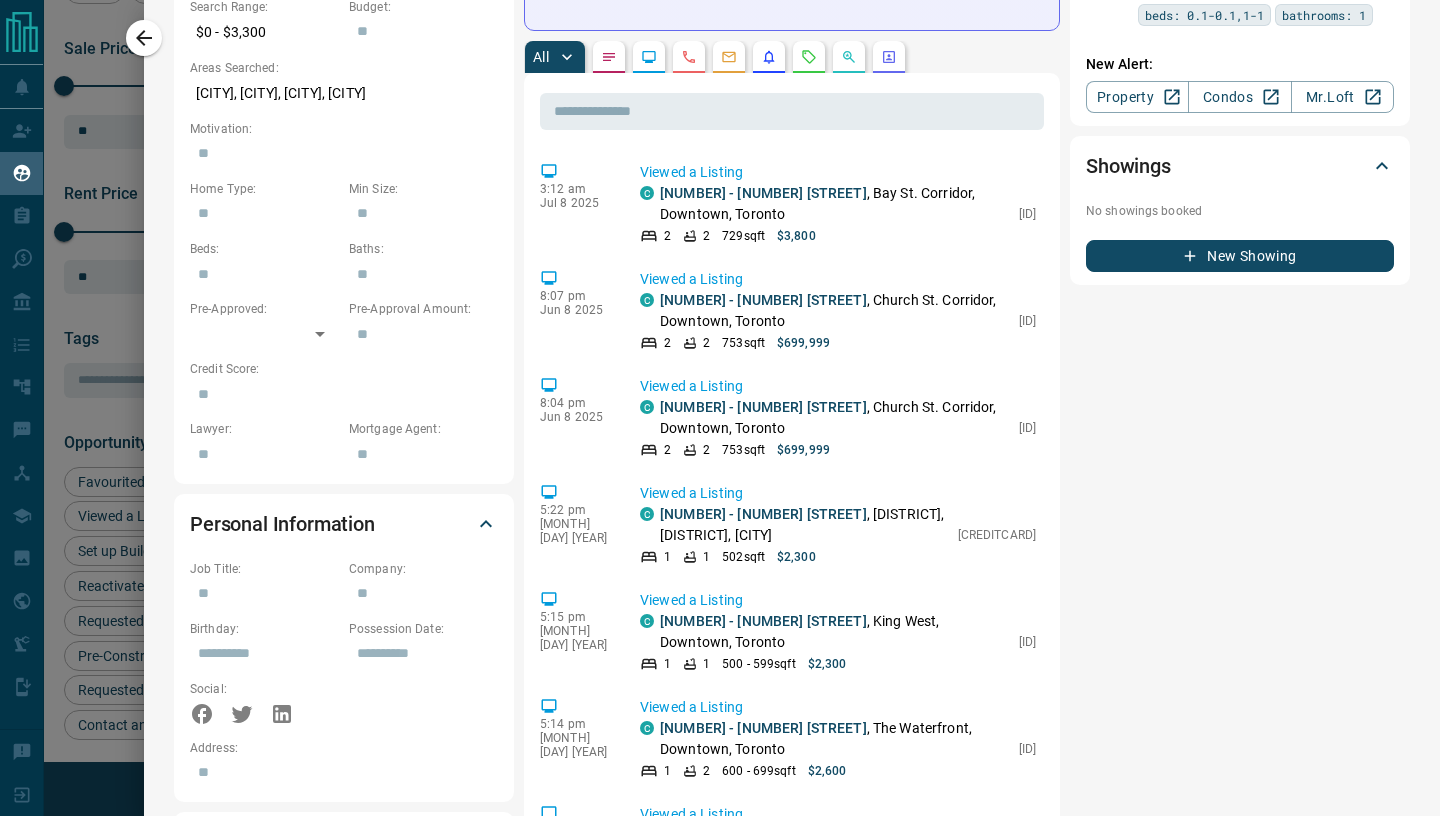 click at bounding box center (729, 57) 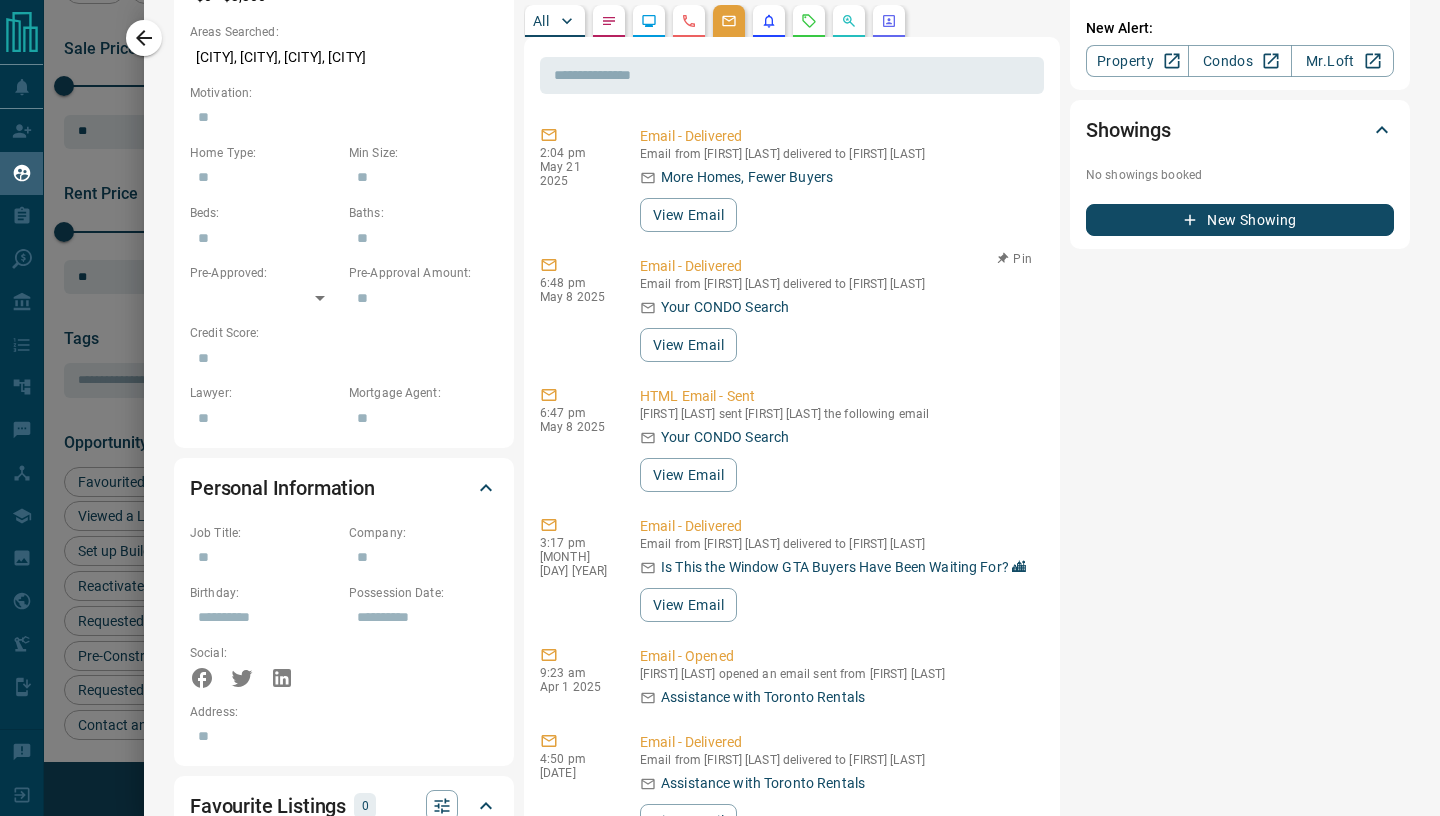 scroll, scrollTop: 750, scrollLeft: 0, axis: vertical 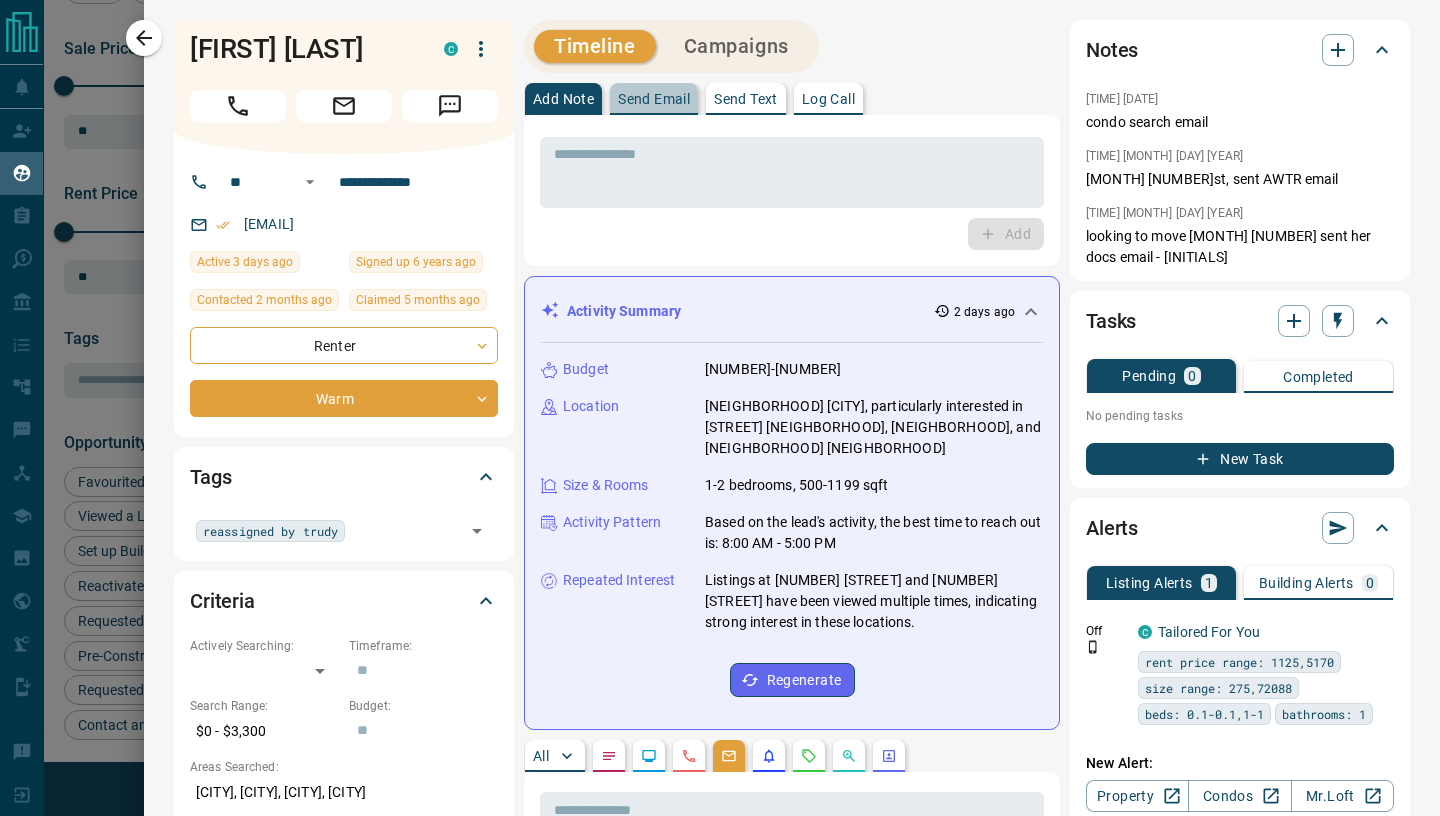 click on "Send Email" at bounding box center [654, 99] 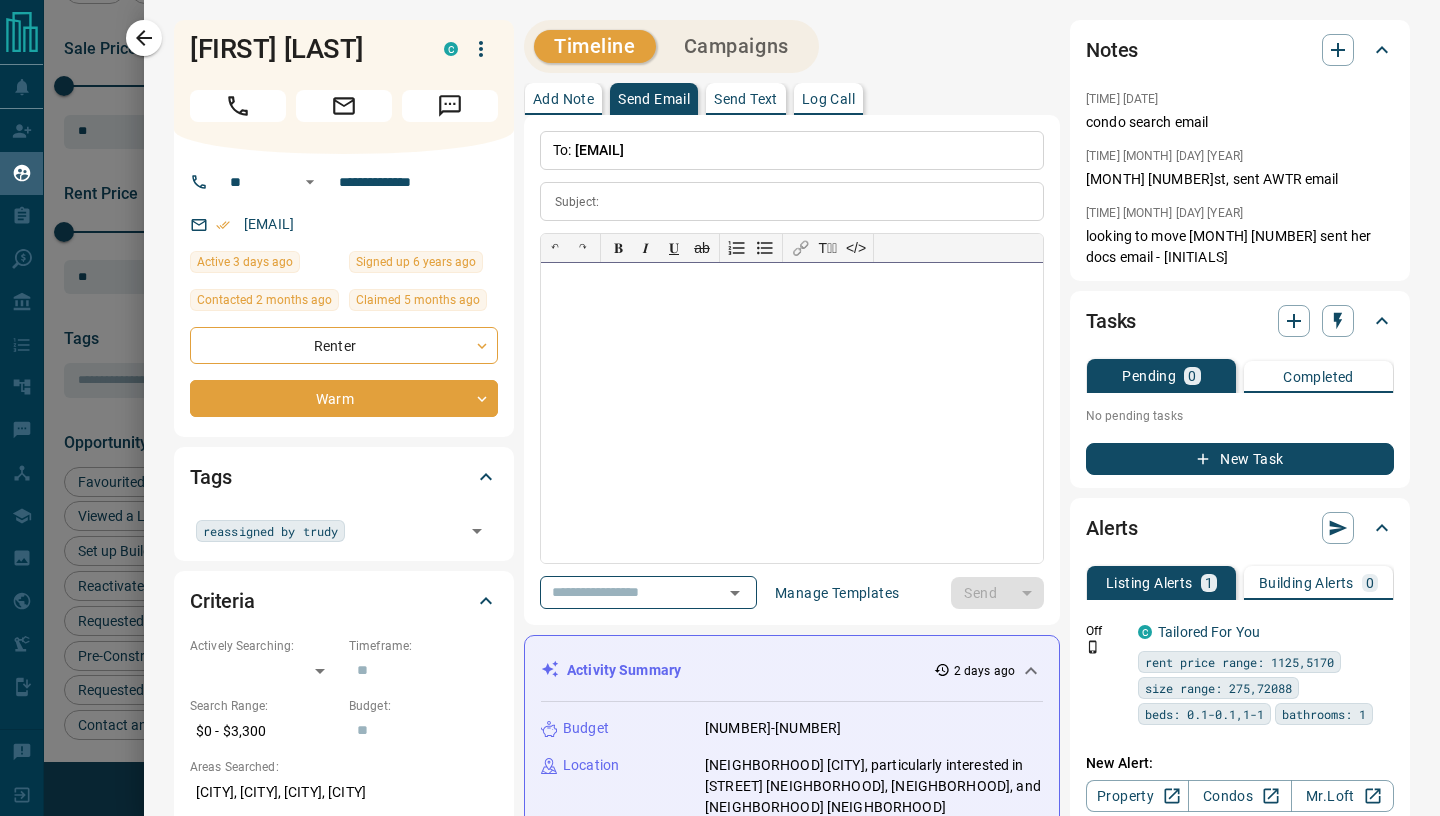 click at bounding box center (792, 413) 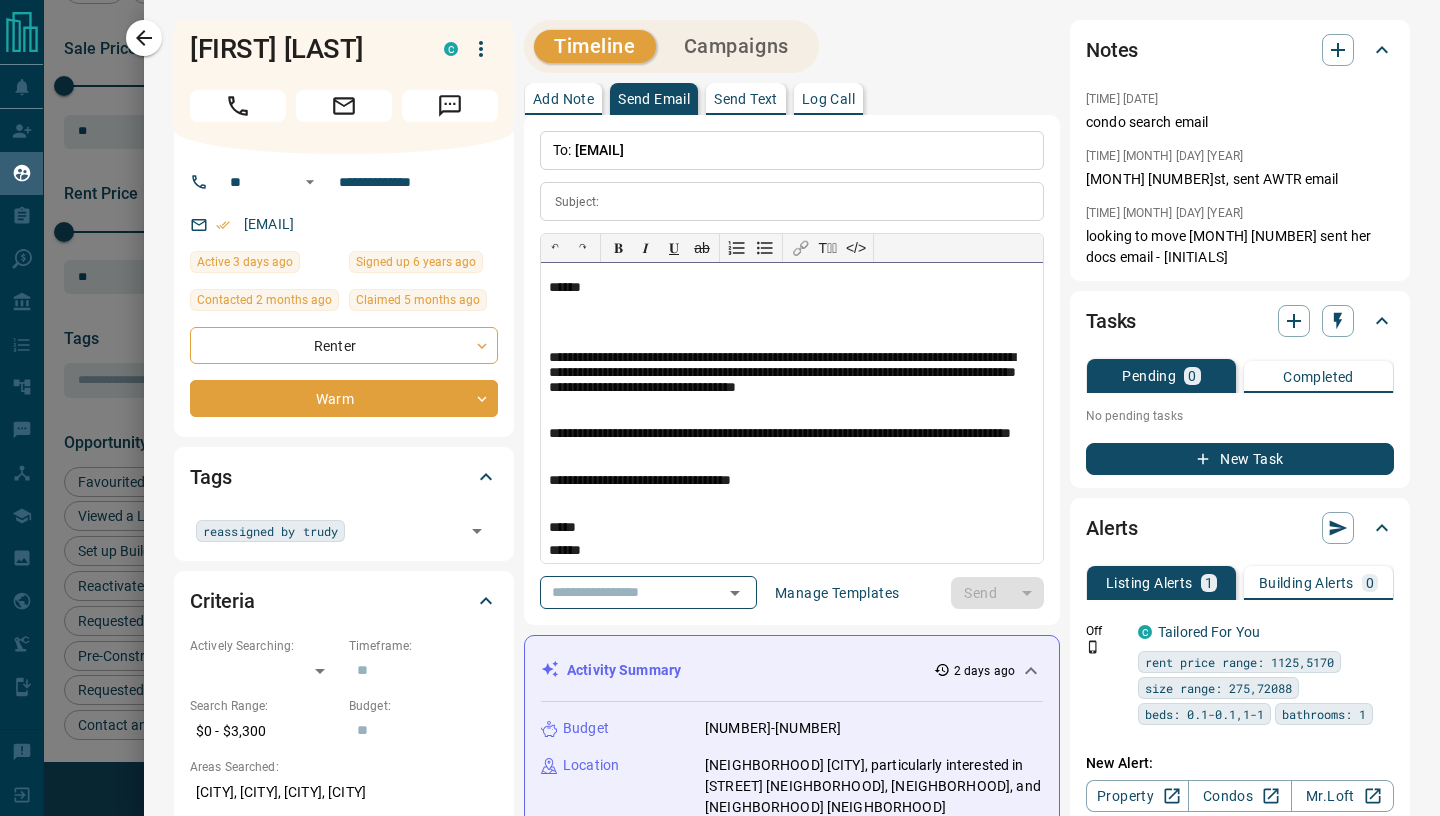 type 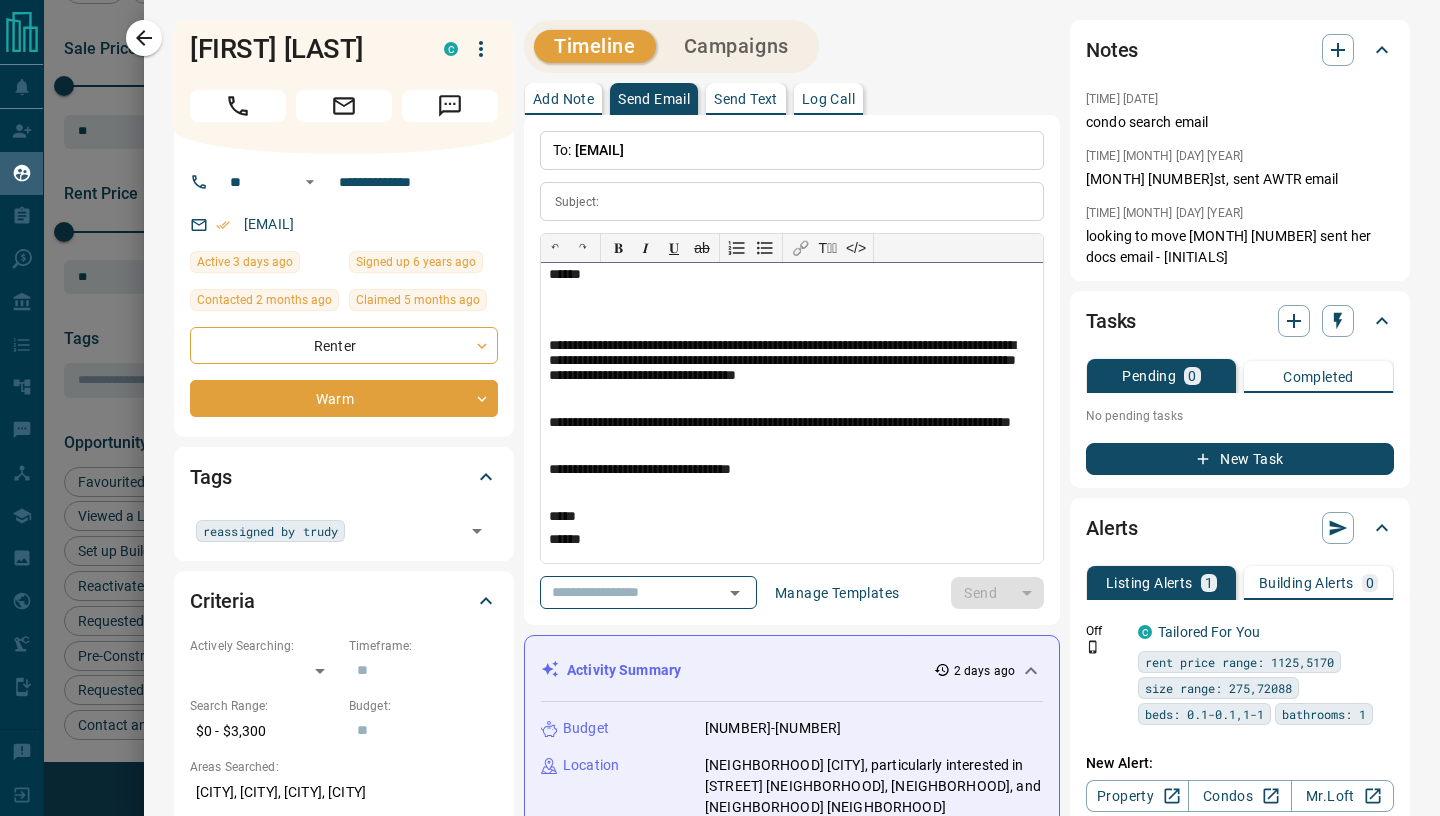scroll, scrollTop: 0, scrollLeft: 0, axis: both 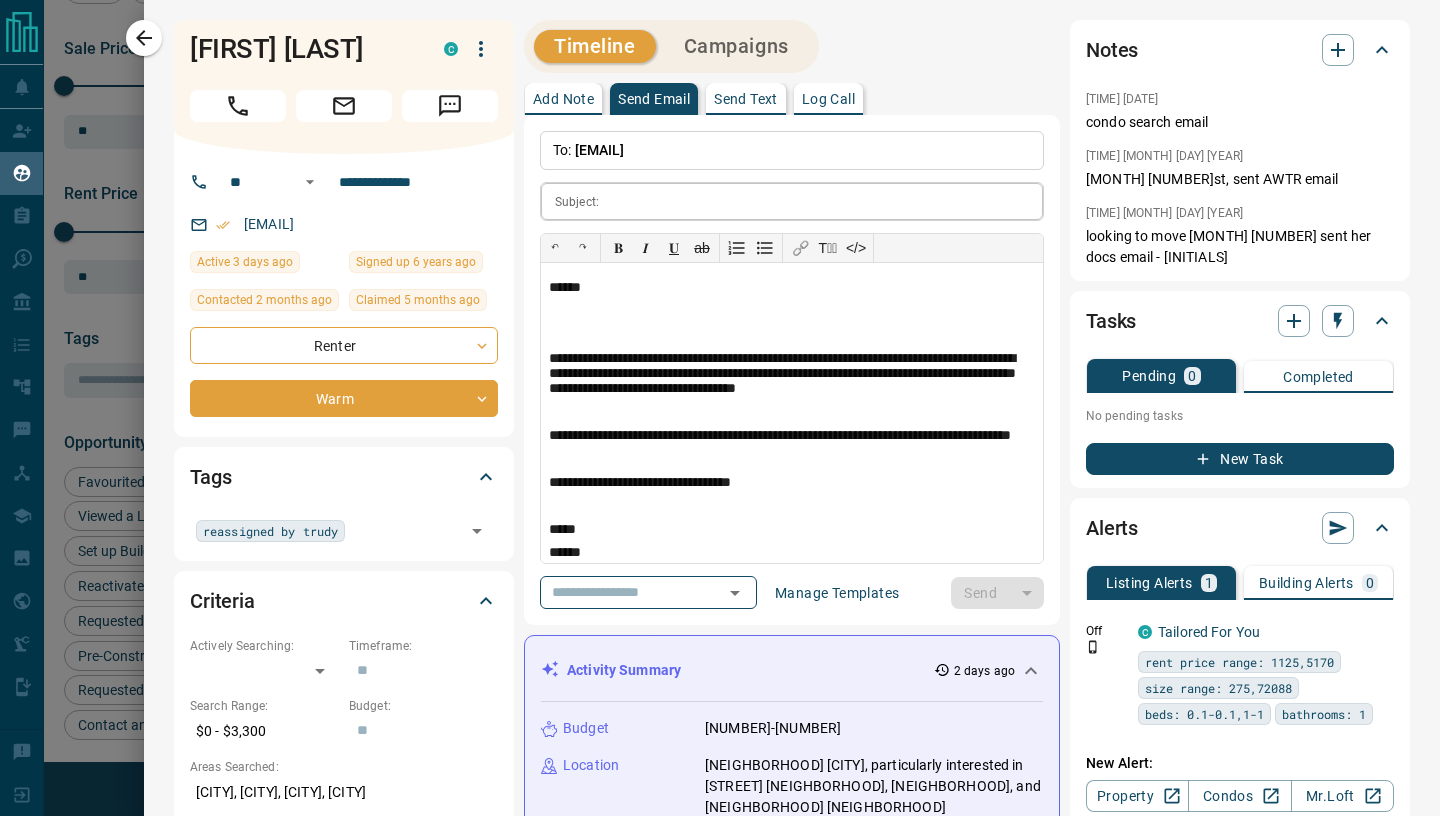 click at bounding box center (825, 201) 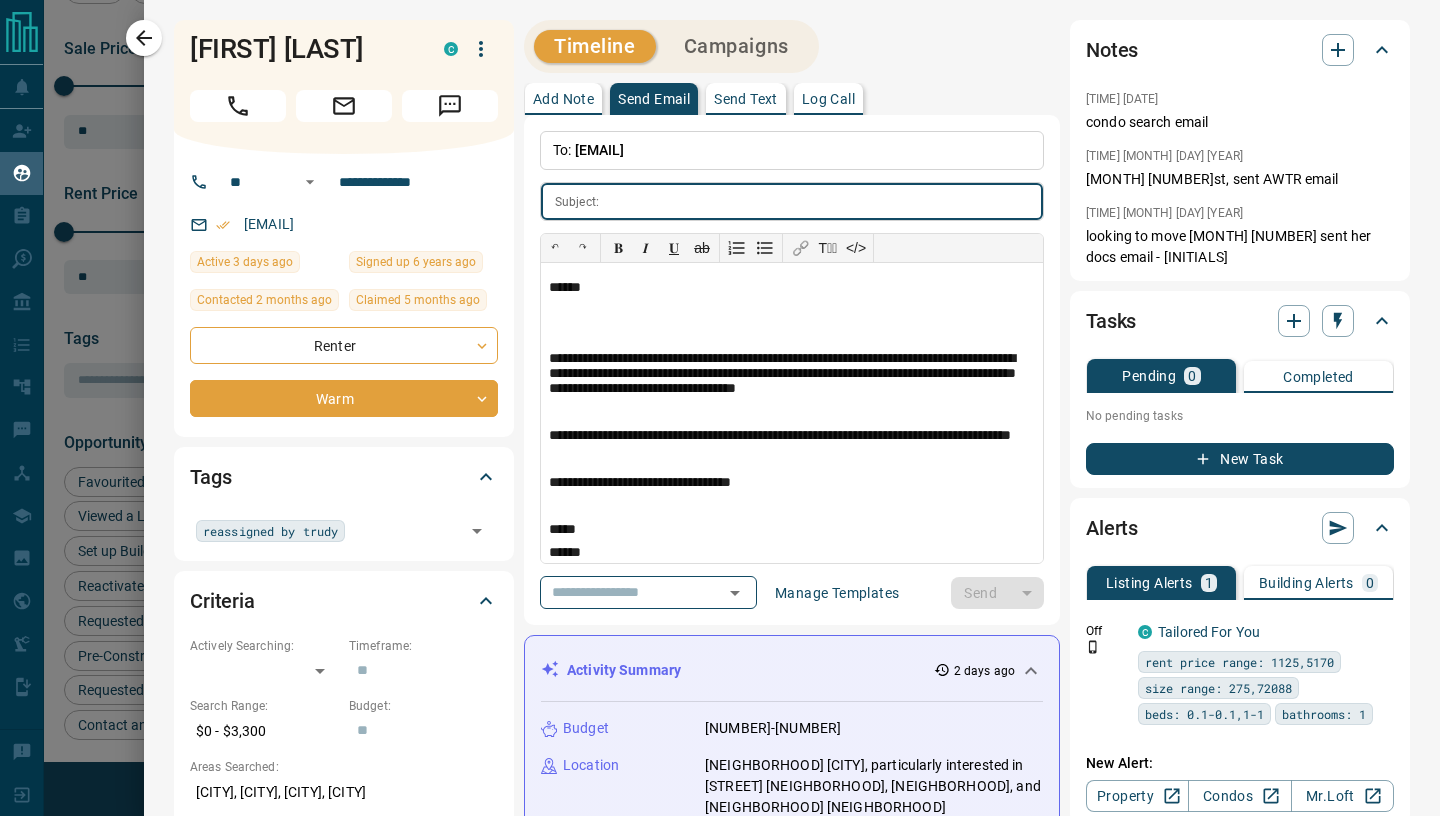 paste on "**********" 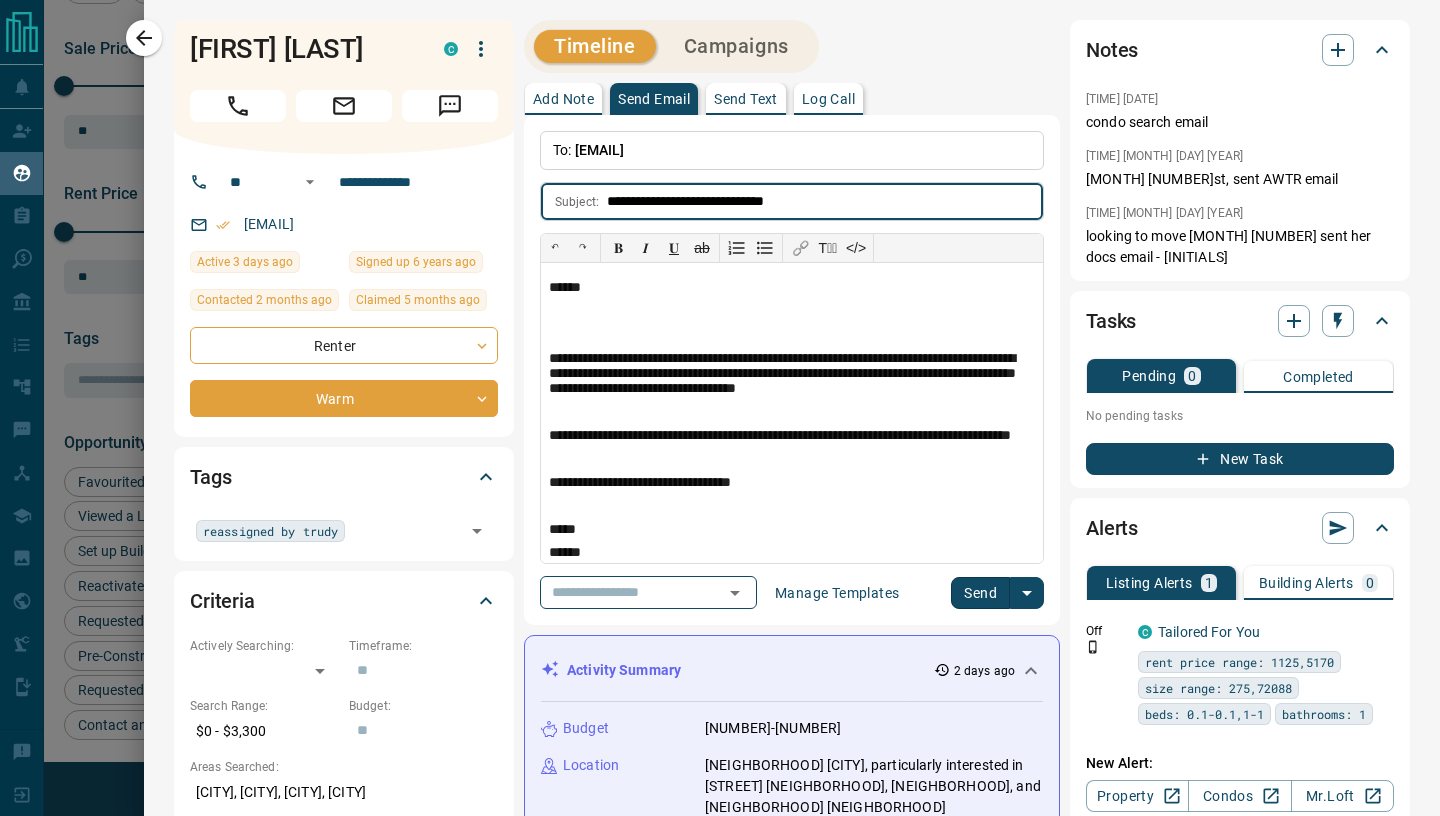 type on "**********" 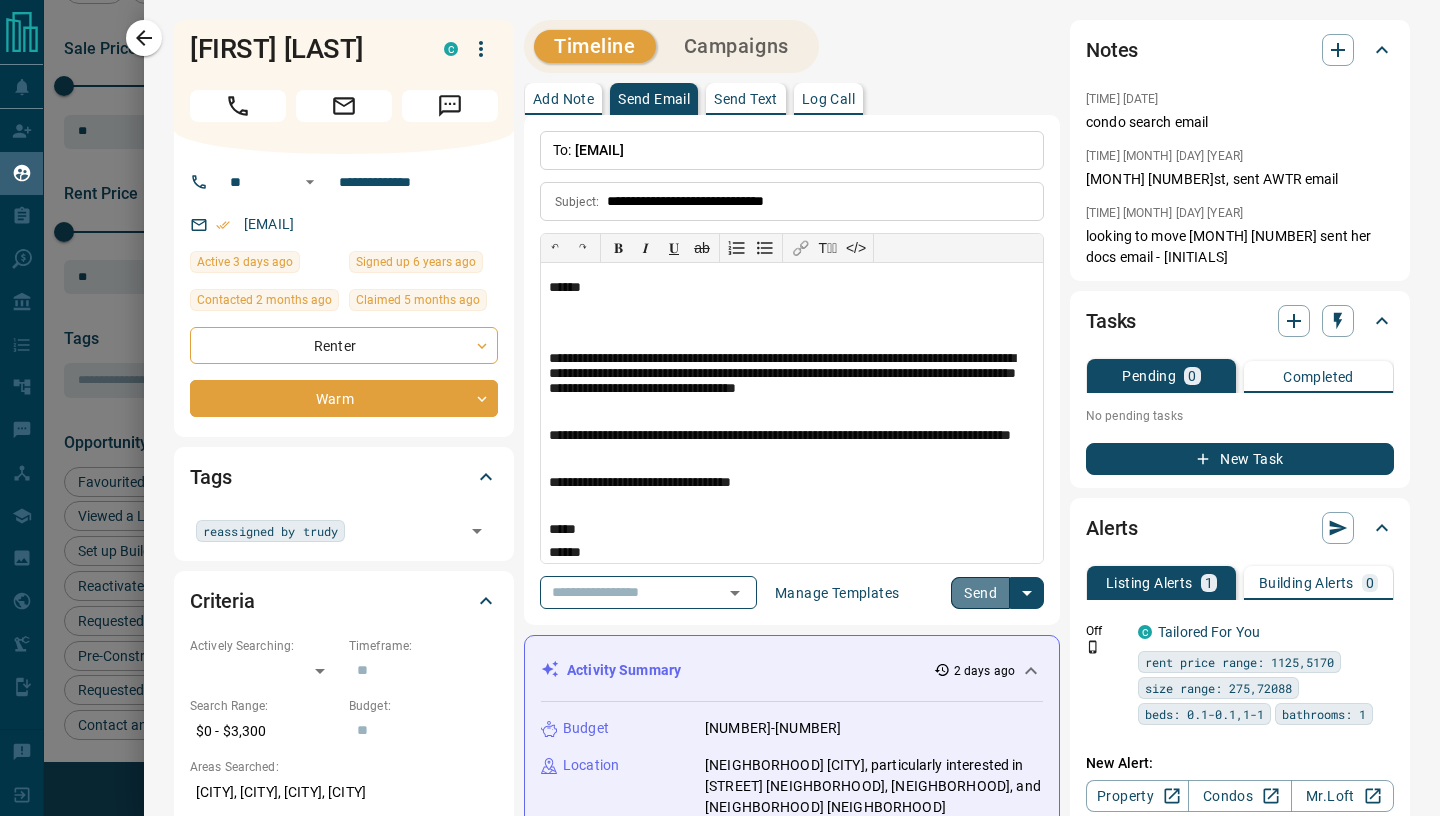 click on "Send" at bounding box center [980, 593] 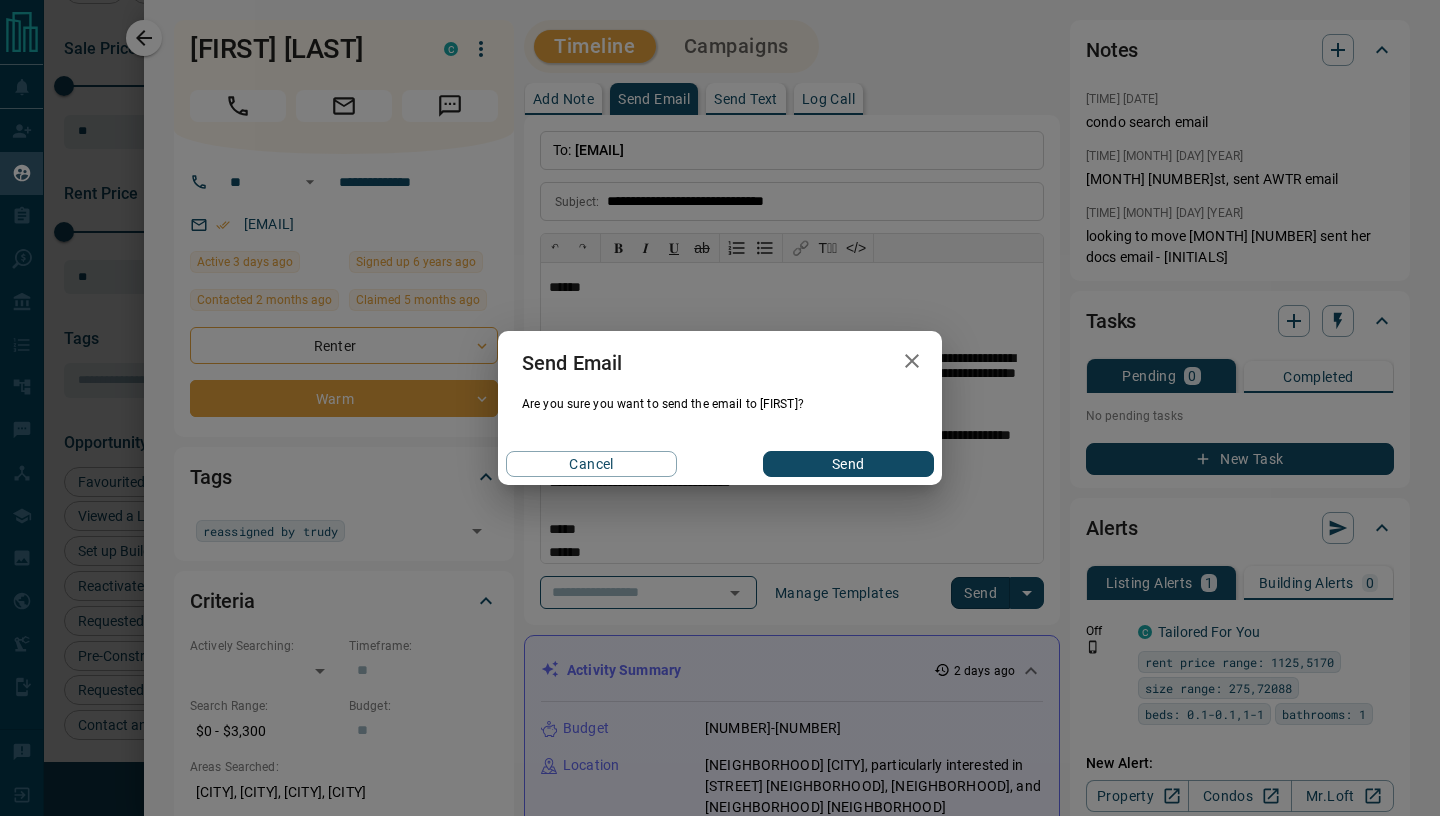 click on "Send" at bounding box center [848, 464] 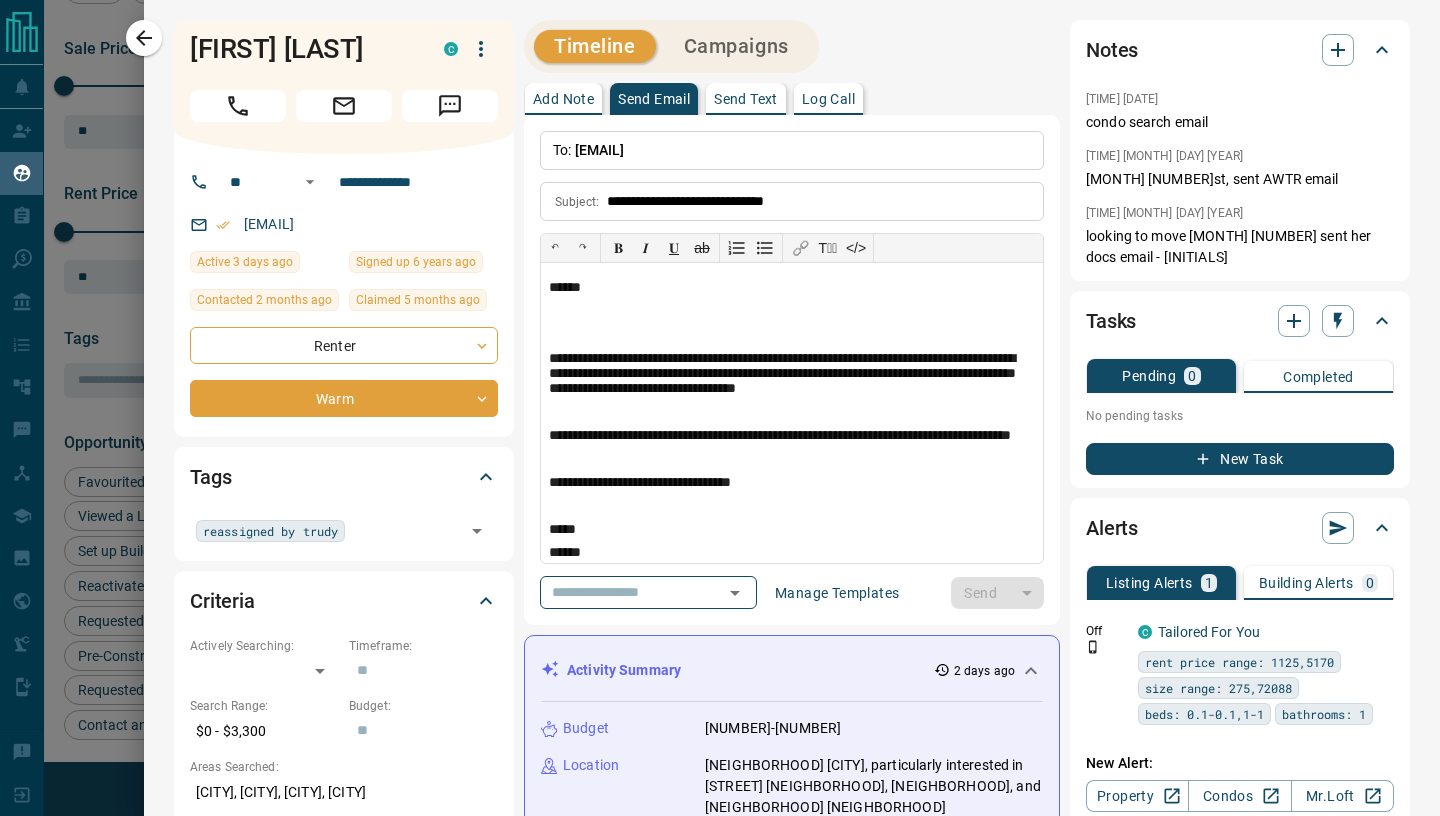 type 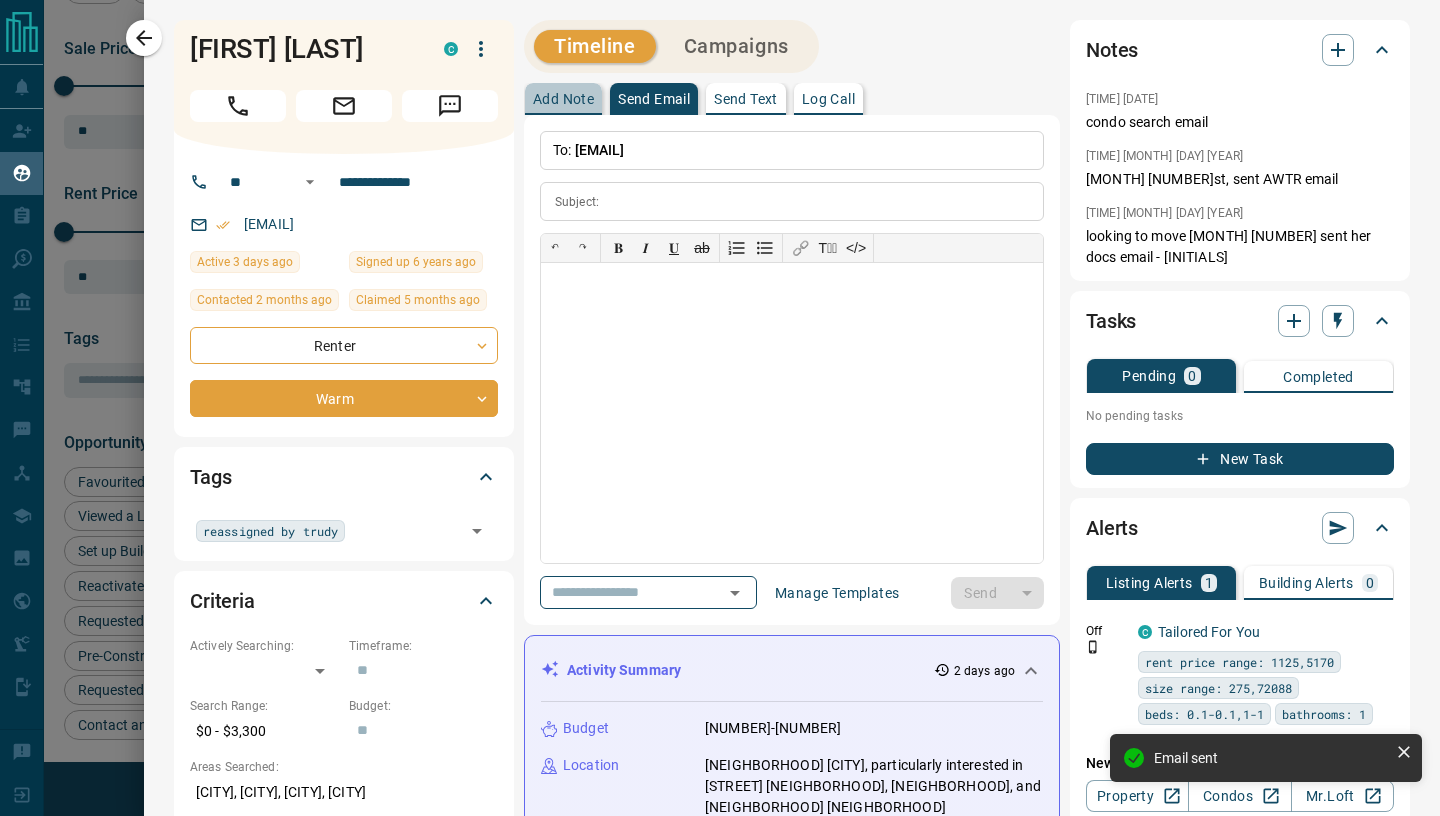 click on "Add Note" at bounding box center (563, 99) 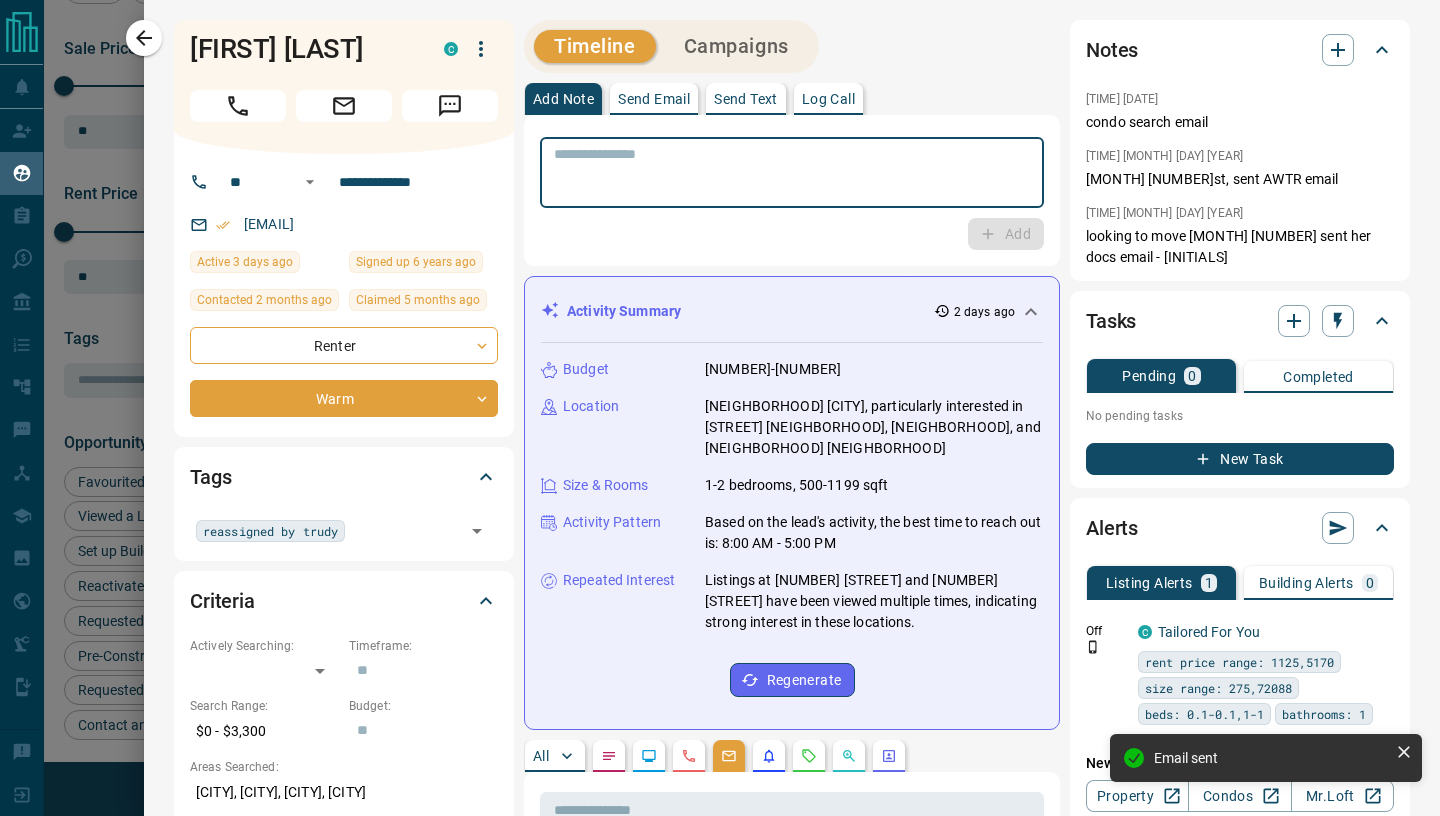 click at bounding box center [792, 173] 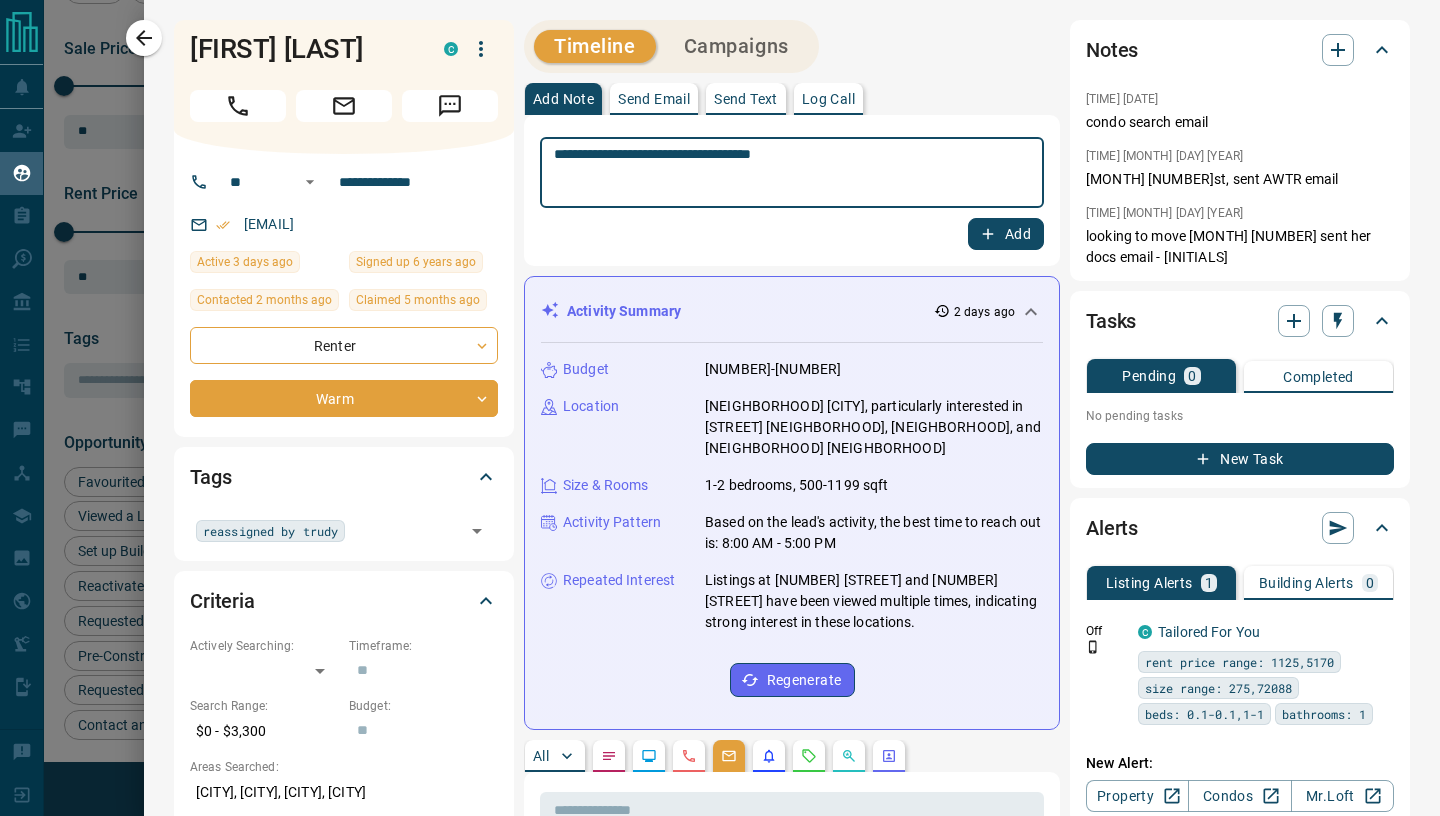 type on "**********" 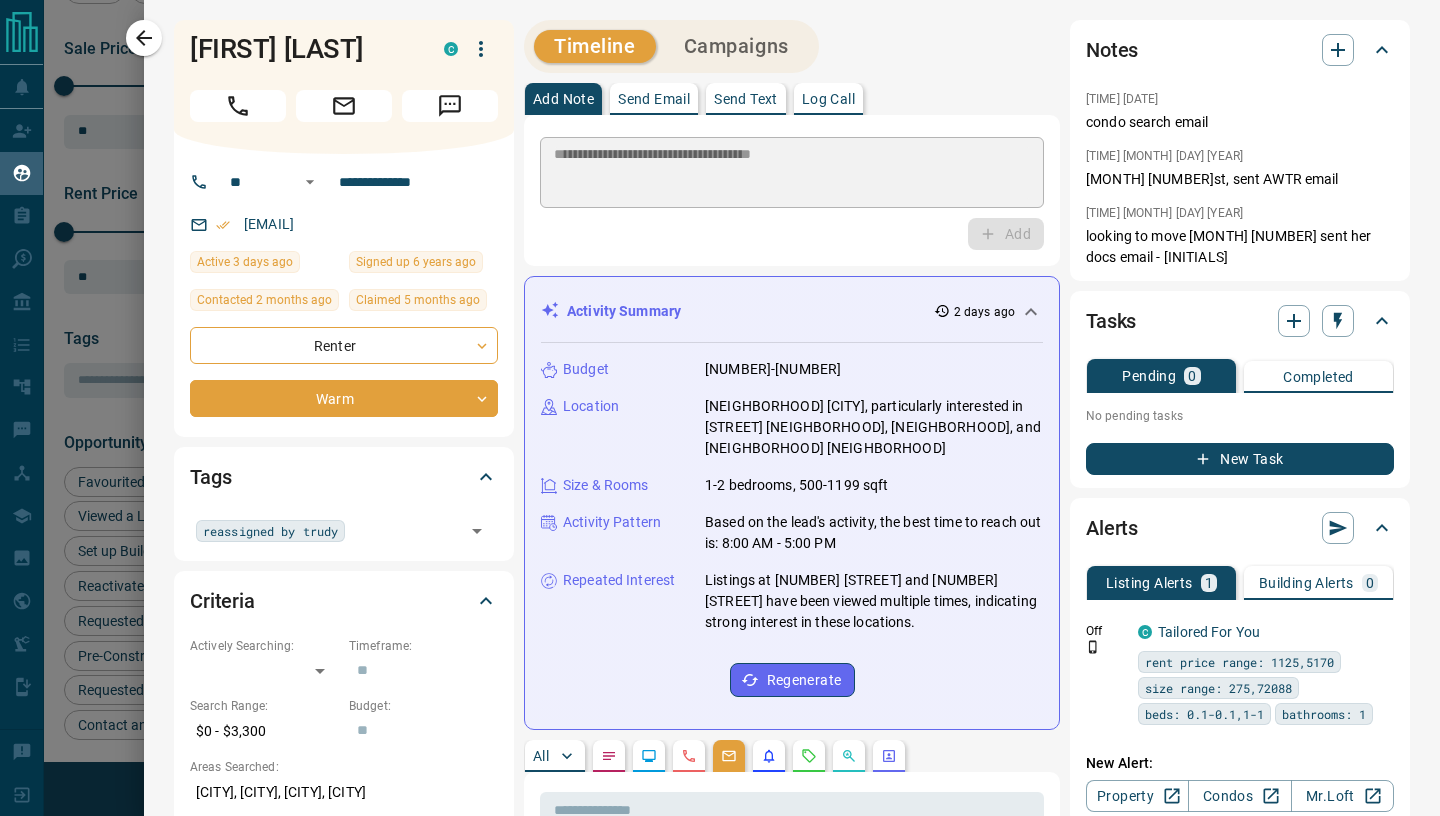 type 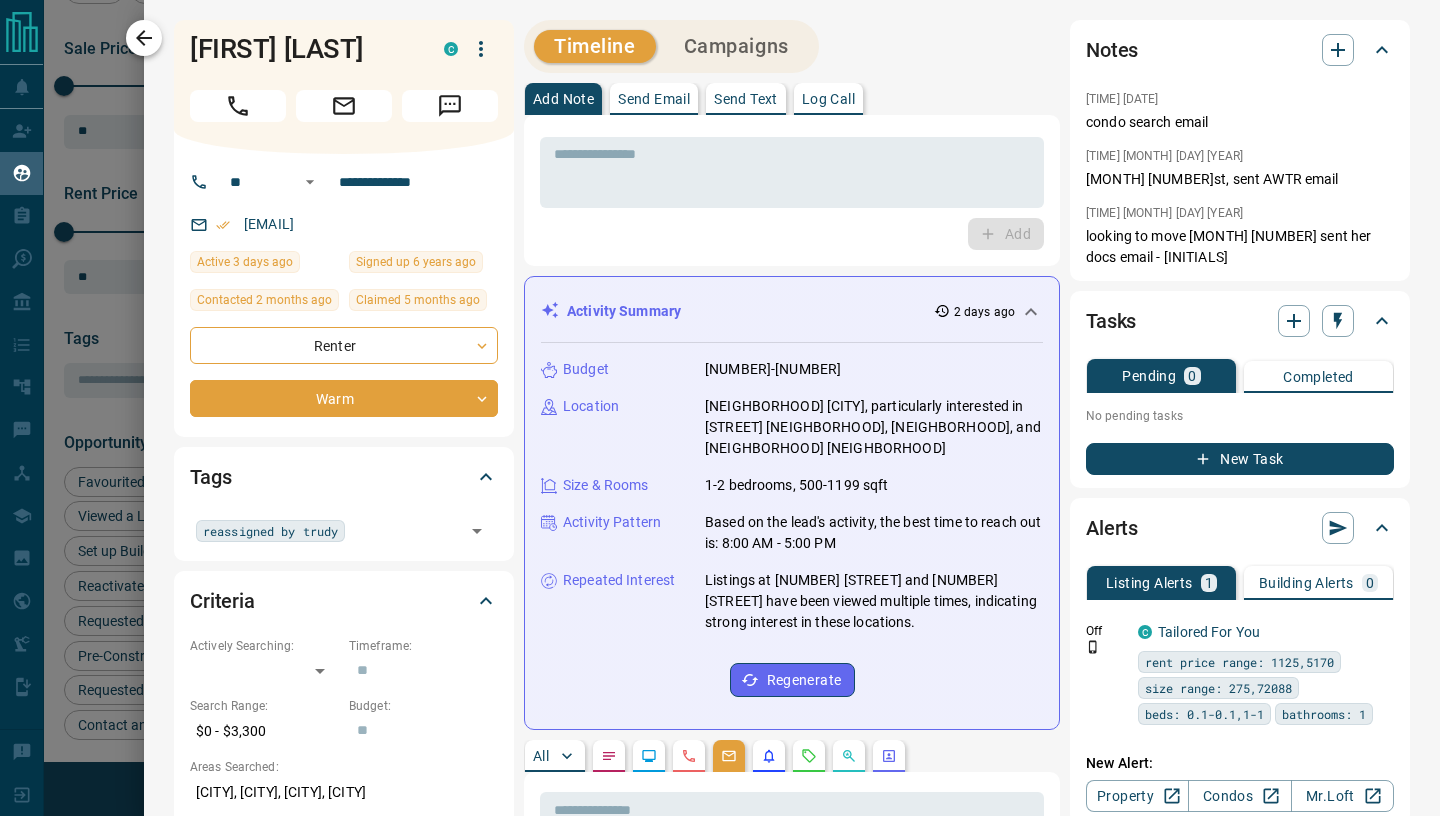 click 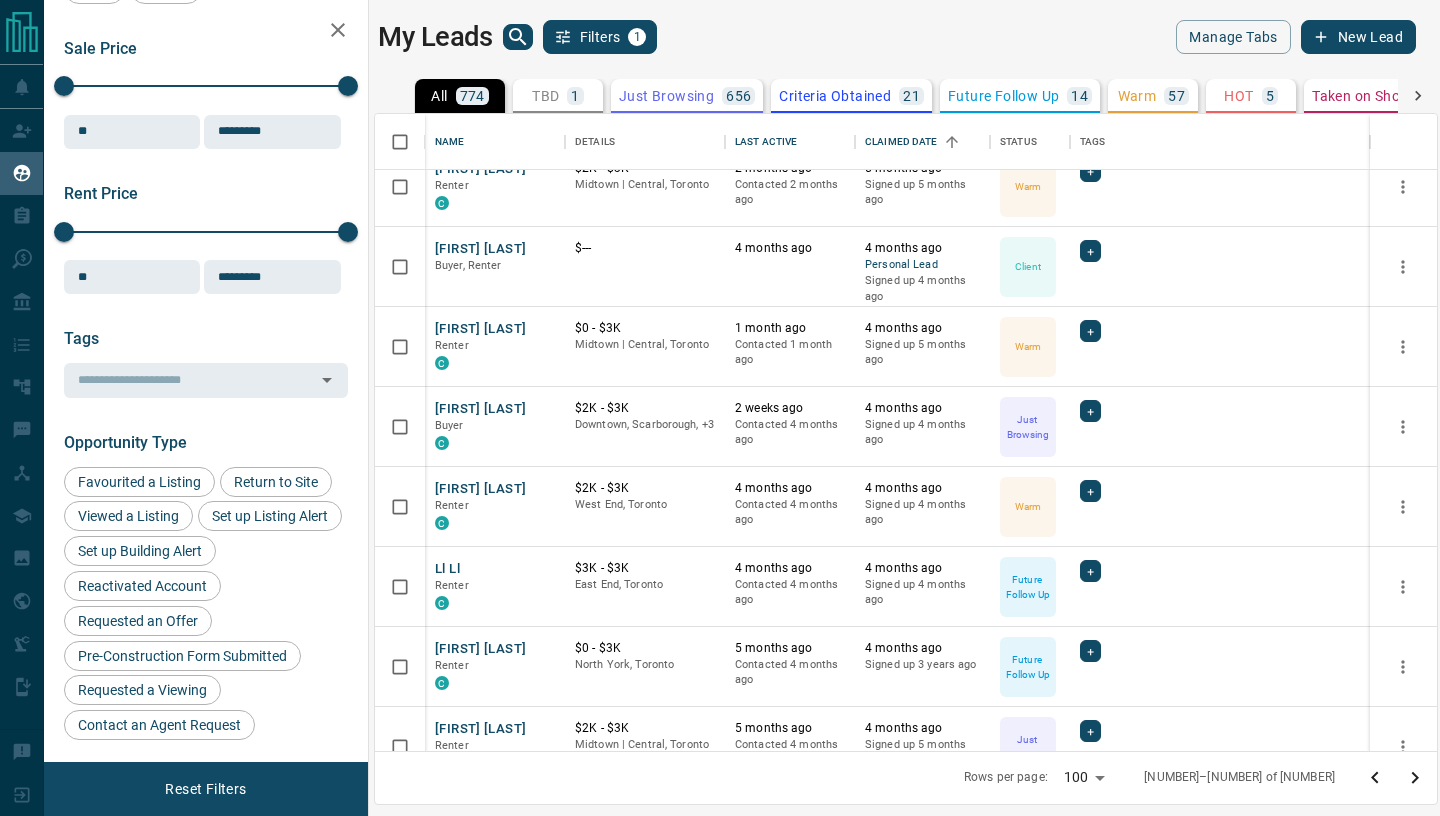 scroll, scrollTop: 5949, scrollLeft: 0, axis: vertical 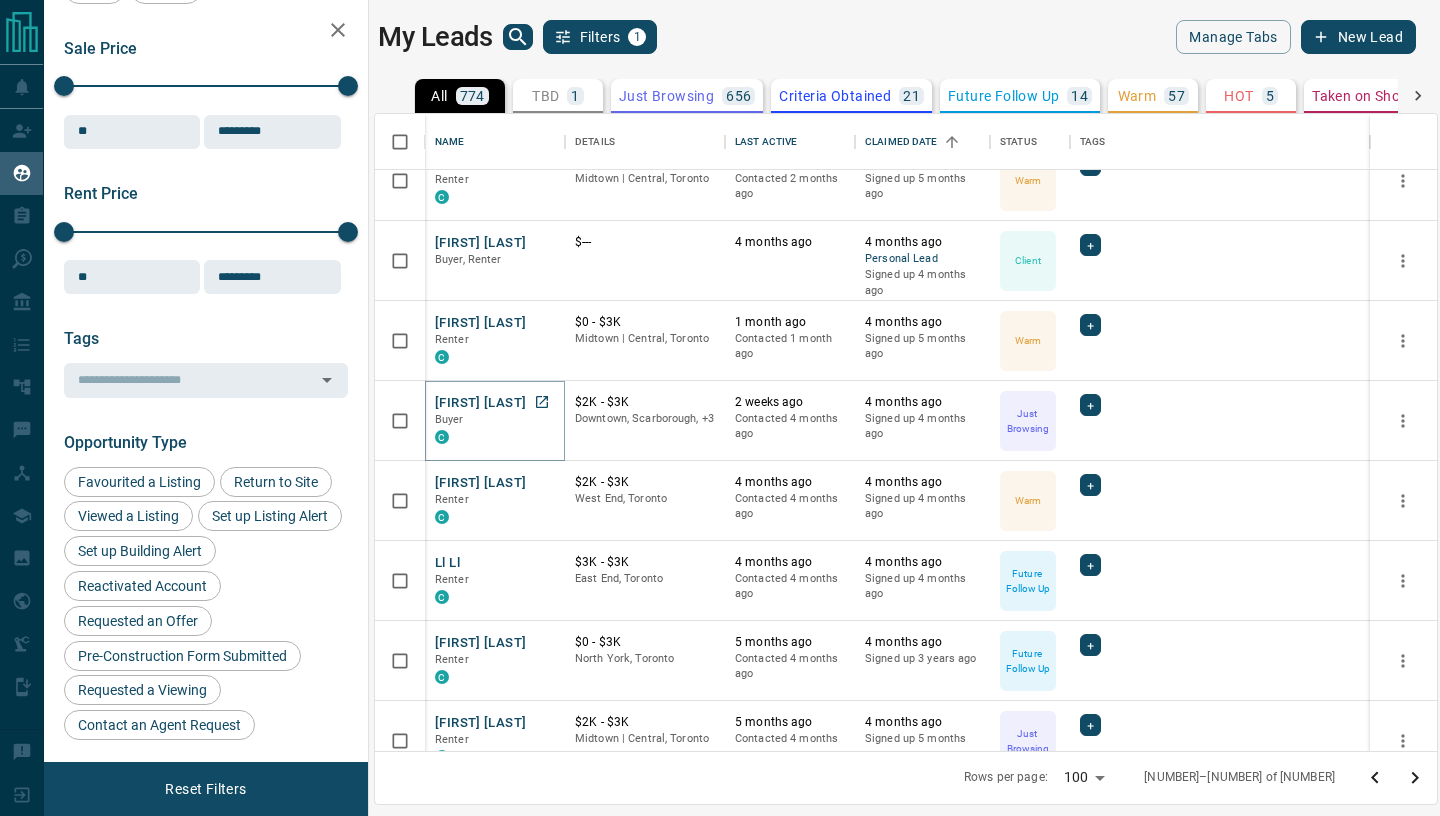 click on "[FIRST] [LAST]" at bounding box center (480, 403) 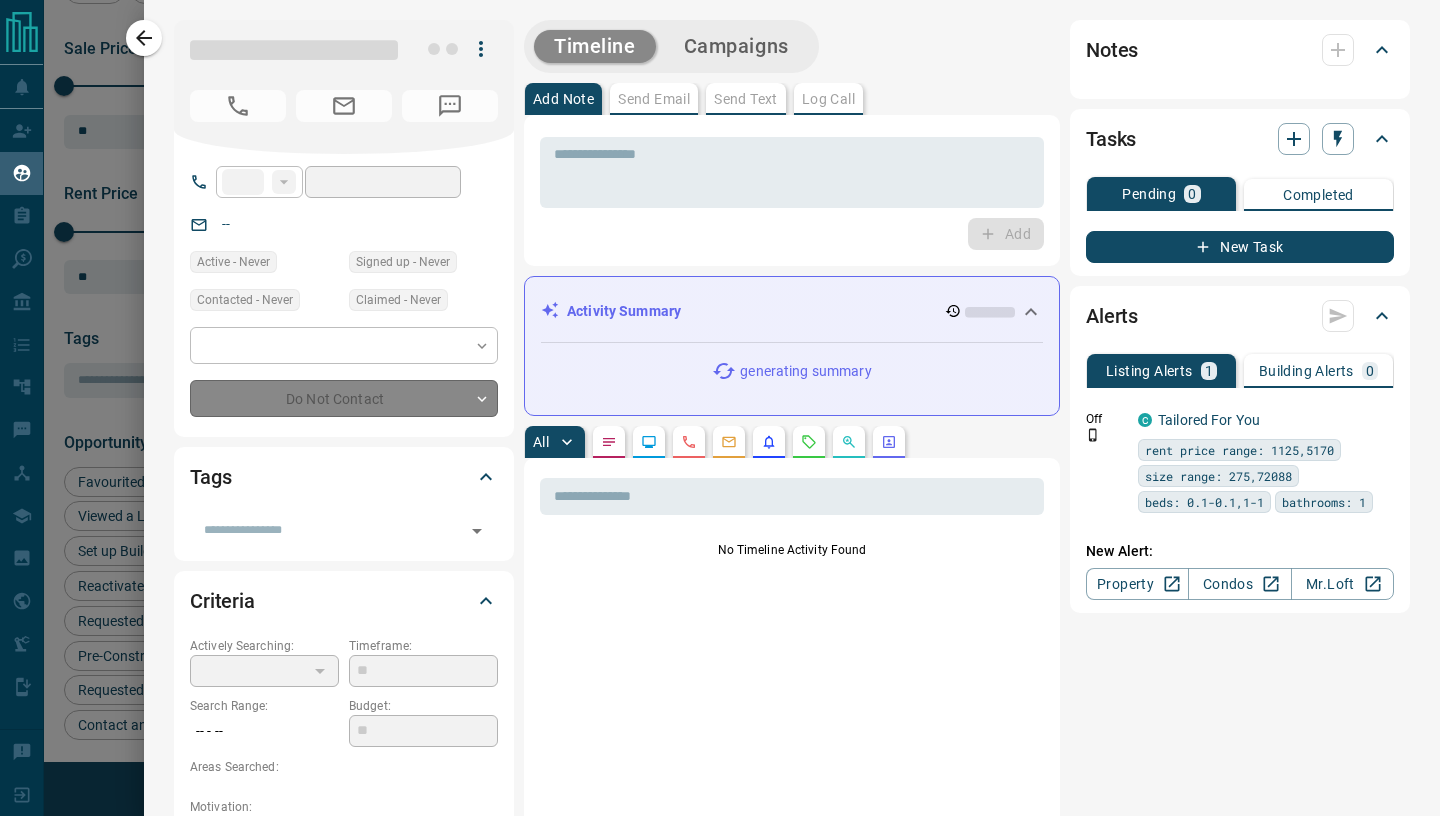 type on "**" 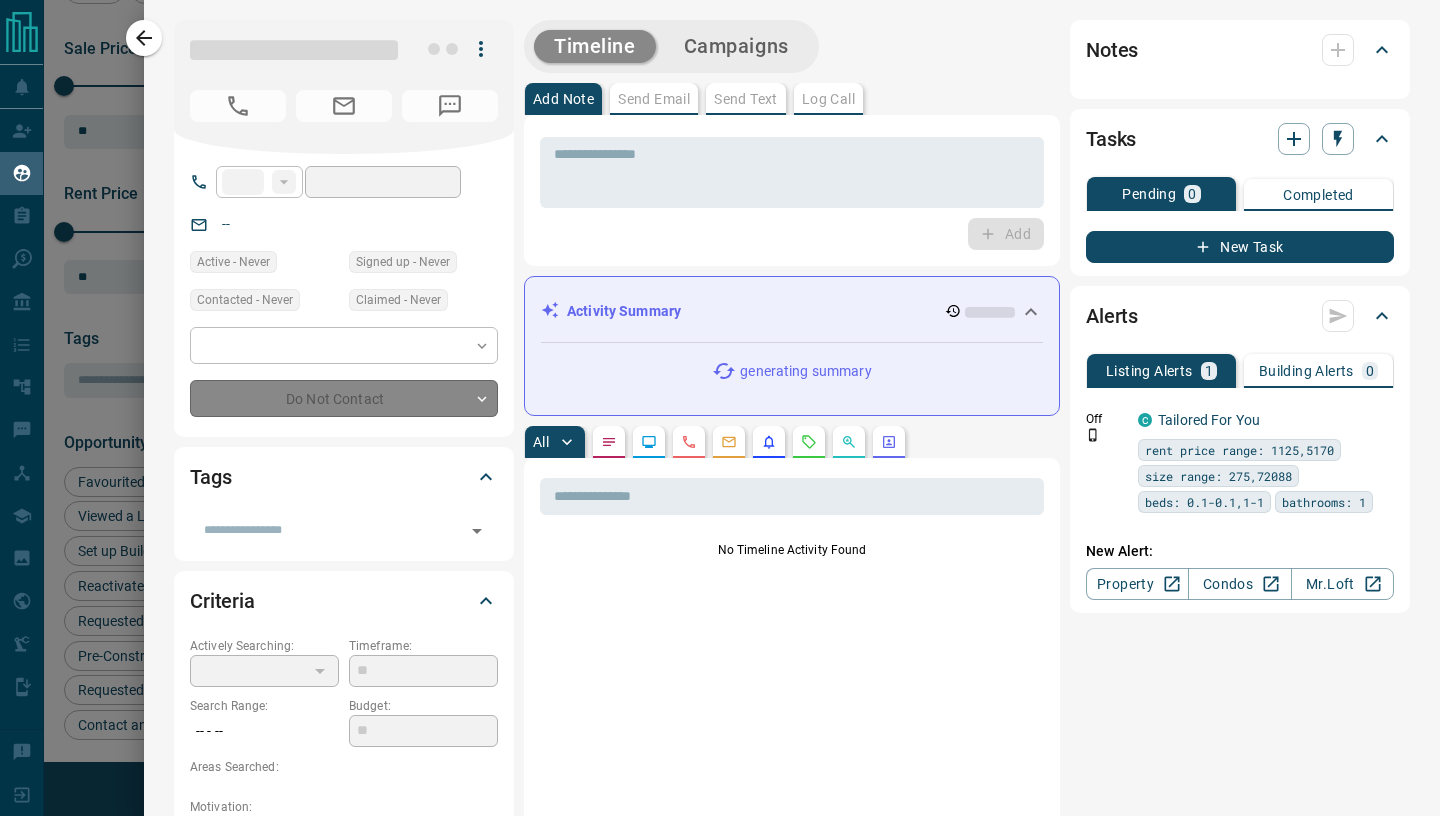 type on "**********" 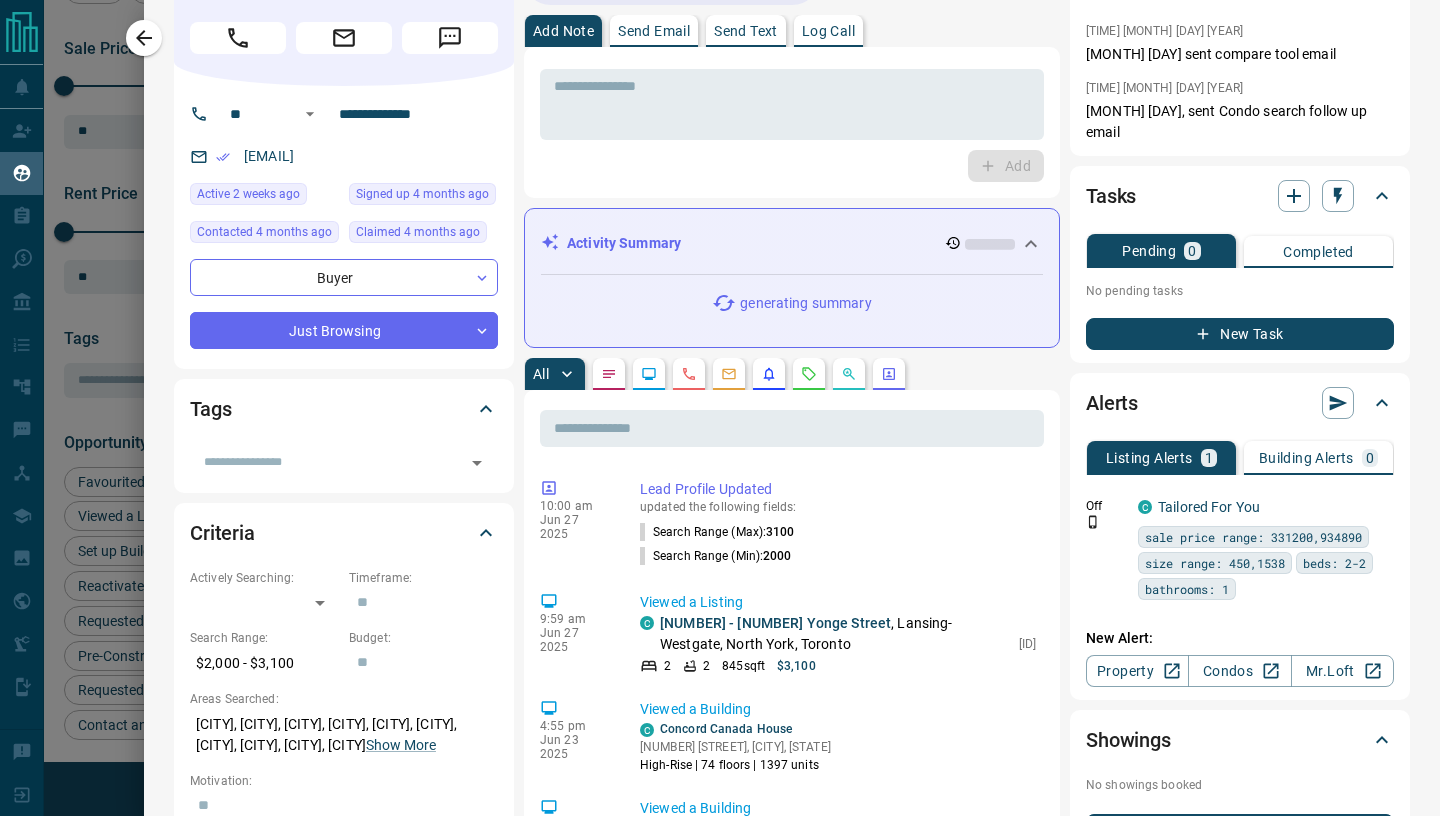 scroll, scrollTop: 69, scrollLeft: 0, axis: vertical 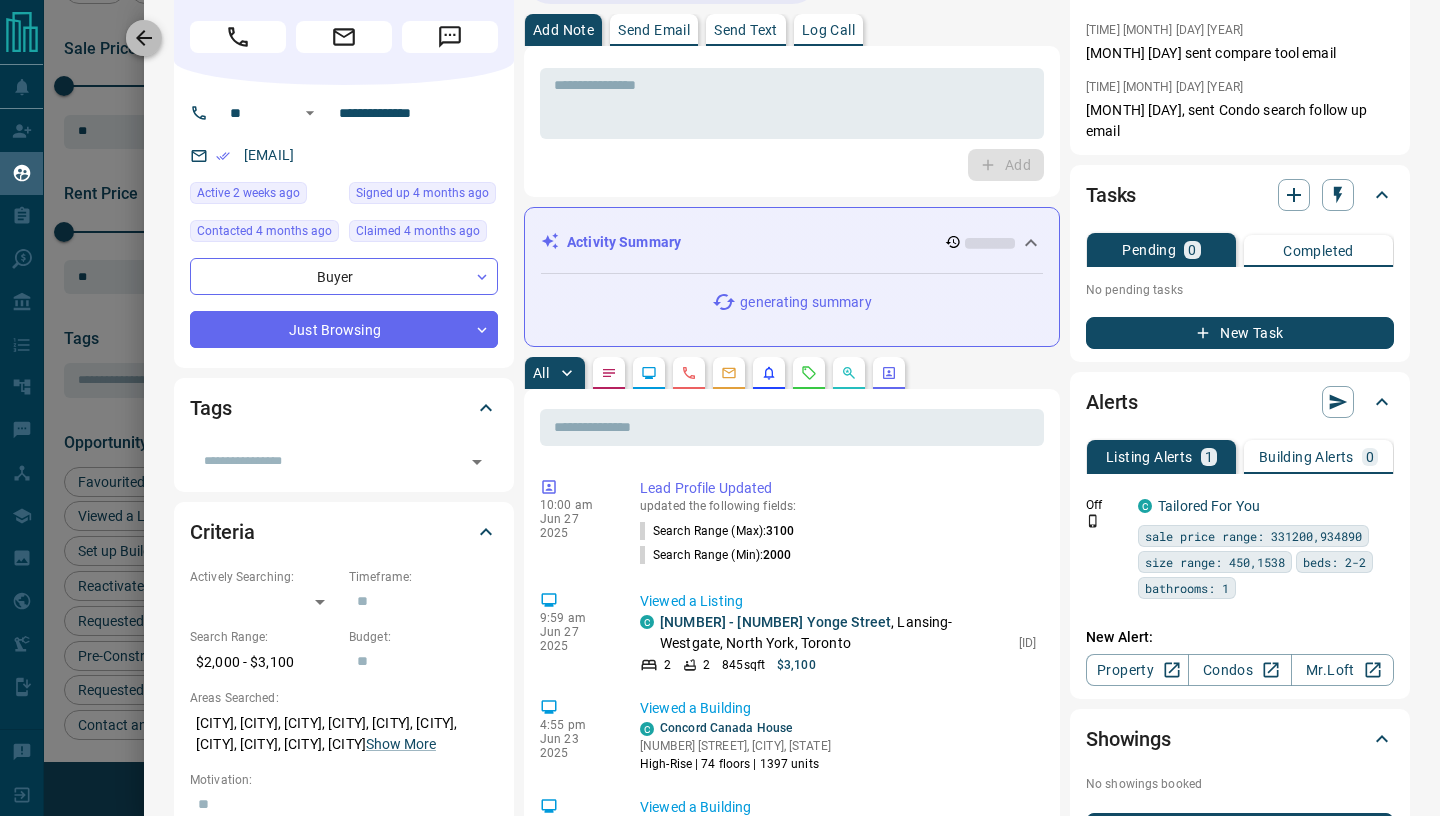 click at bounding box center (144, 38) 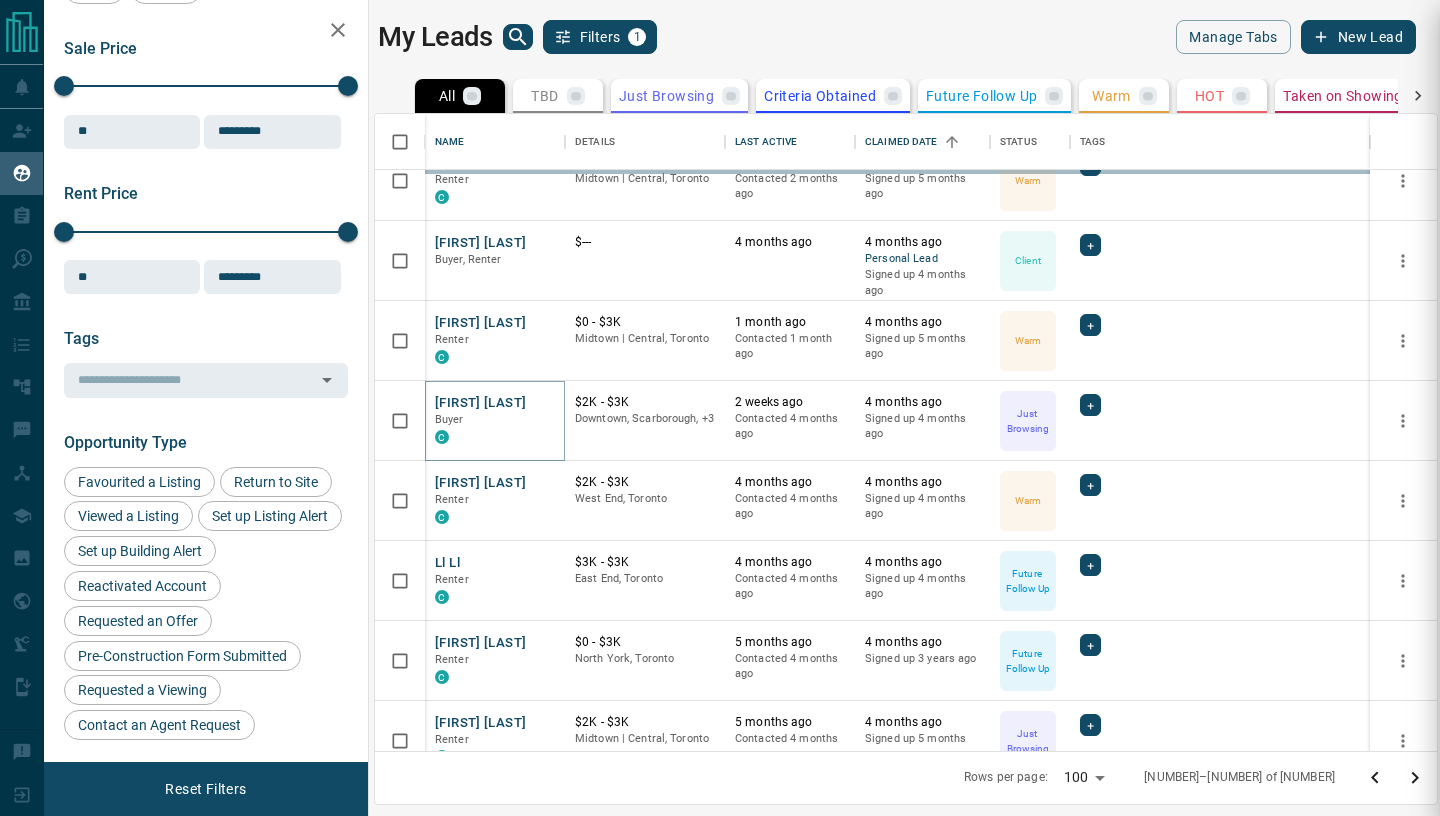 scroll, scrollTop: 0, scrollLeft: 0, axis: both 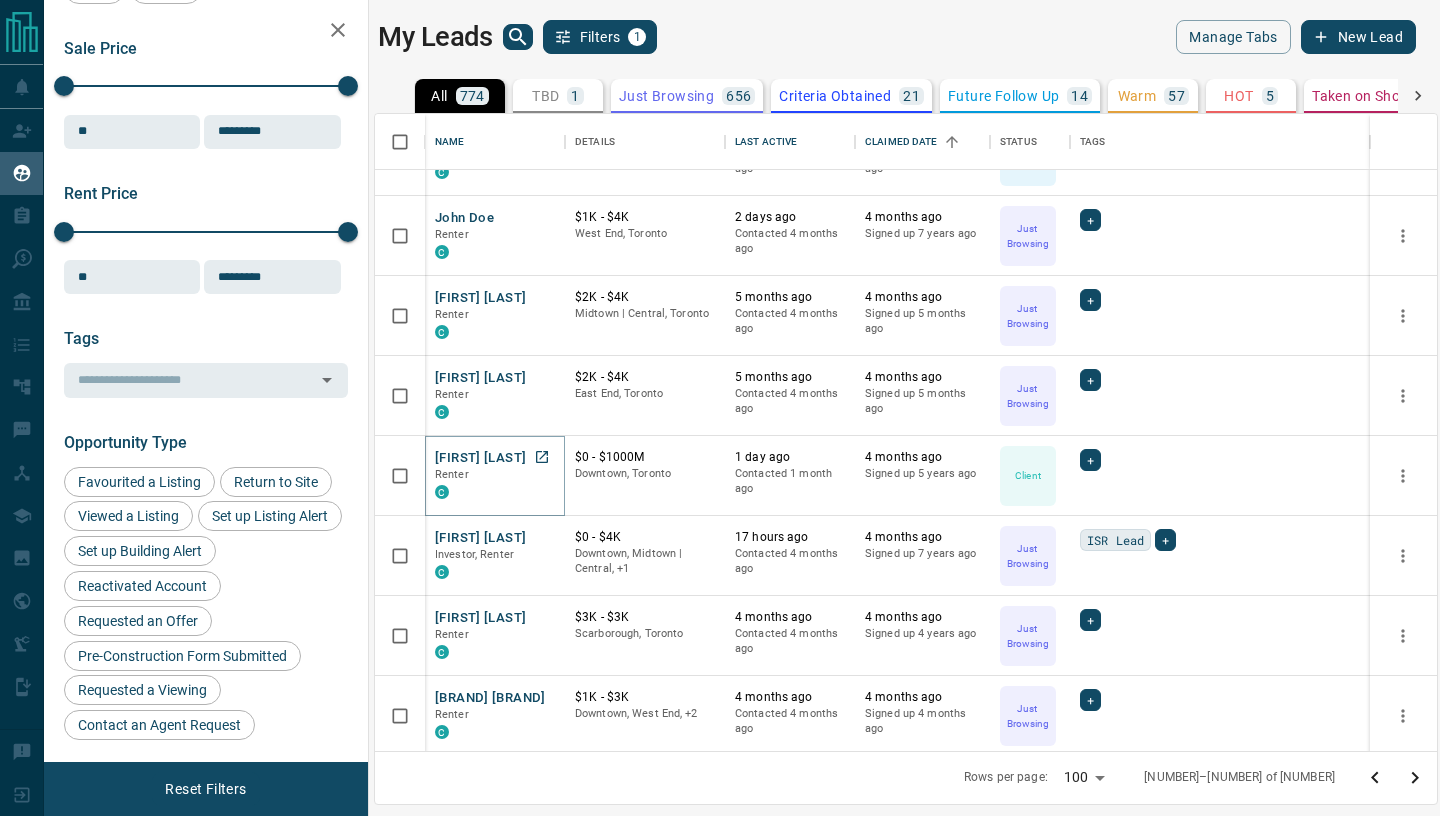 click on "[FIRST] [LAST]" at bounding box center (480, 458) 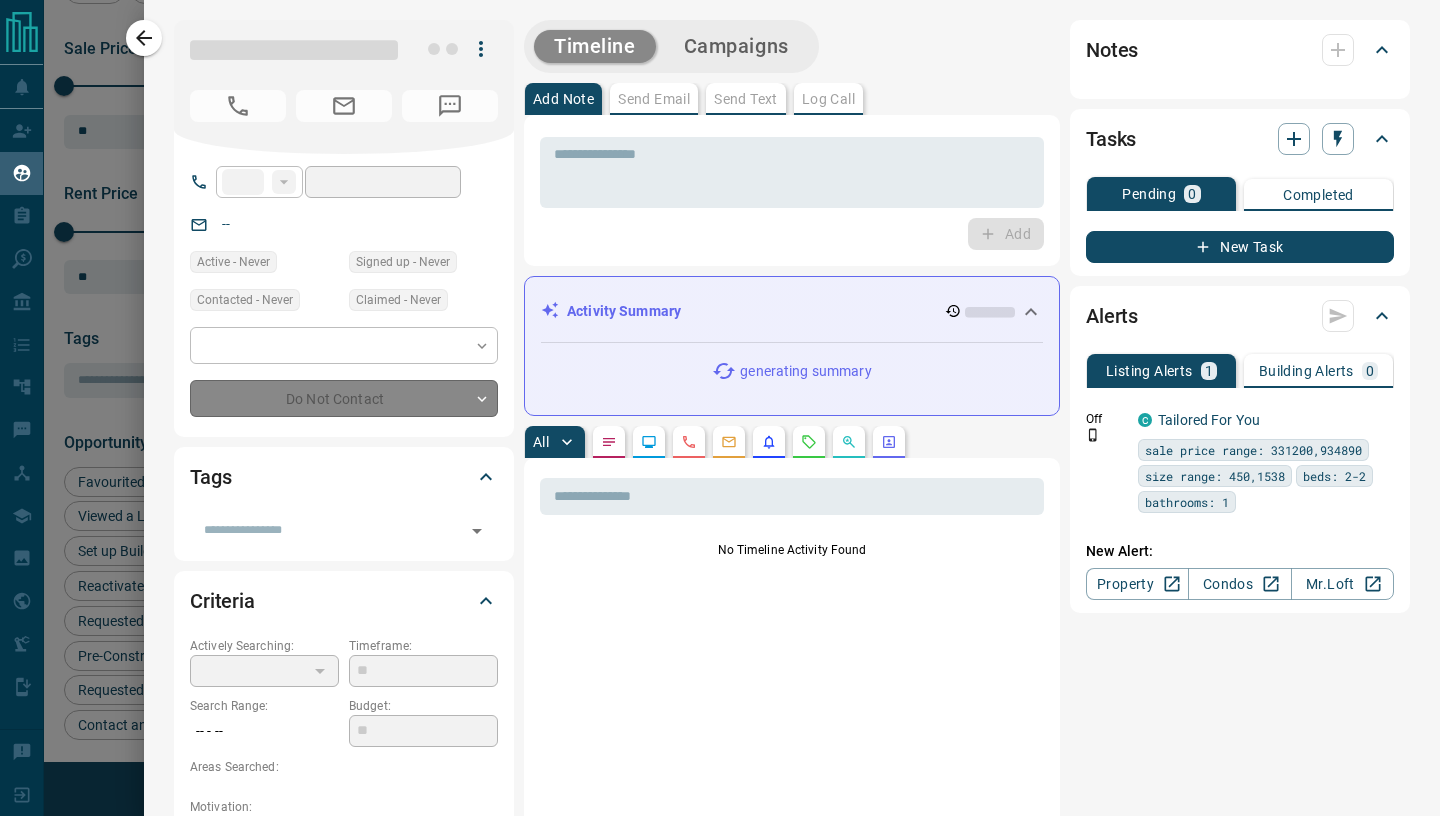 type on "**" 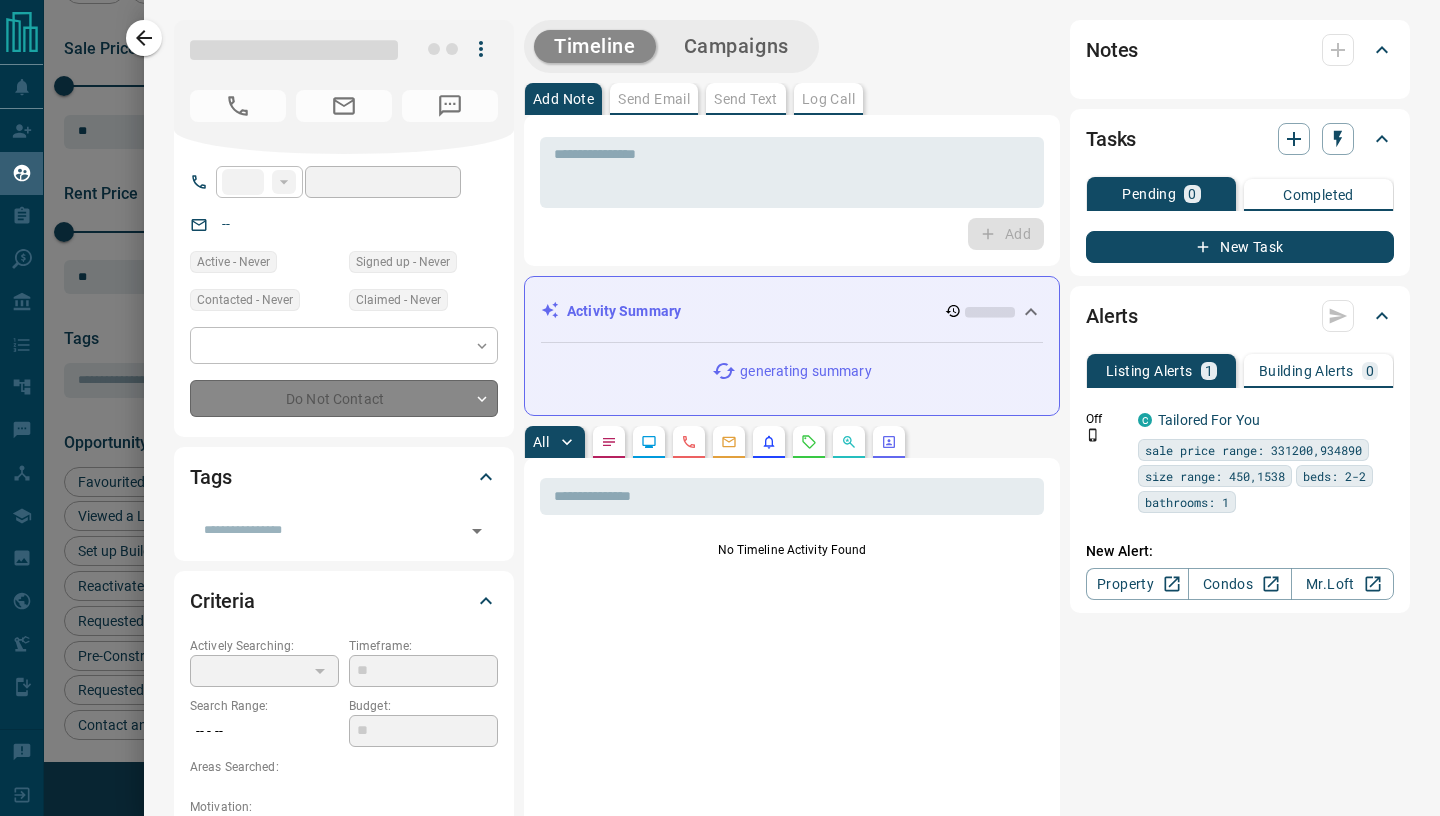 type on "**********" 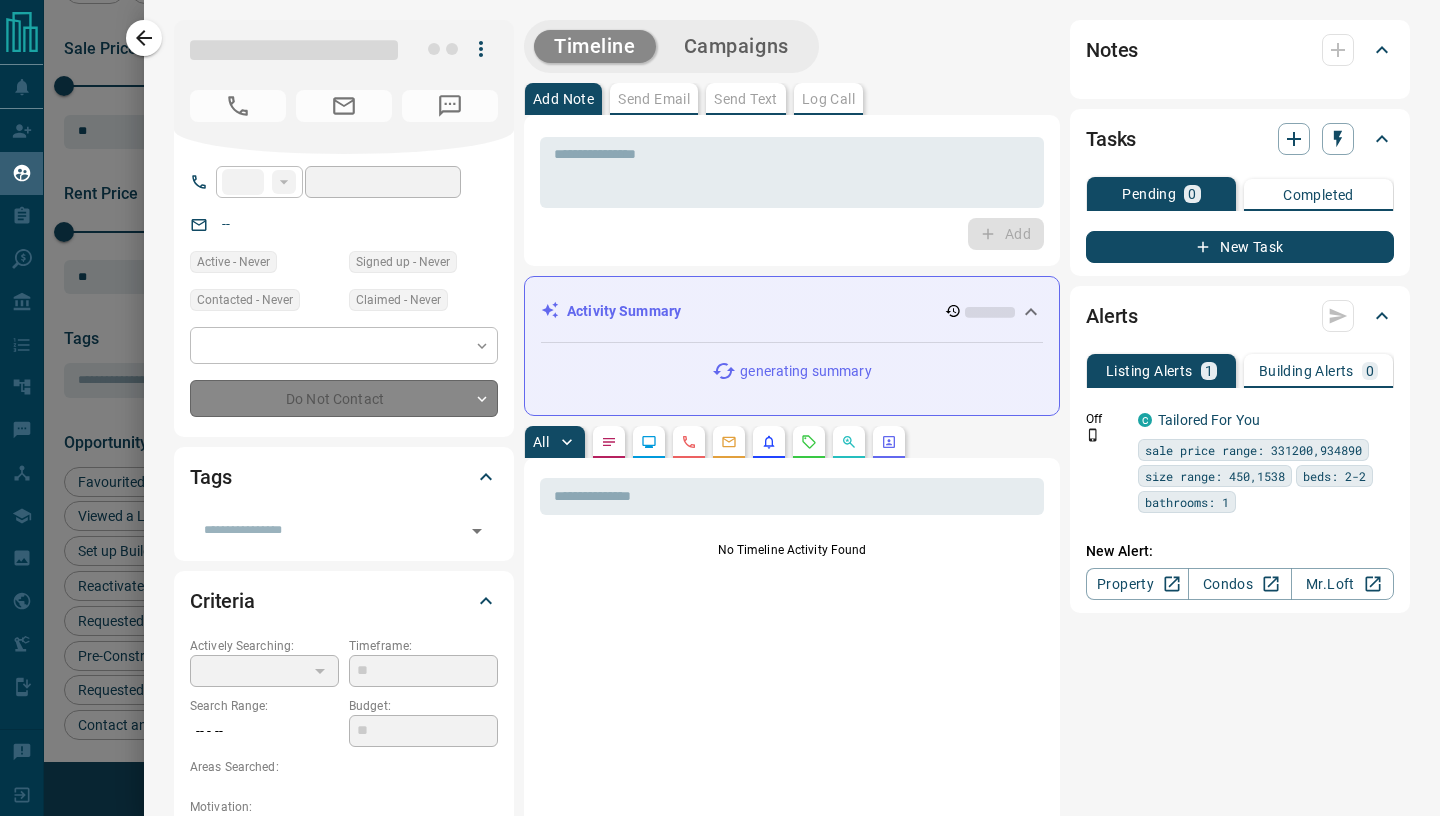 type on "**" 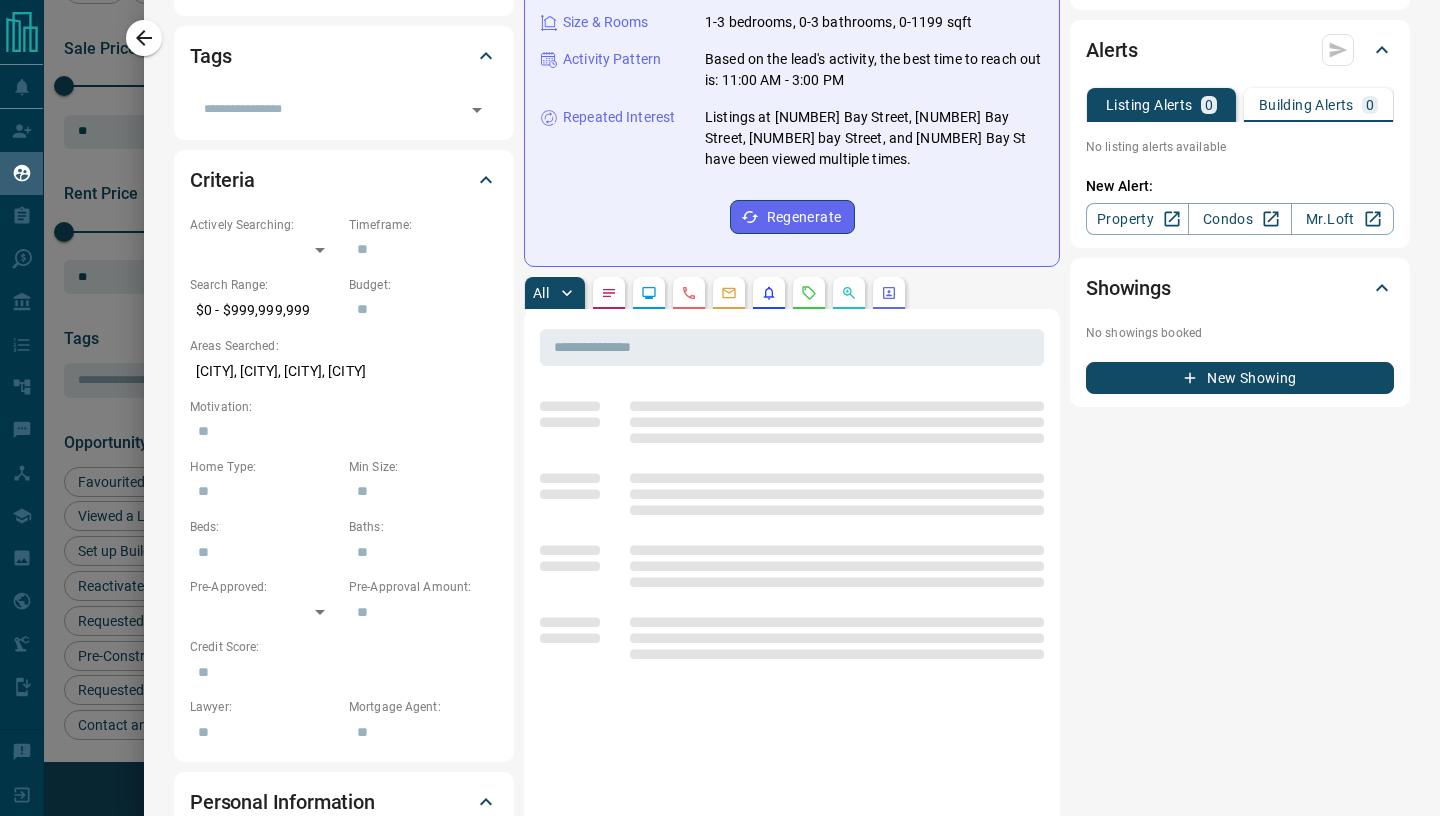 scroll, scrollTop: 448, scrollLeft: 0, axis: vertical 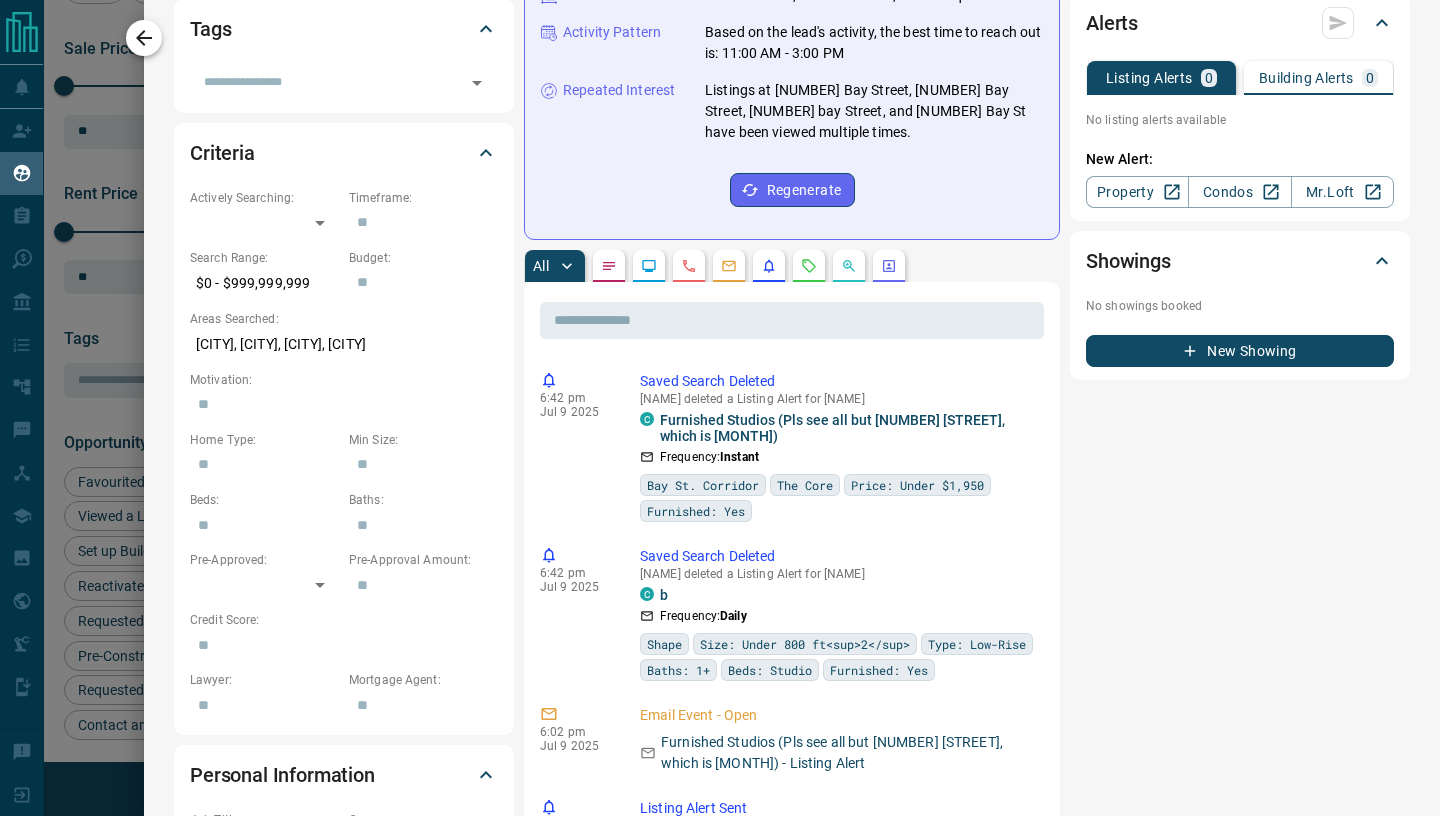 click 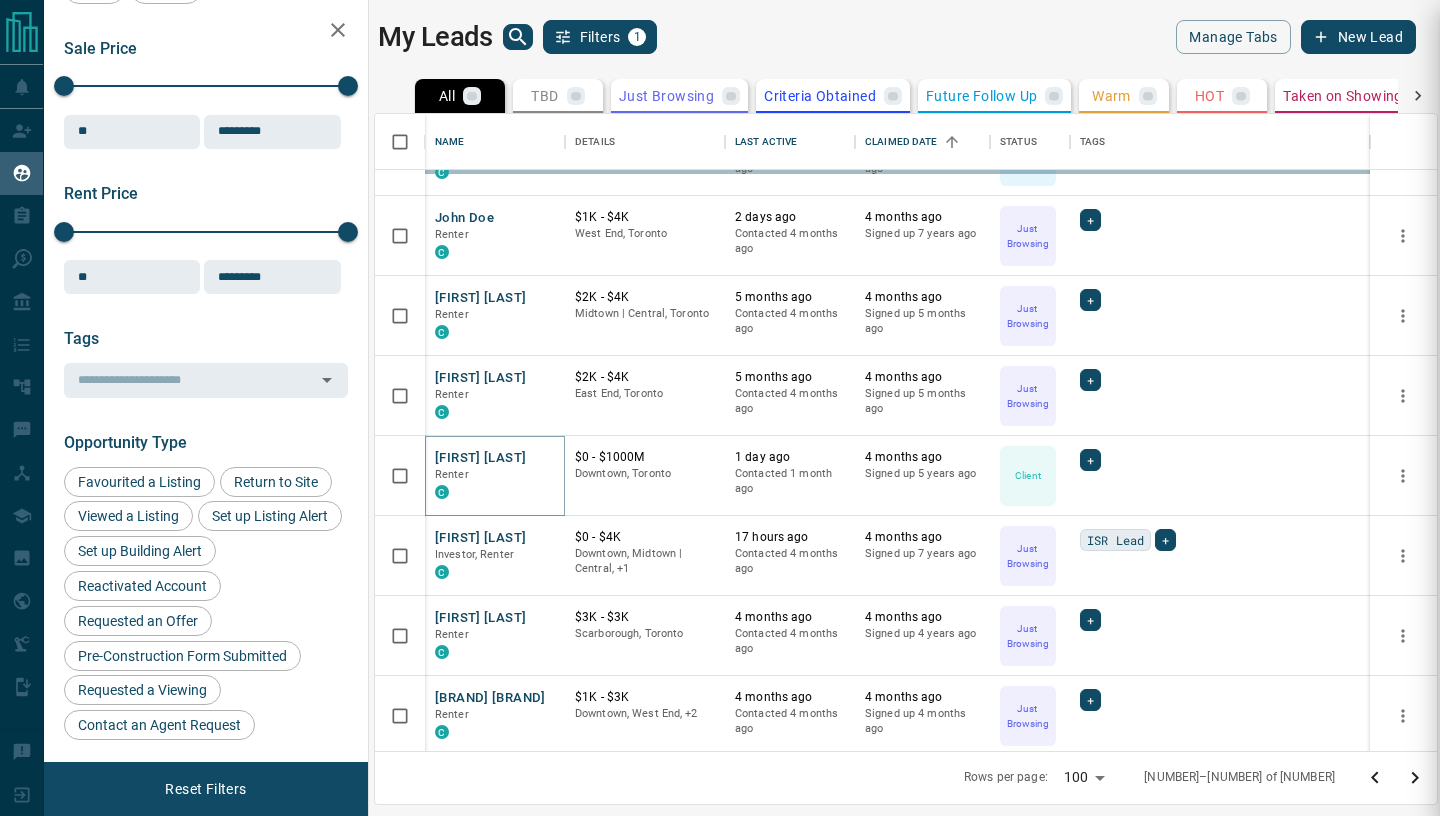 scroll, scrollTop: 0, scrollLeft: 0, axis: both 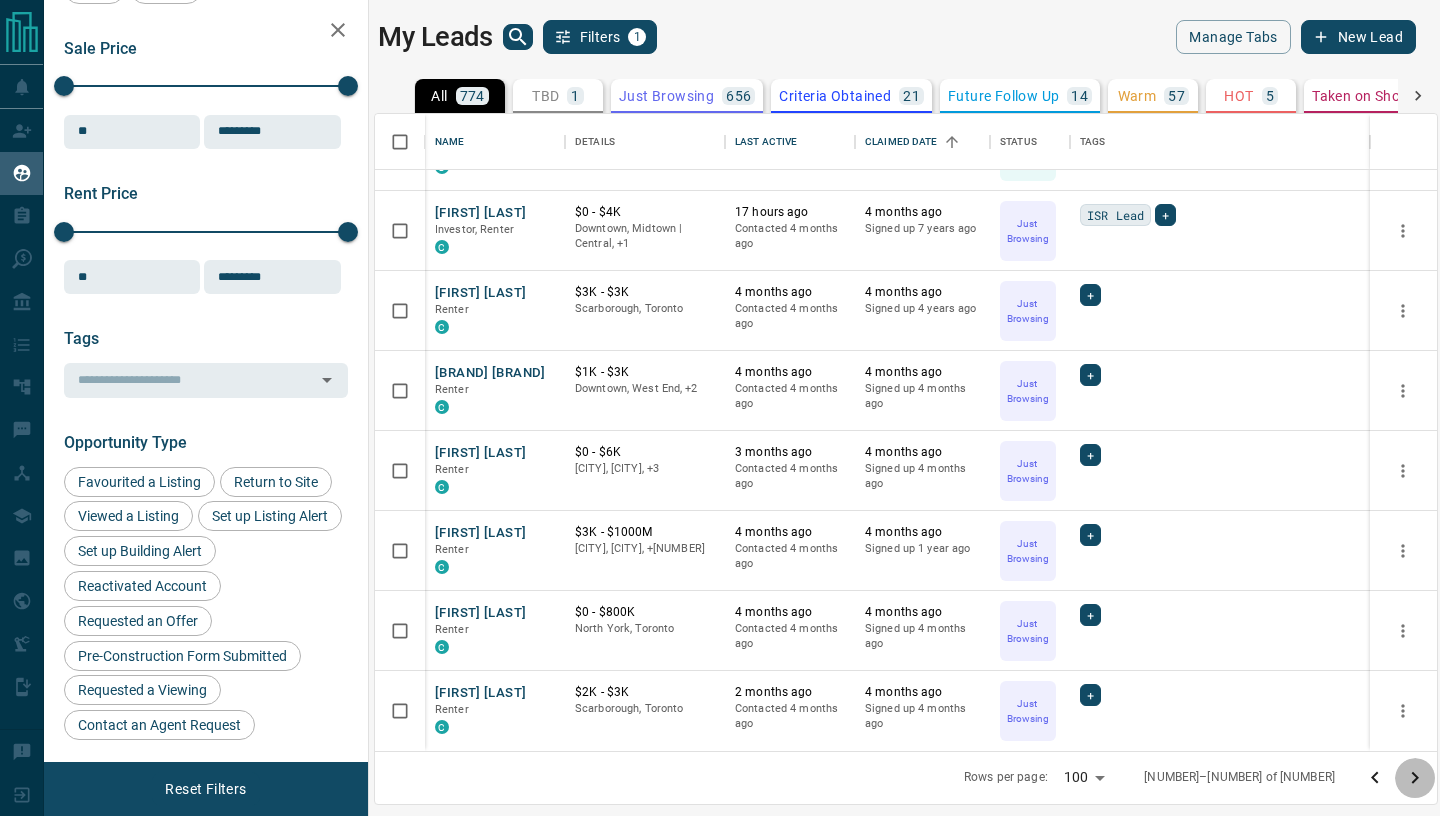 click 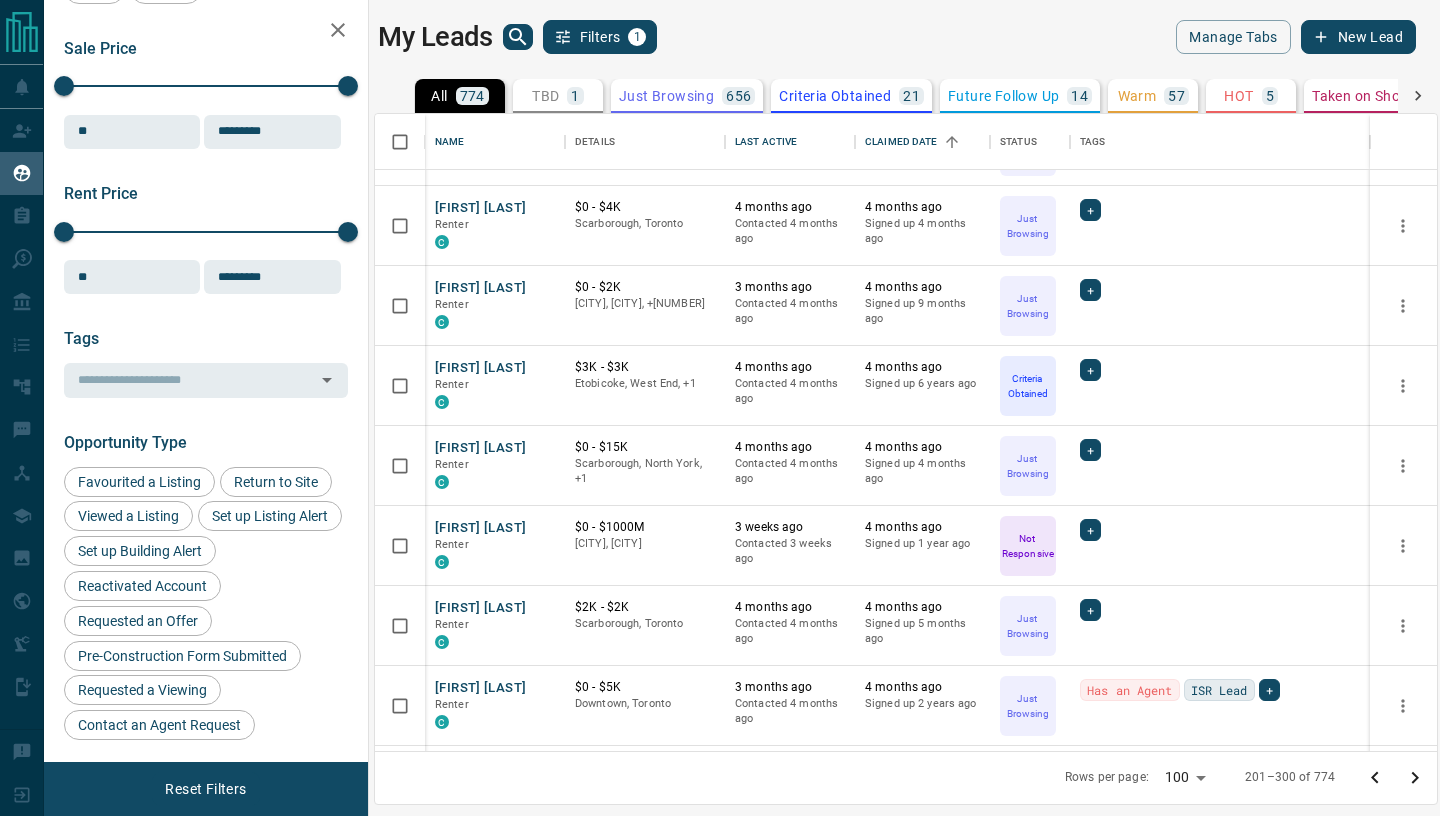 scroll, scrollTop: 1213, scrollLeft: 0, axis: vertical 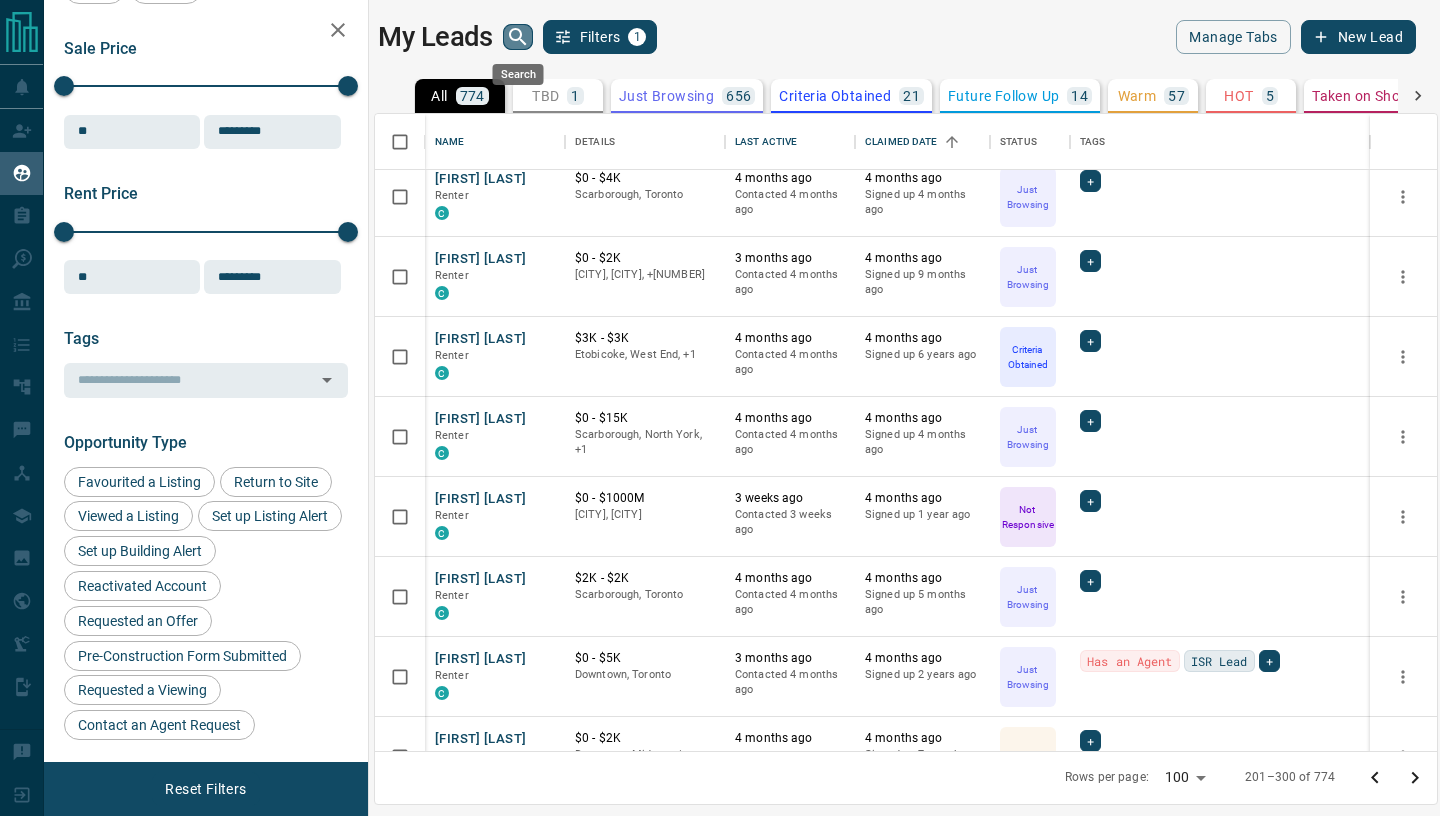 click 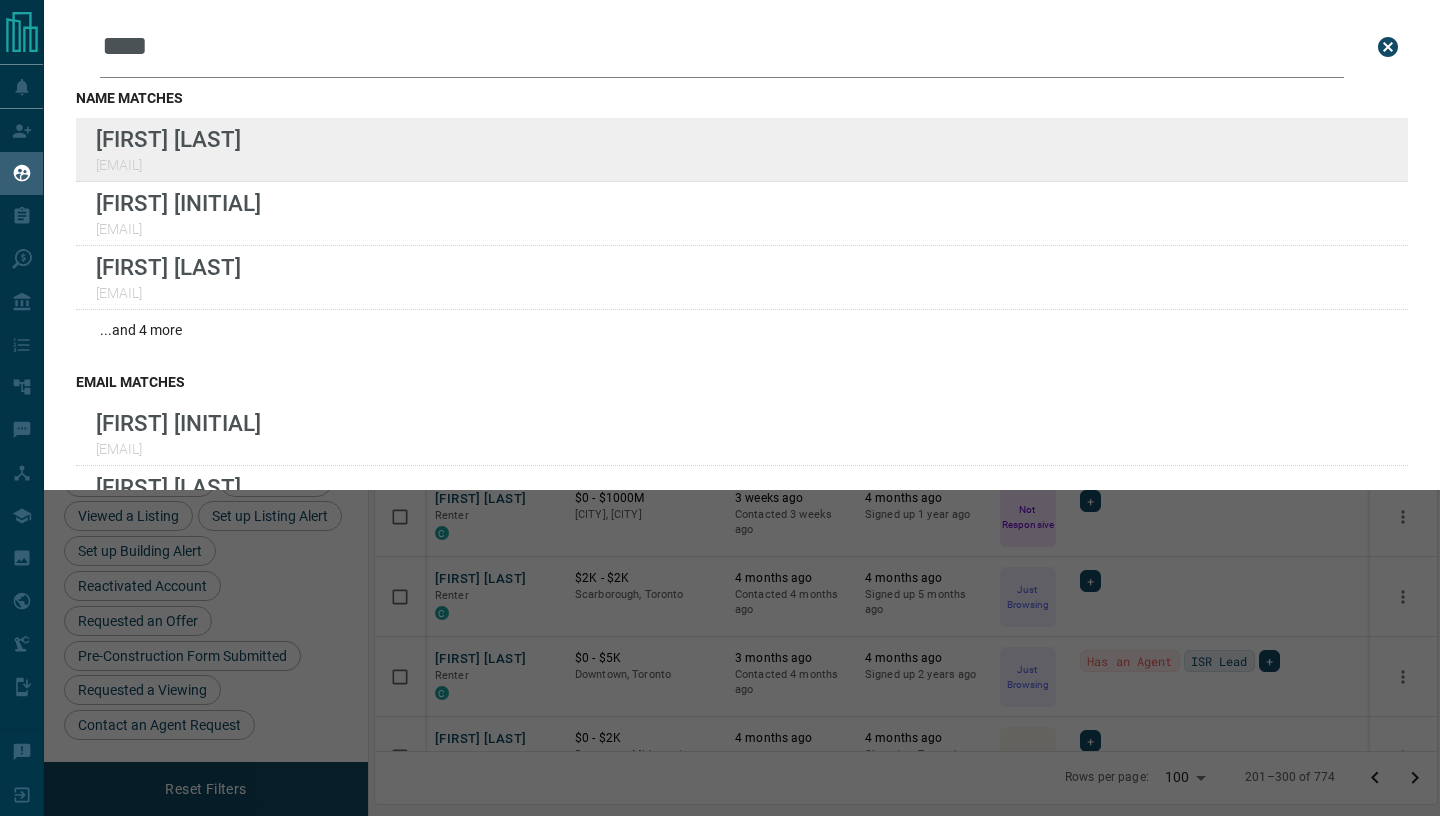 type on "****" 